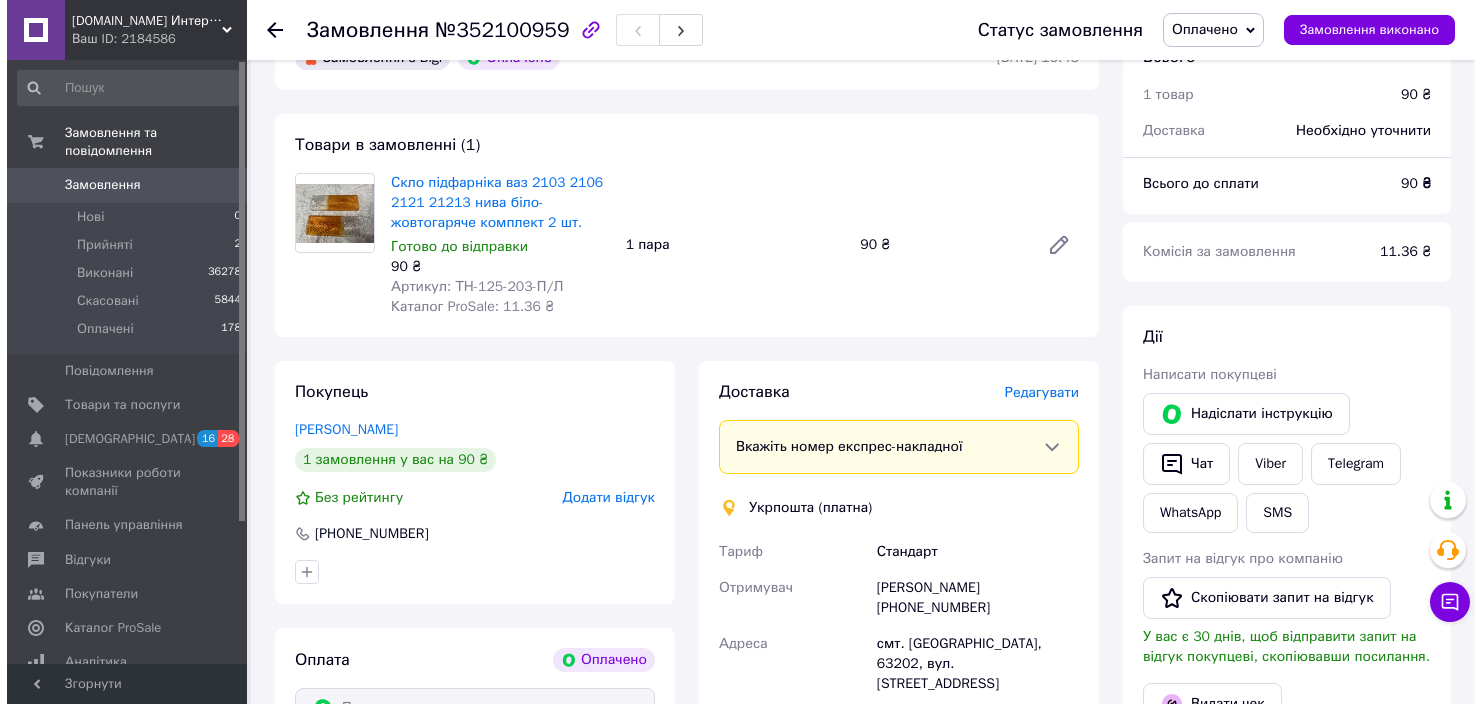 scroll, scrollTop: 200, scrollLeft: 0, axis: vertical 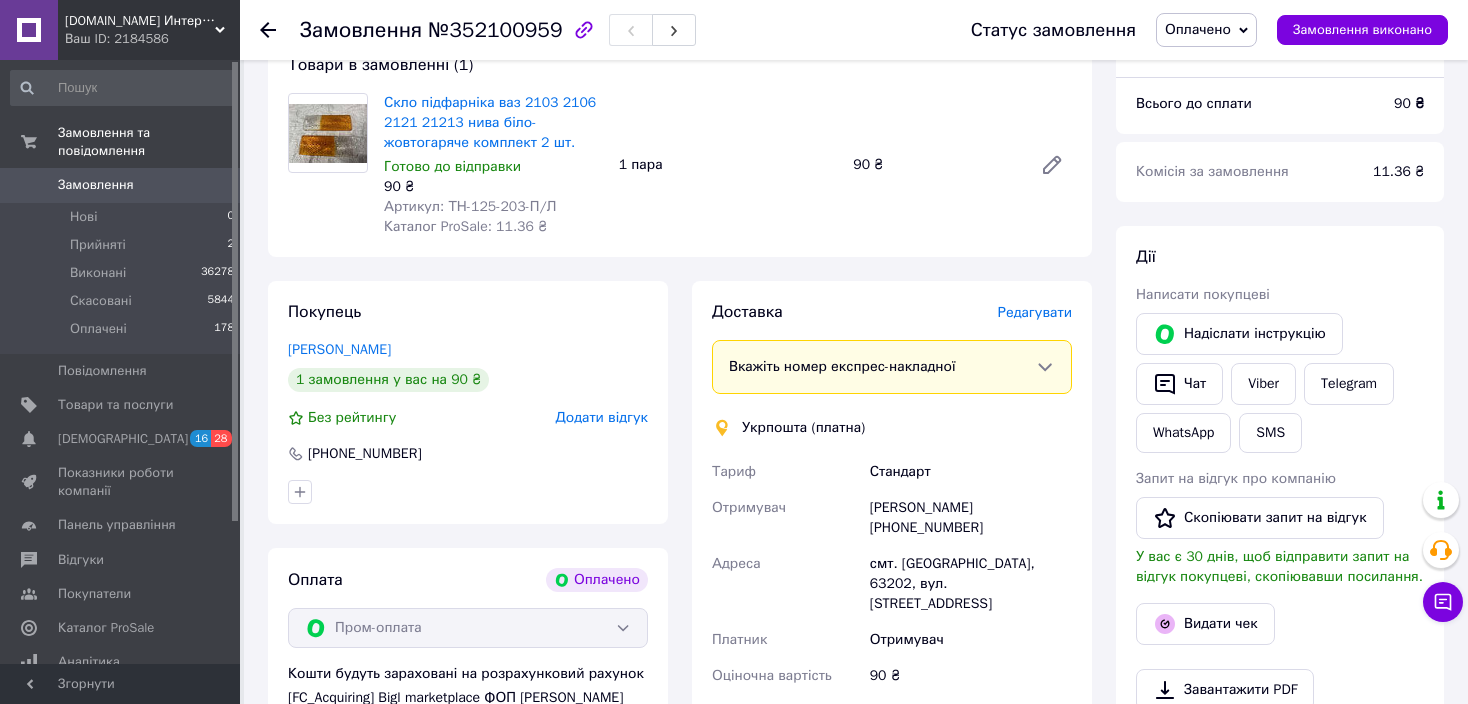 click on "Редагувати" at bounding box center [1035, 312] 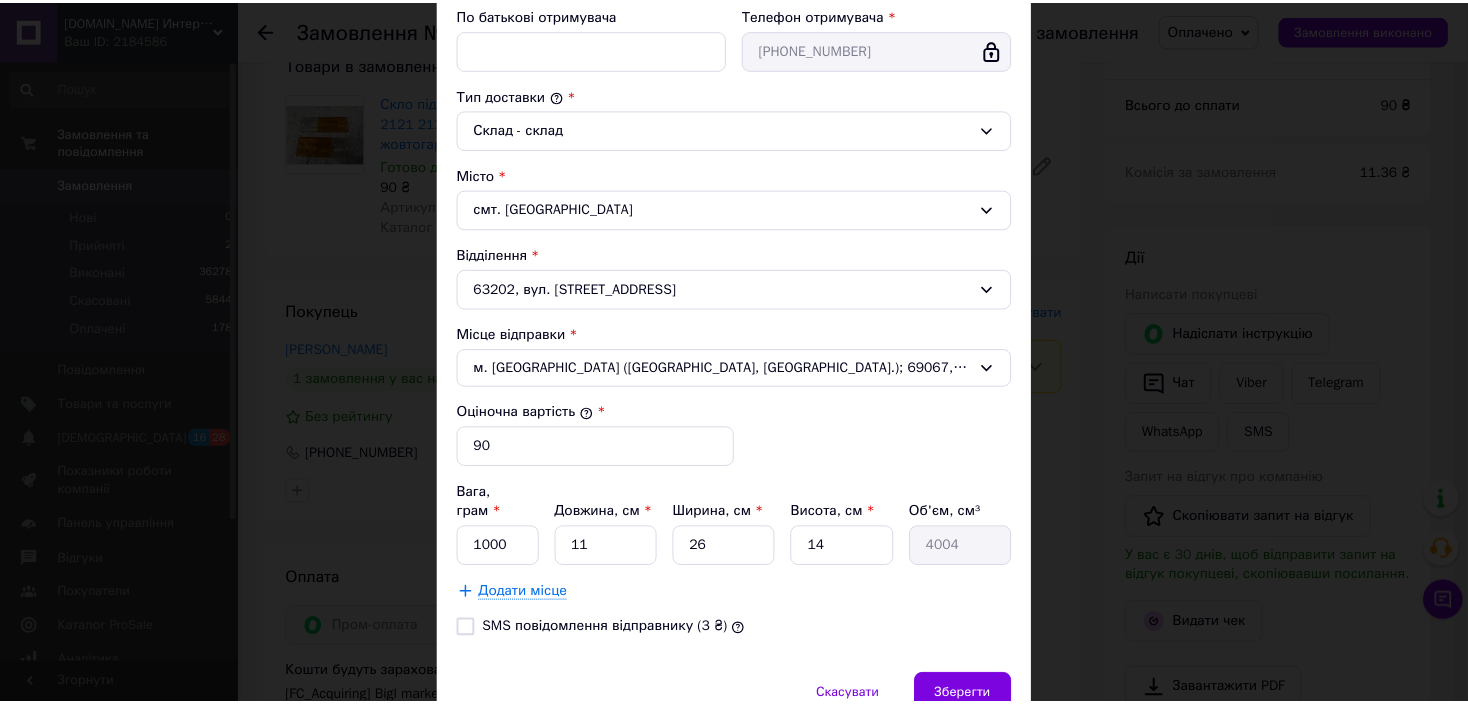 scroll, scrollTop: 542, scrollLeft: 0, axis: vertical 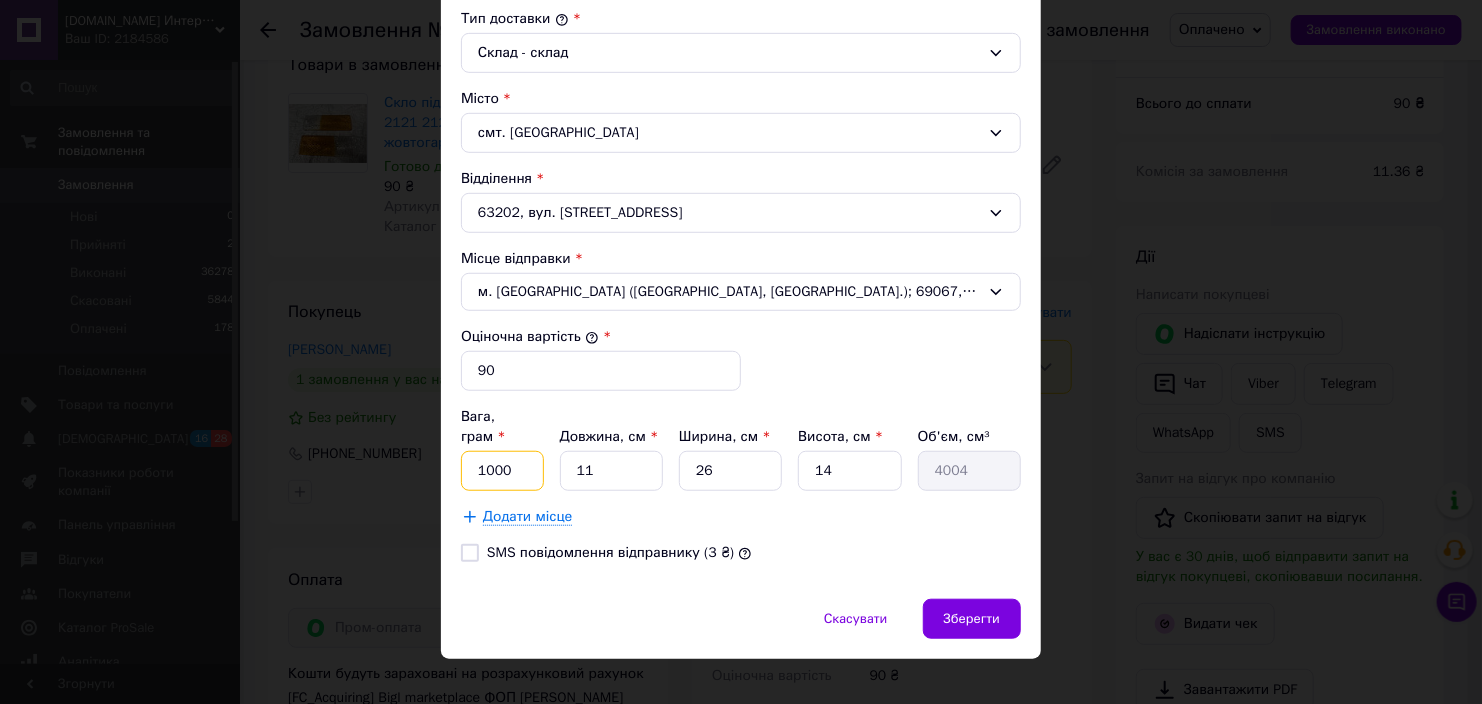 click on "1000" at bounding box center (502, 471) 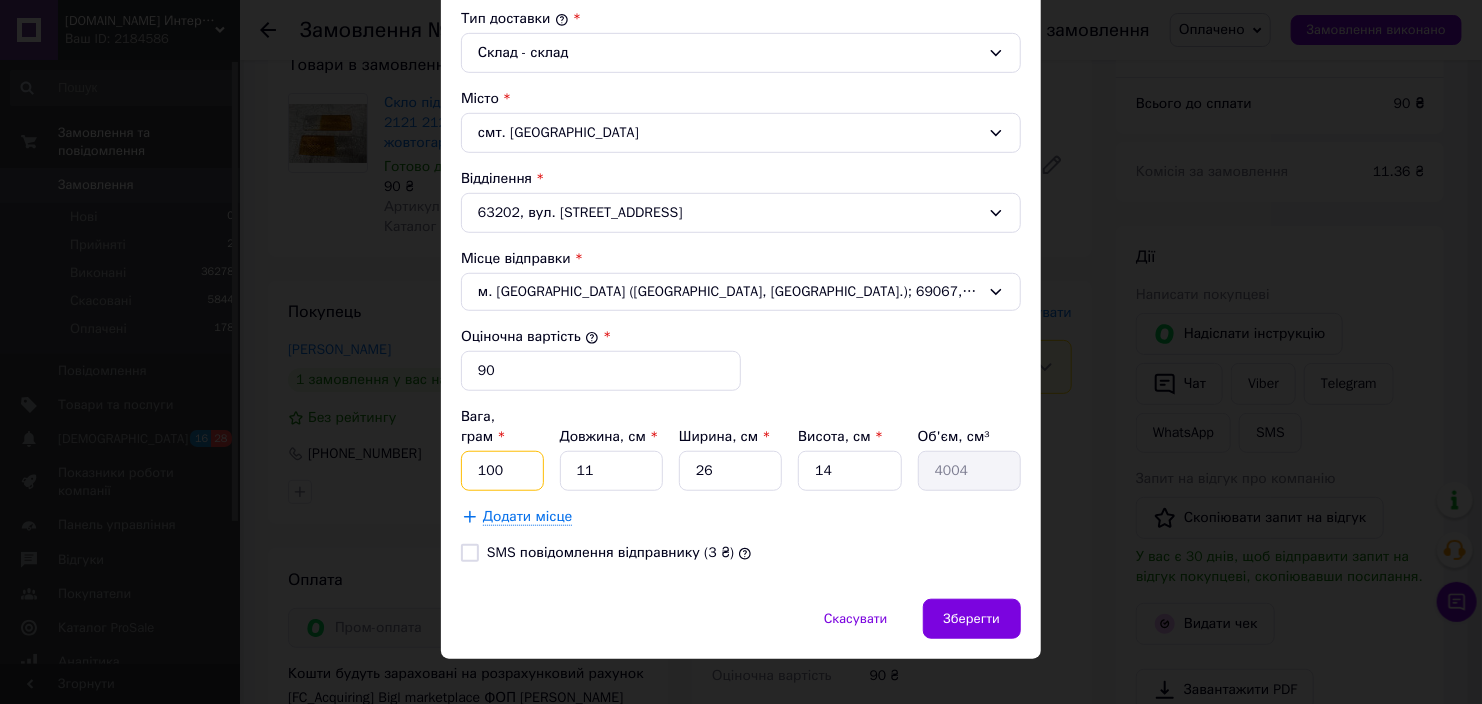 type on "100" 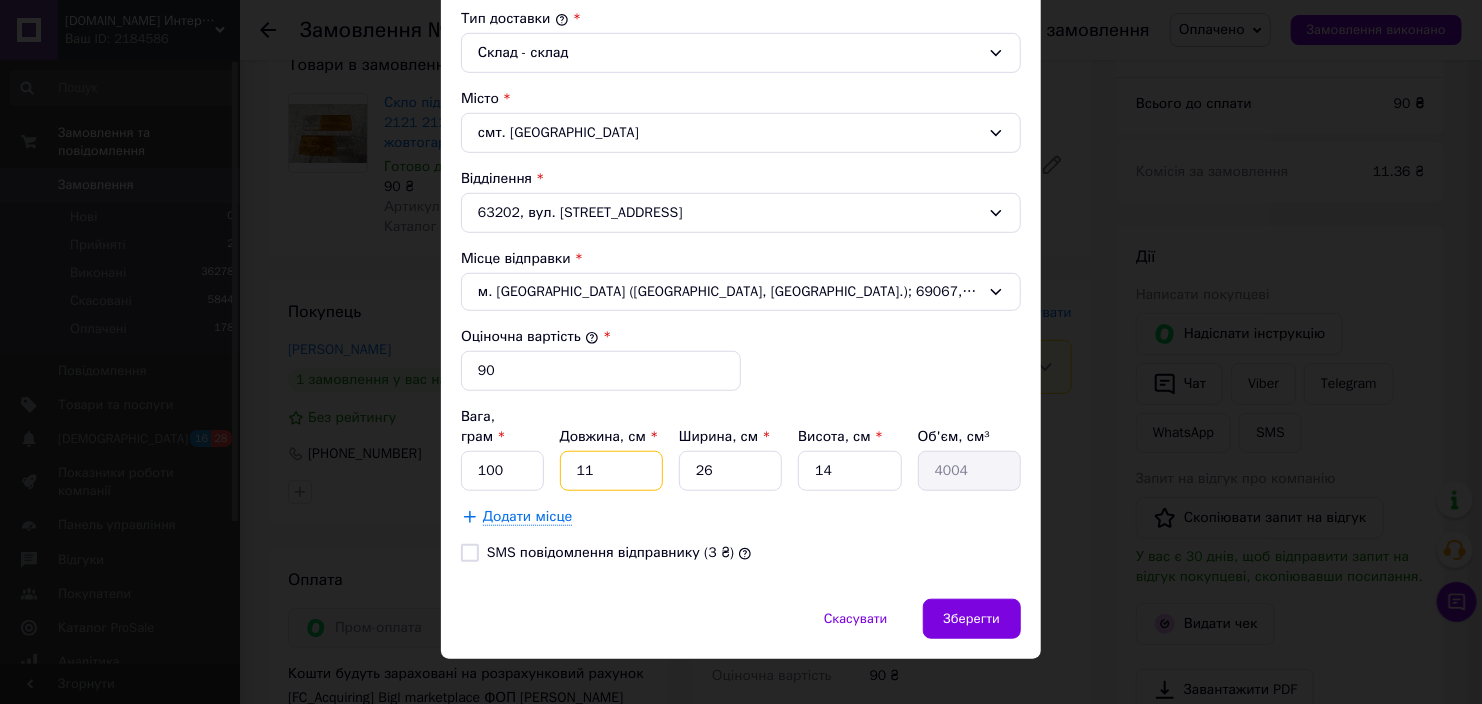 click on "11" at bounding box center [611, 471] 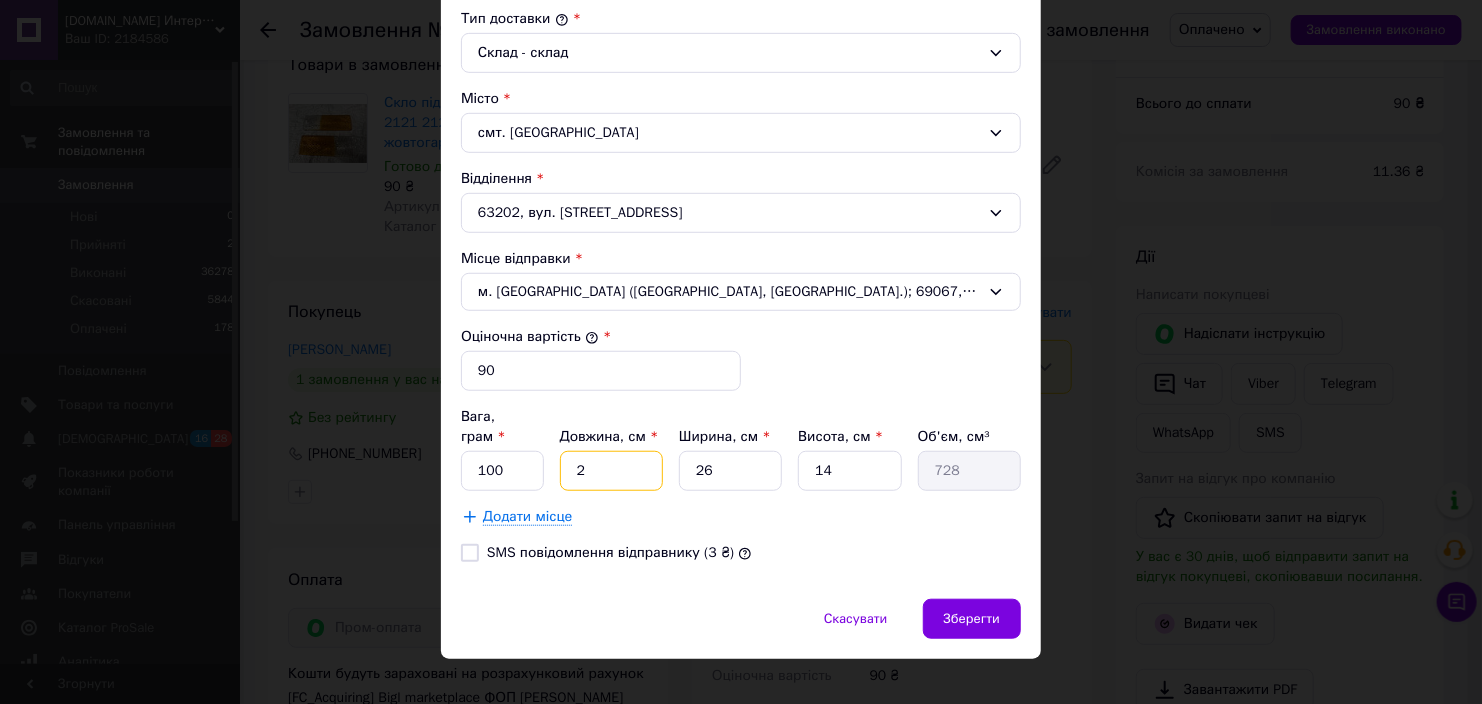 type on "25" 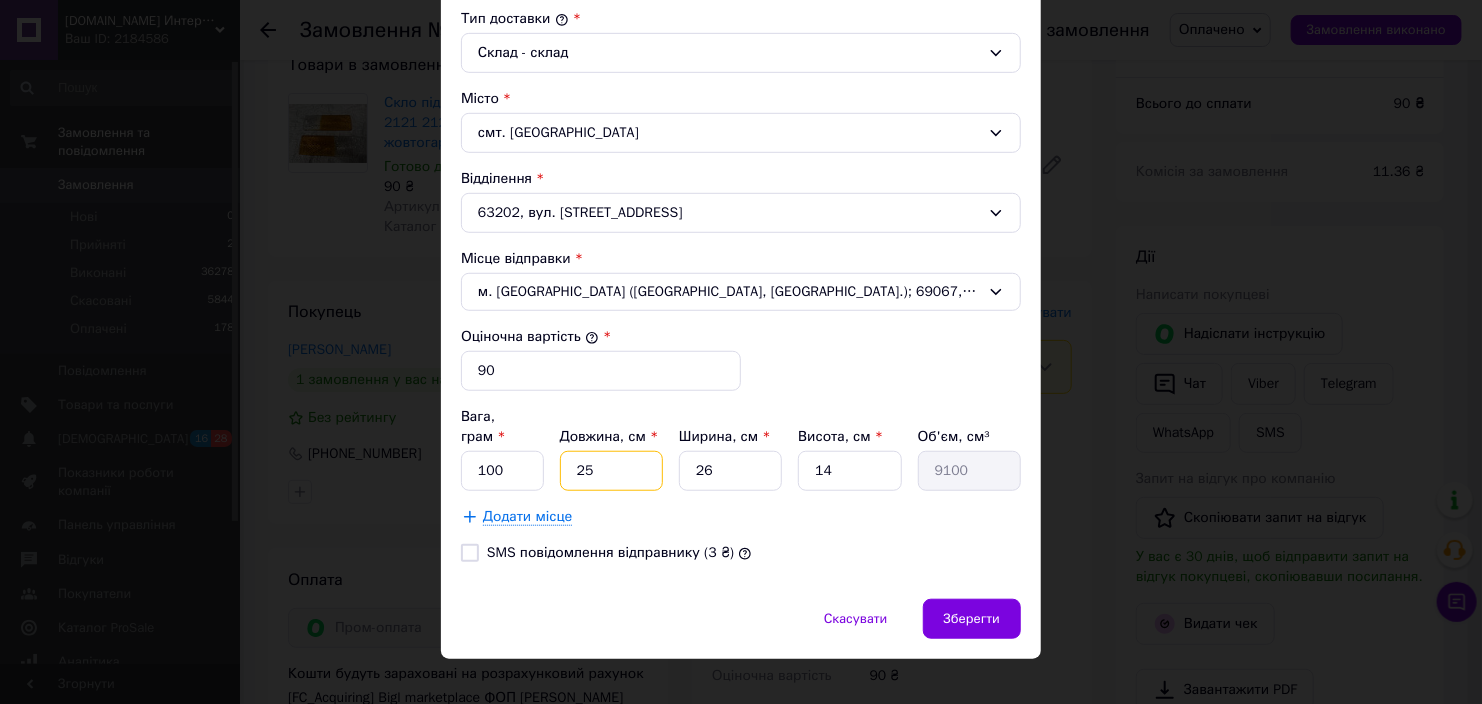type on "25" 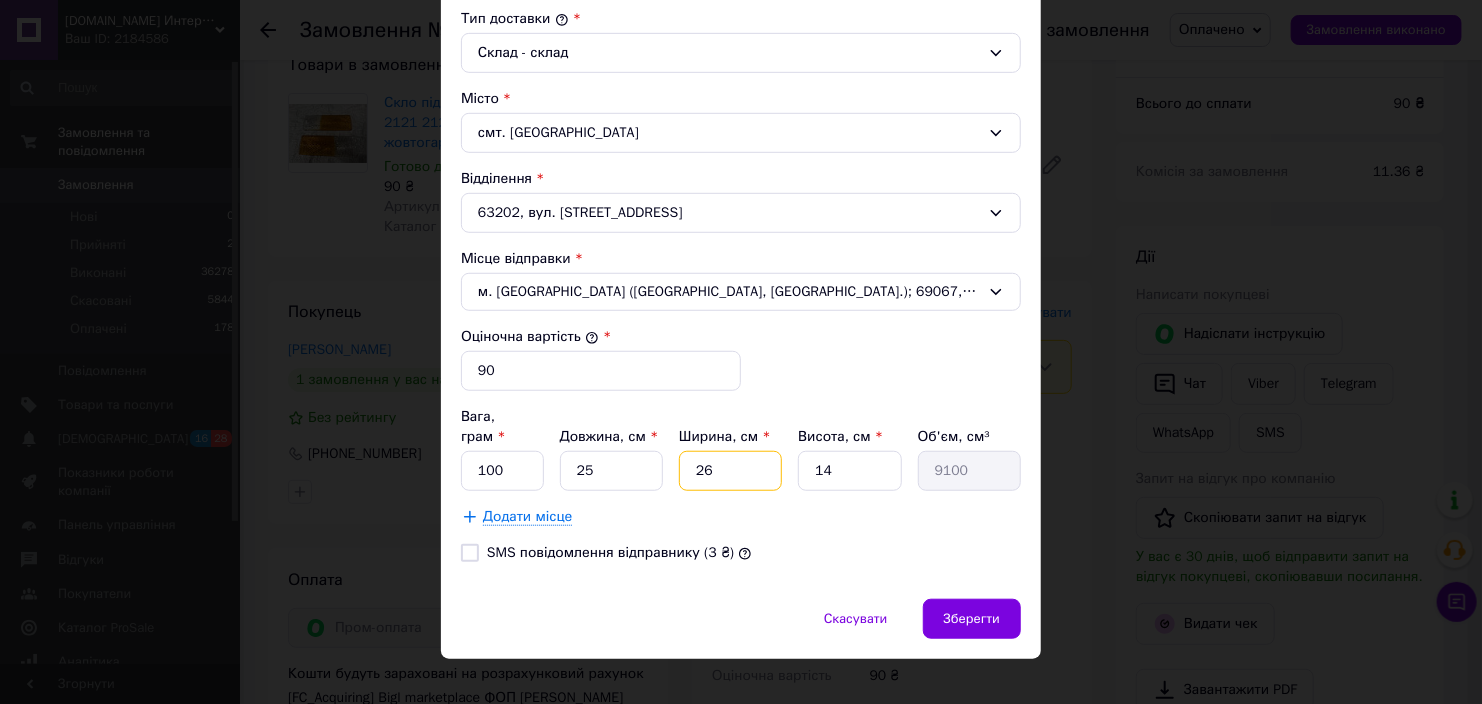 click on "26" at bounding box center [730, 471] 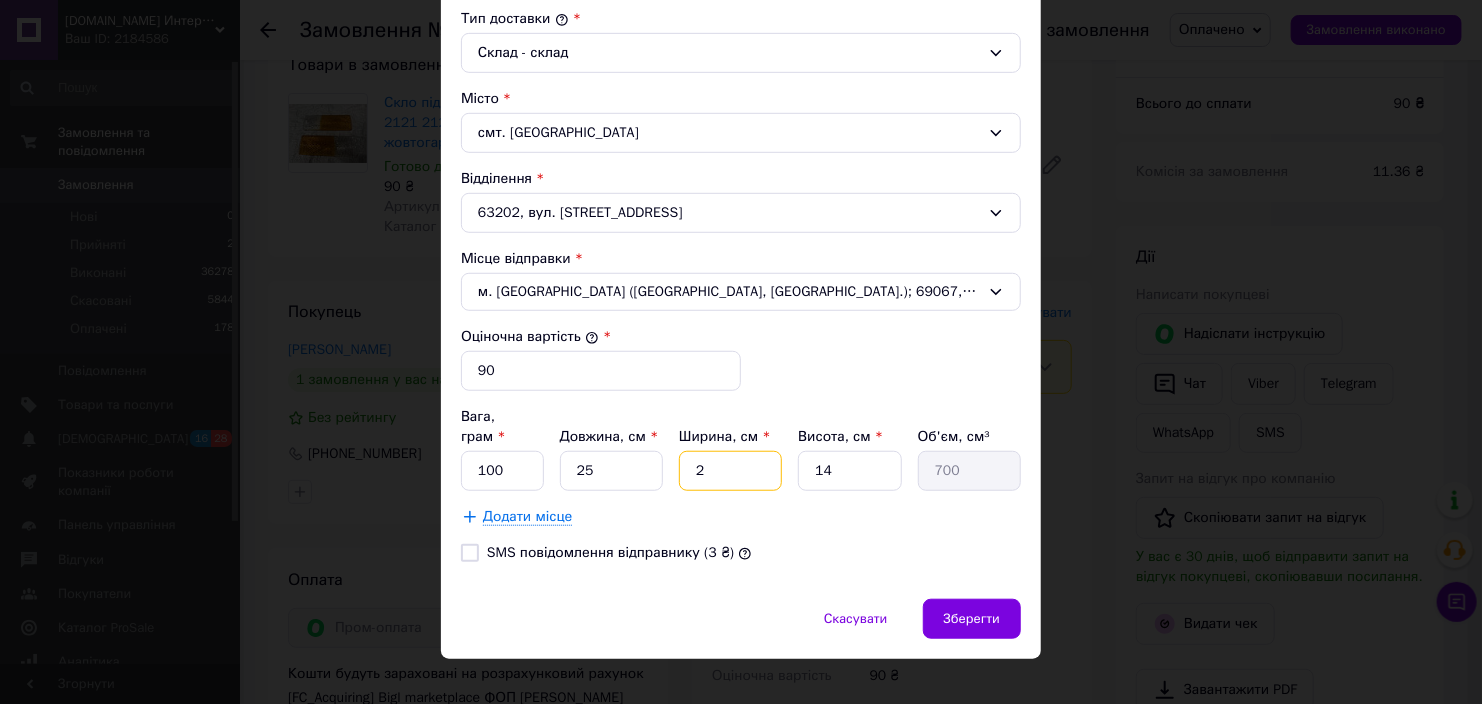 type on "24" 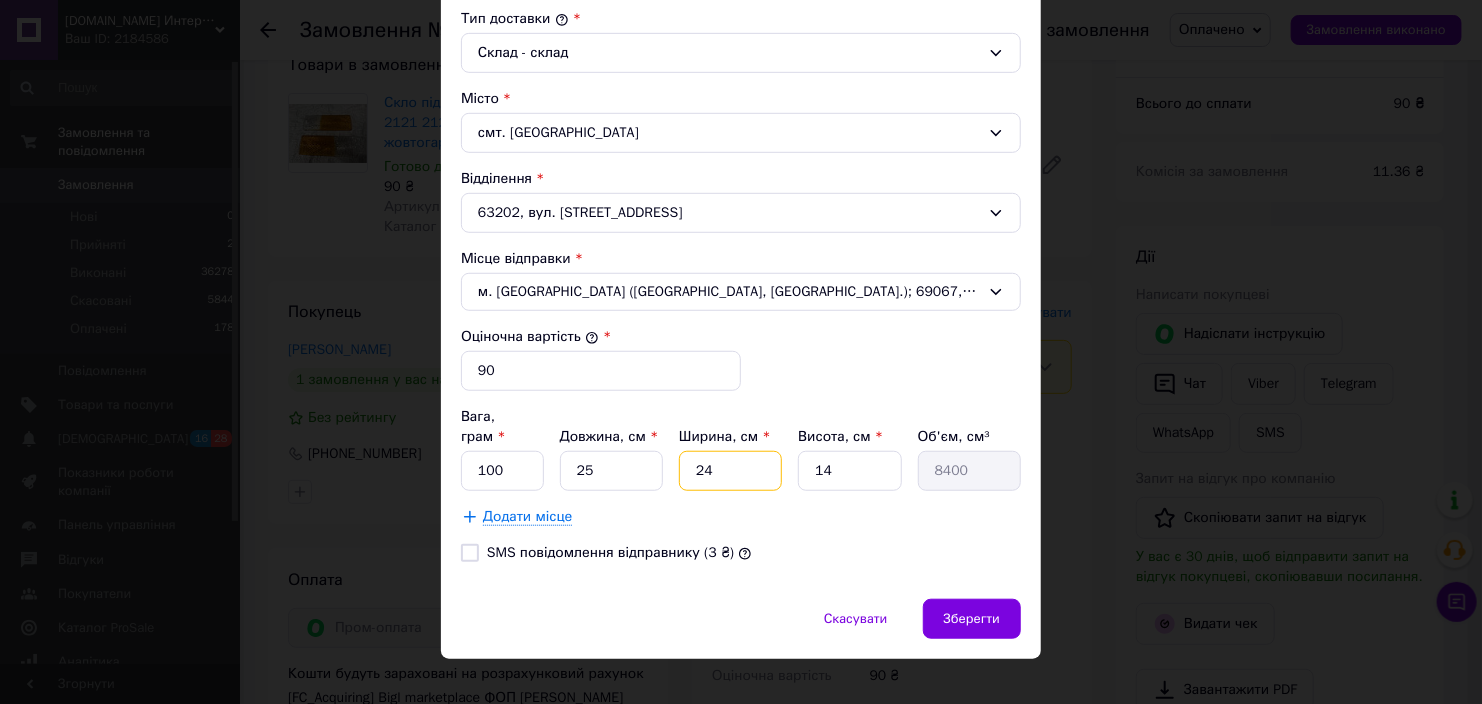type on "24" 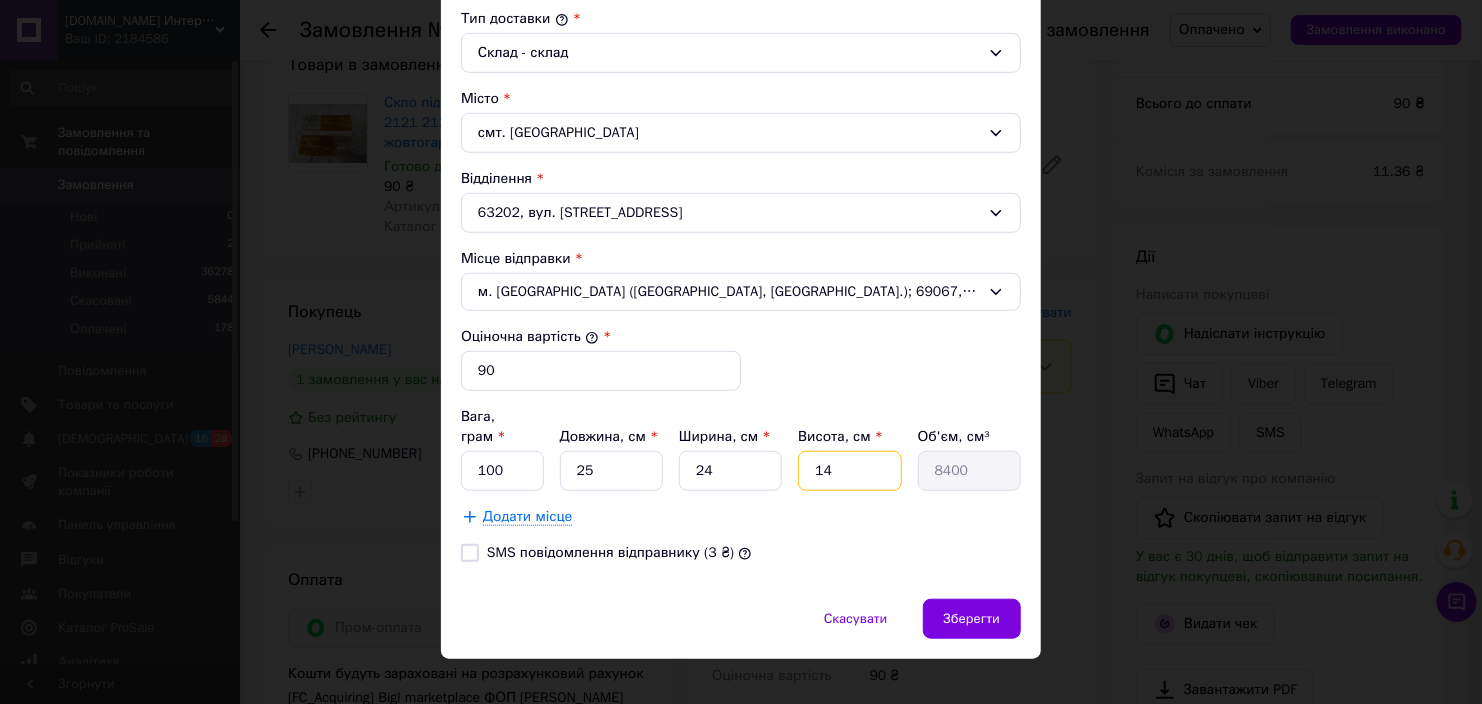 click on "14" at bounding box center [849, 471] 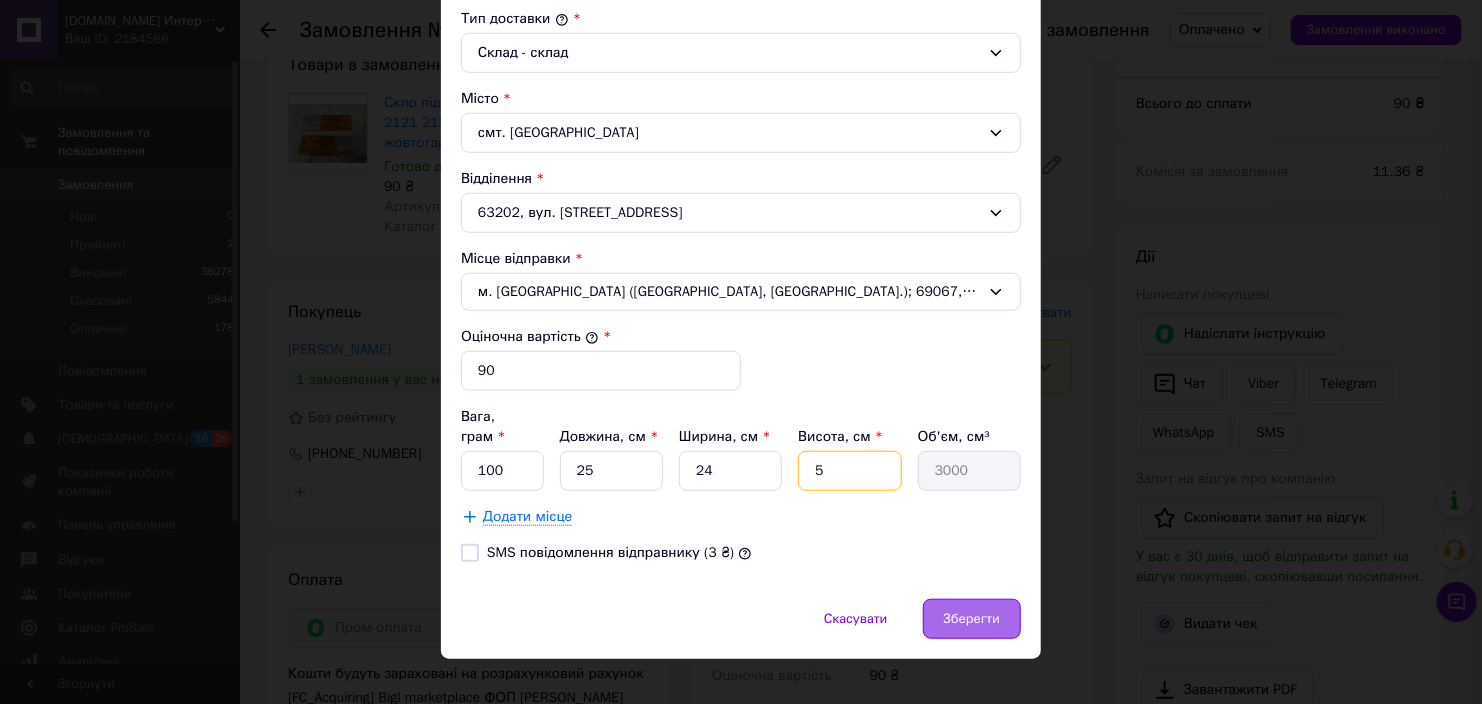 type on "5" 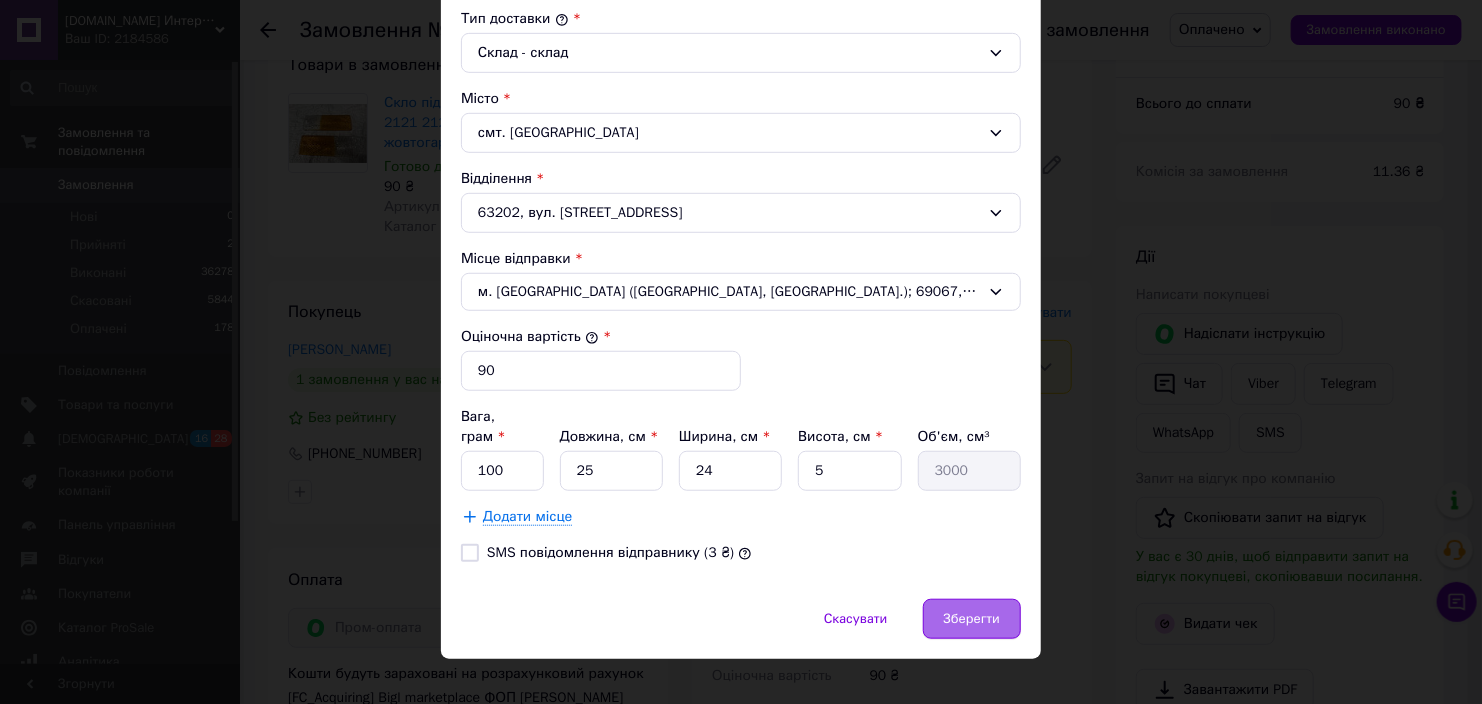 click on "Зберегти" at bounding box center (972, 619) 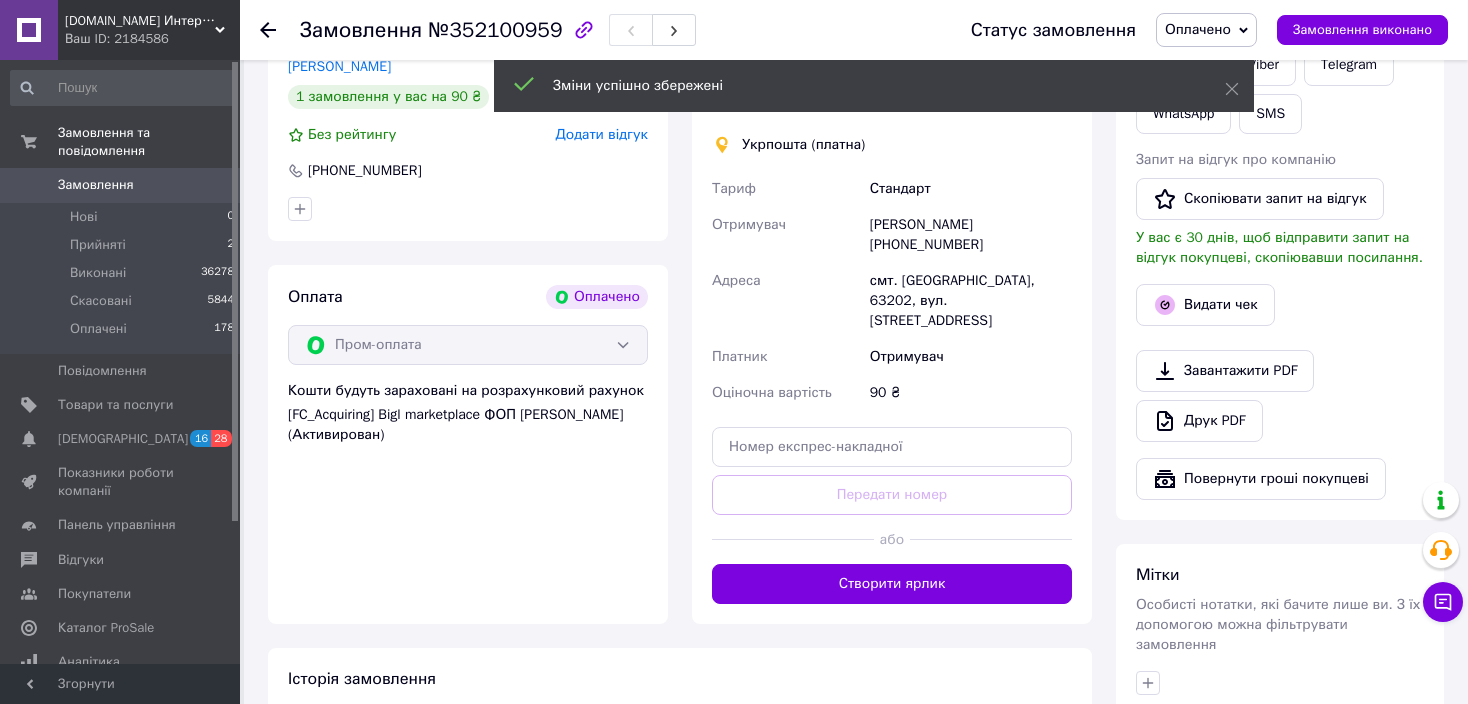scroll, scrollTop: 700, scrollLeft: 0, axis: vertical 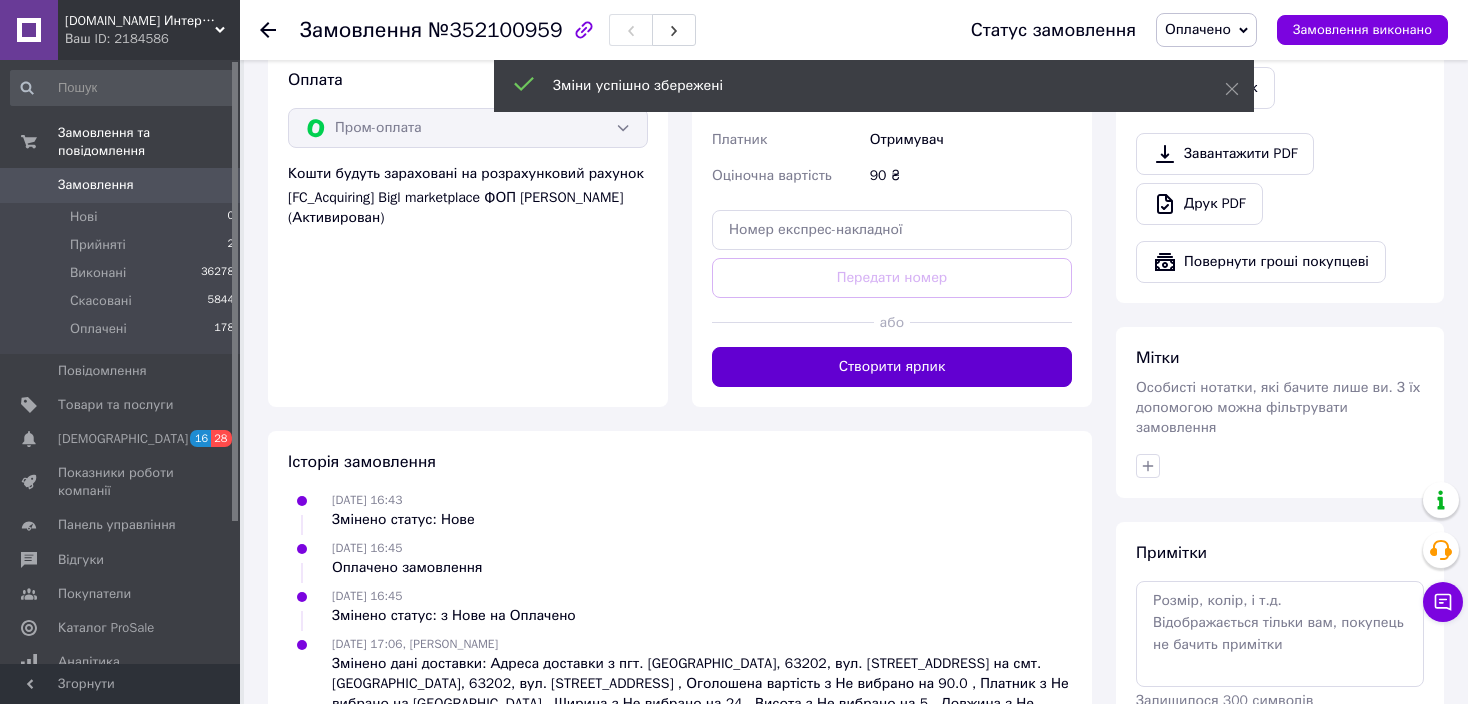 click on "Створити ярлик" at bounding box center (892, 367) 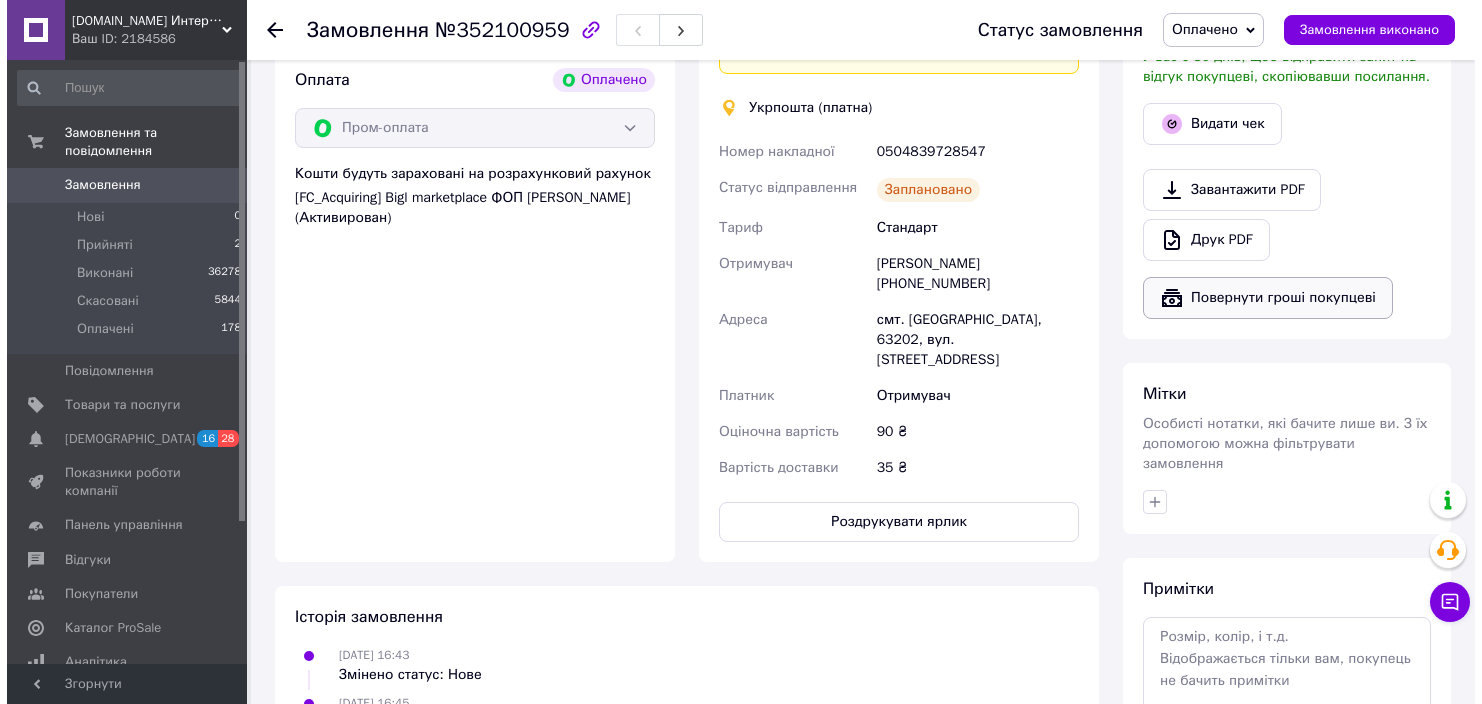 scroll, scrollTop: 600, scrollLeft: 0, axis: vertical 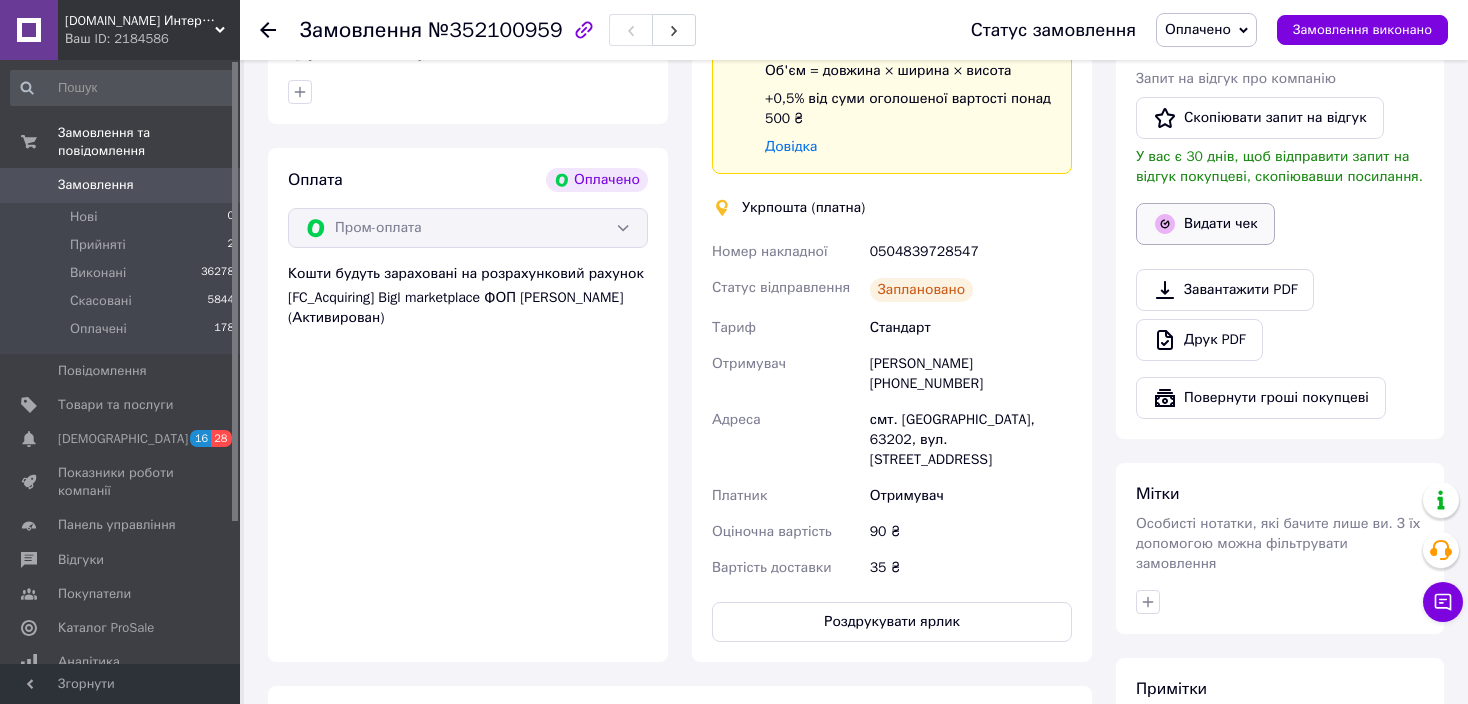 click on "Видати чек" at bounding box center (1205, 224) 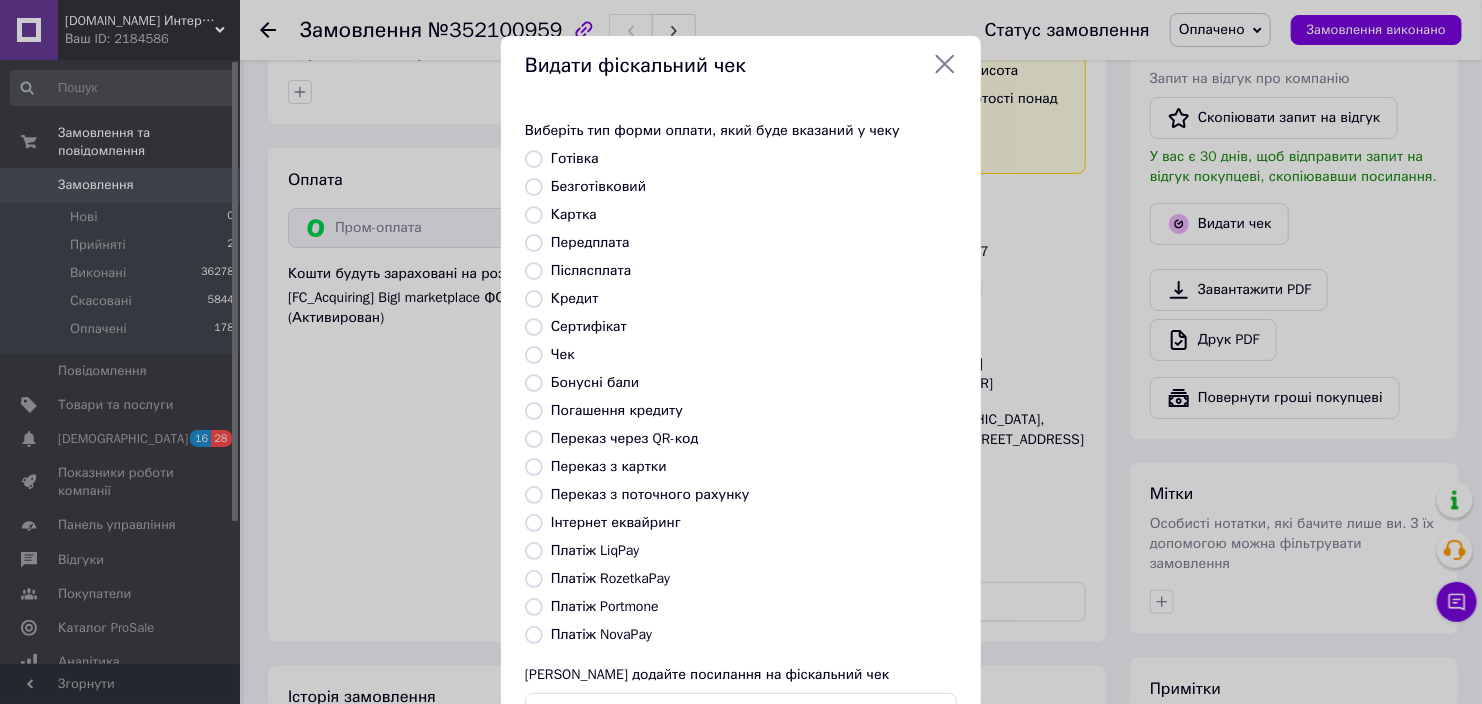 click on "Платіж RozetkaPay" at bounding box center (610, 578) 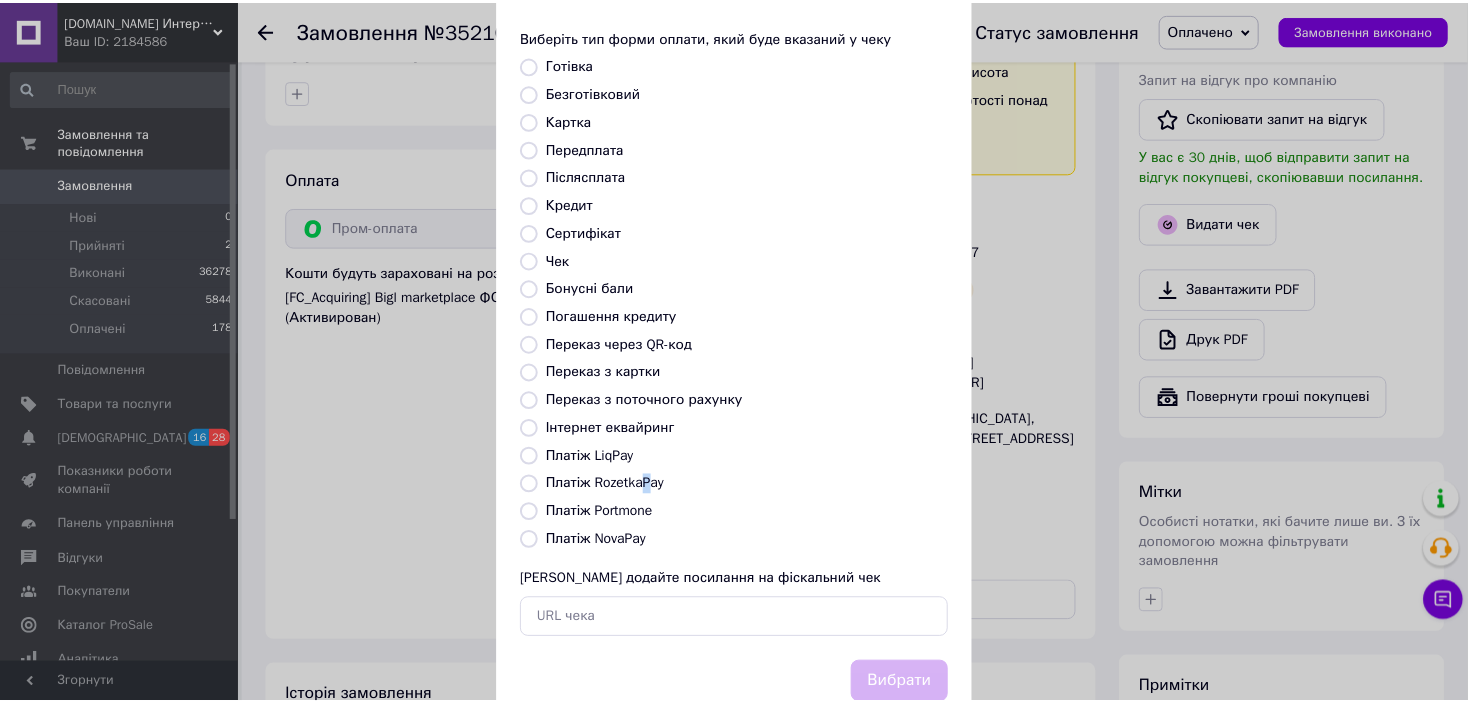 scroll, scrollTop: 154, scrollLeft: 0, axis: vertical 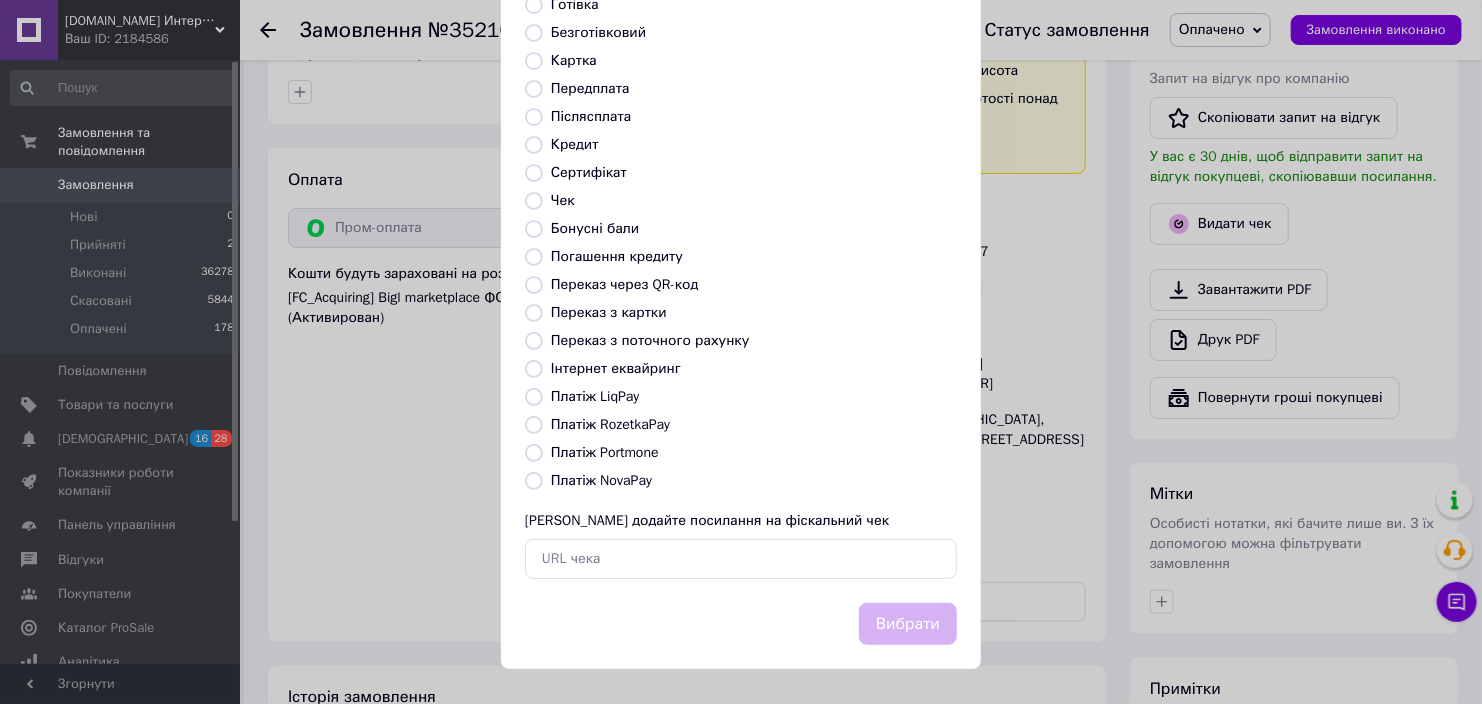click on "Платіж RozetkaPay" at bounding box center (610, 424) 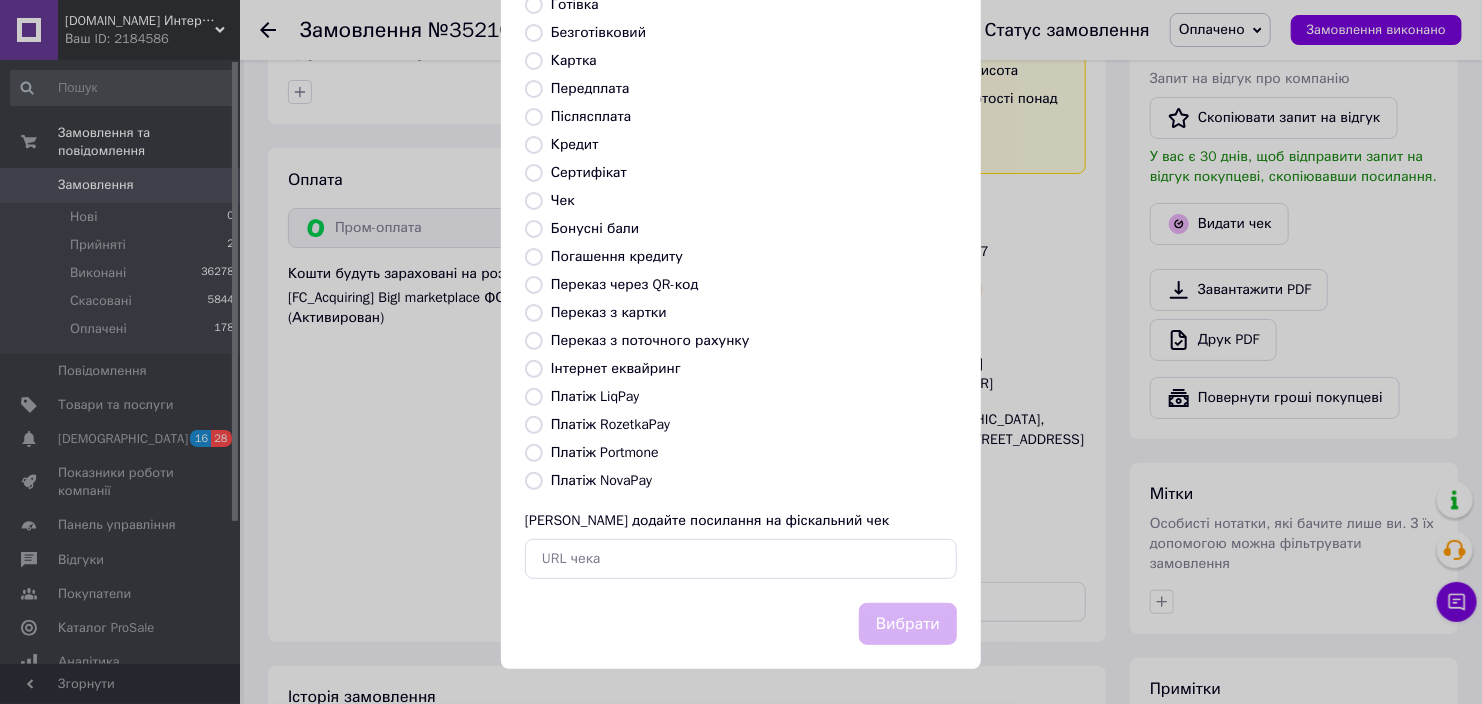 radio on "true" 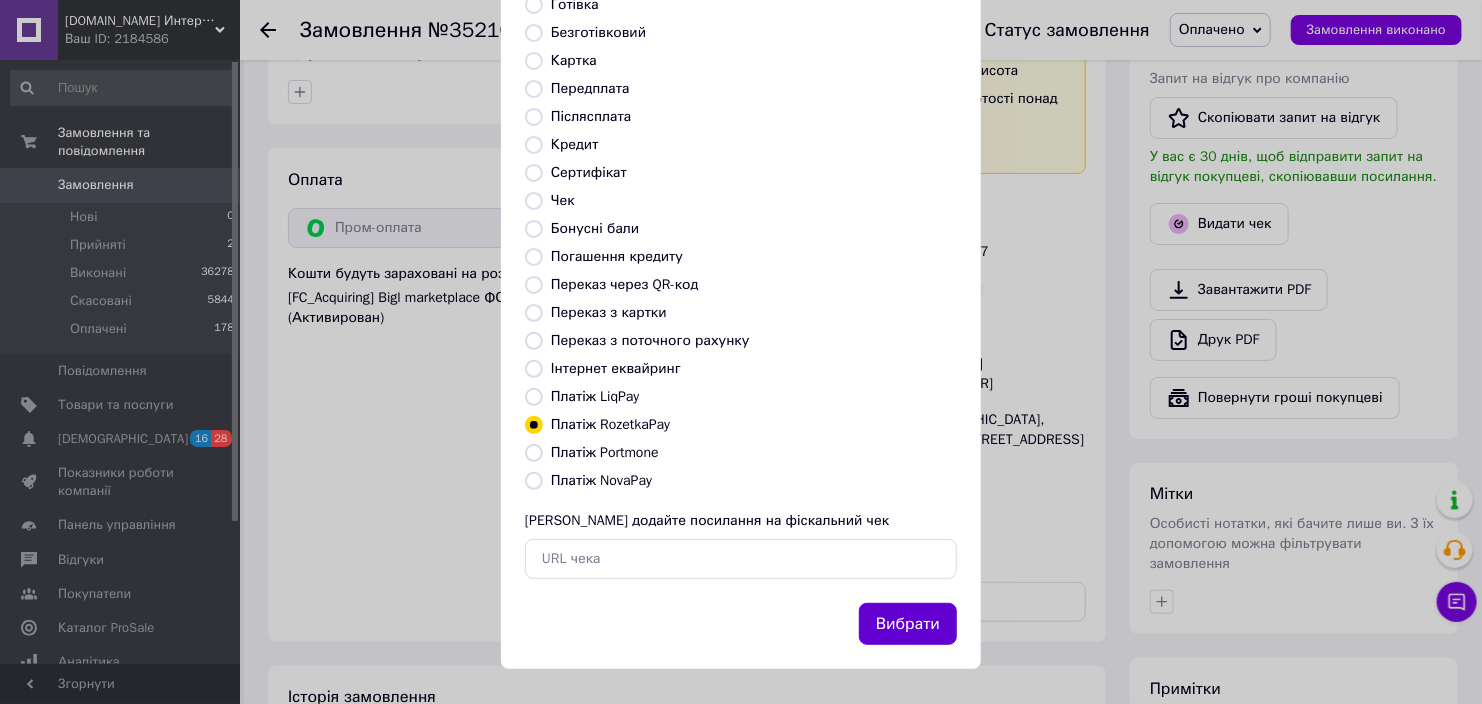 click on "Вибрати" at bounding box center (908, 624) 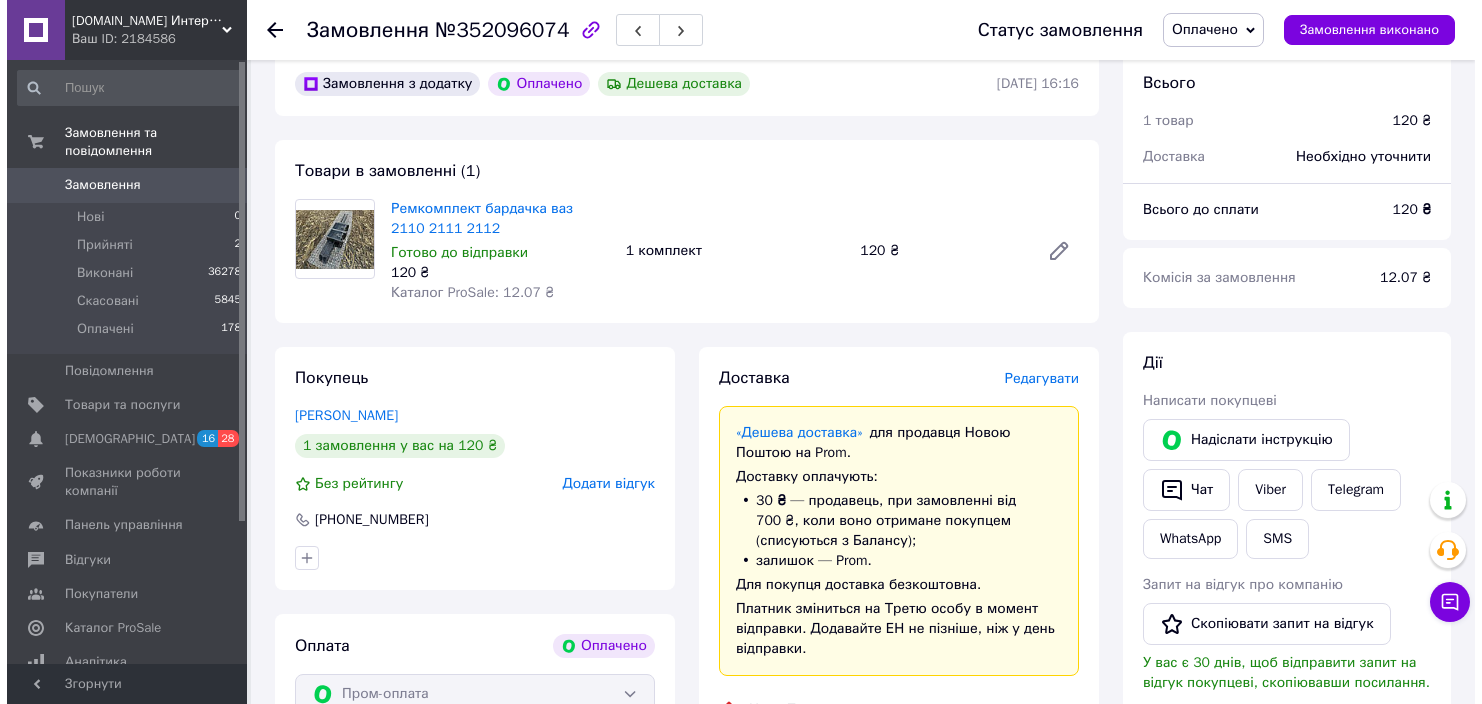 scroll, scrollTop: 200, scrollLeft: 0, axis: vertical 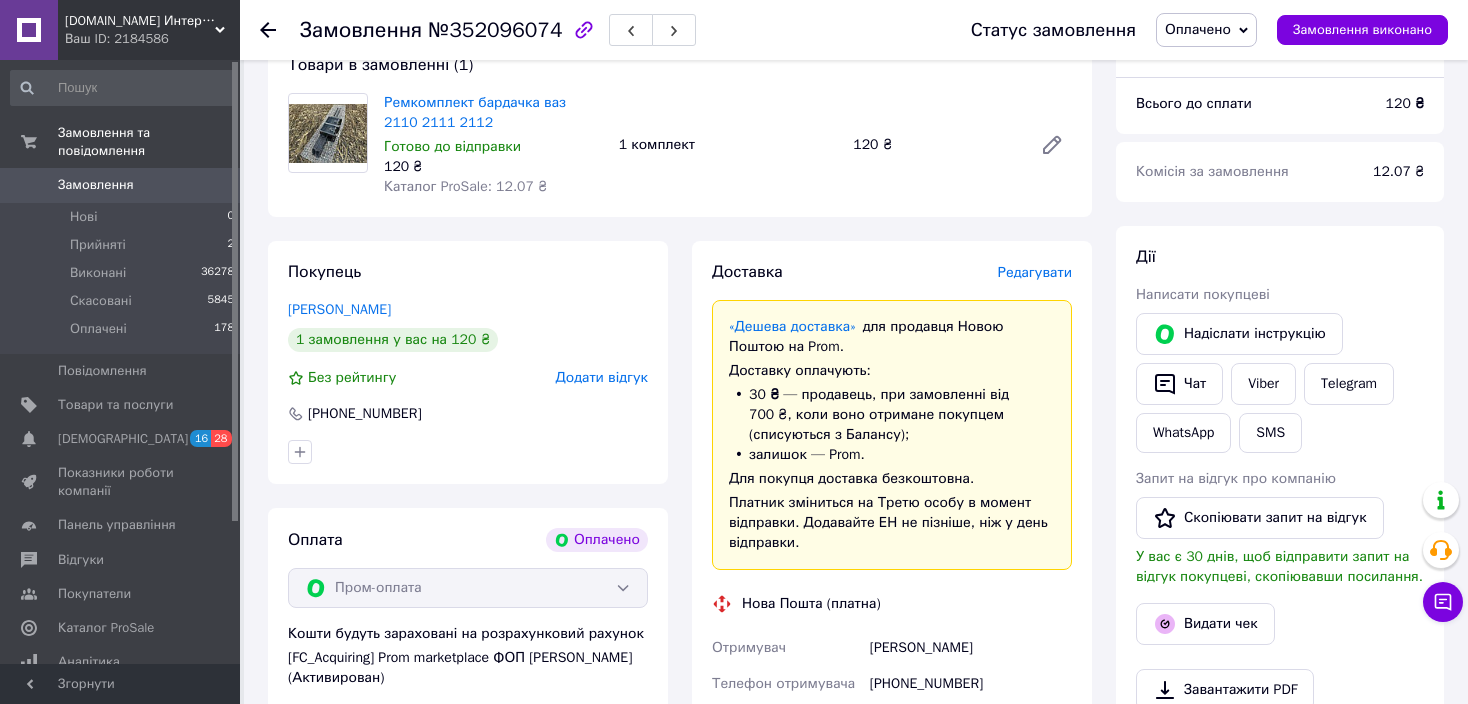 click on "Редагувати" at bounding box center [1035, 272] 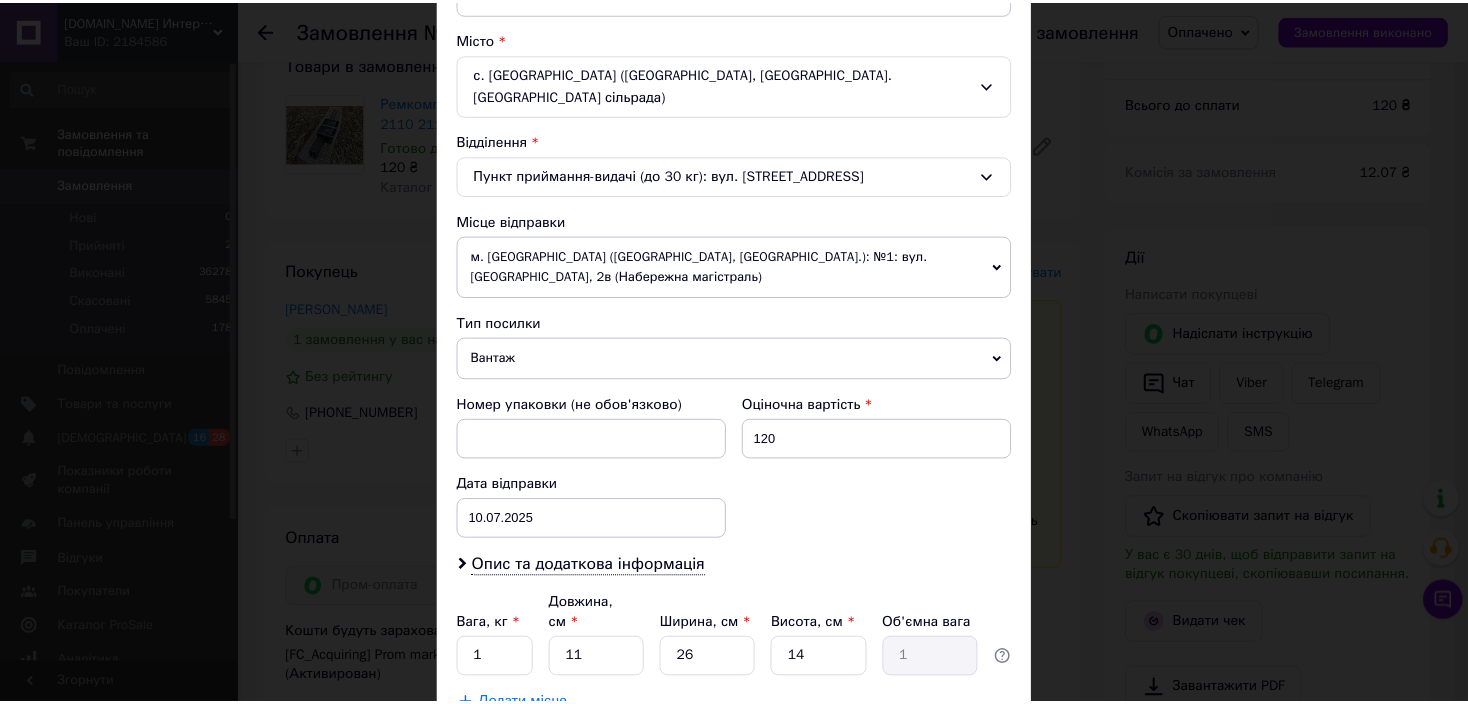 scroll, scrollTop: 638, scrollLeft: 0, axis: vertical 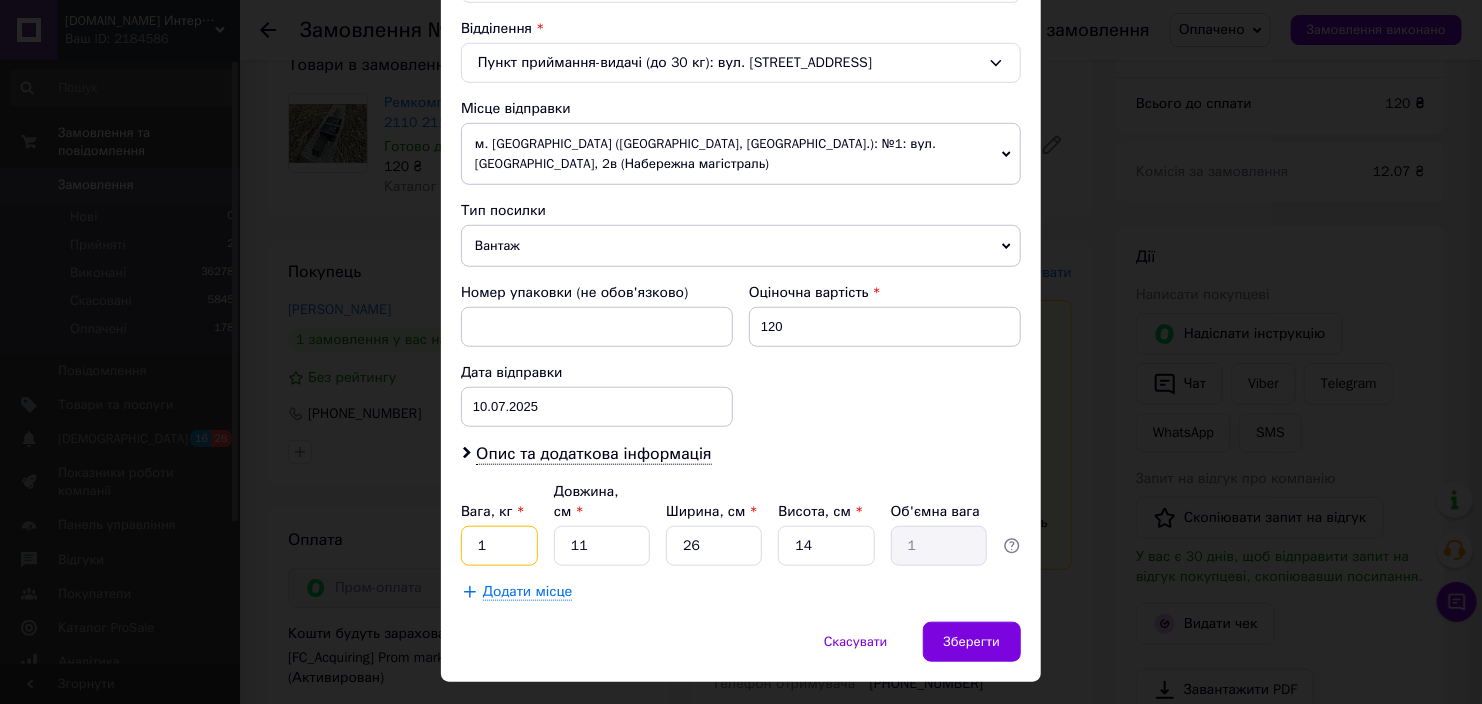 click on "1" at bounding box center (499, 546) 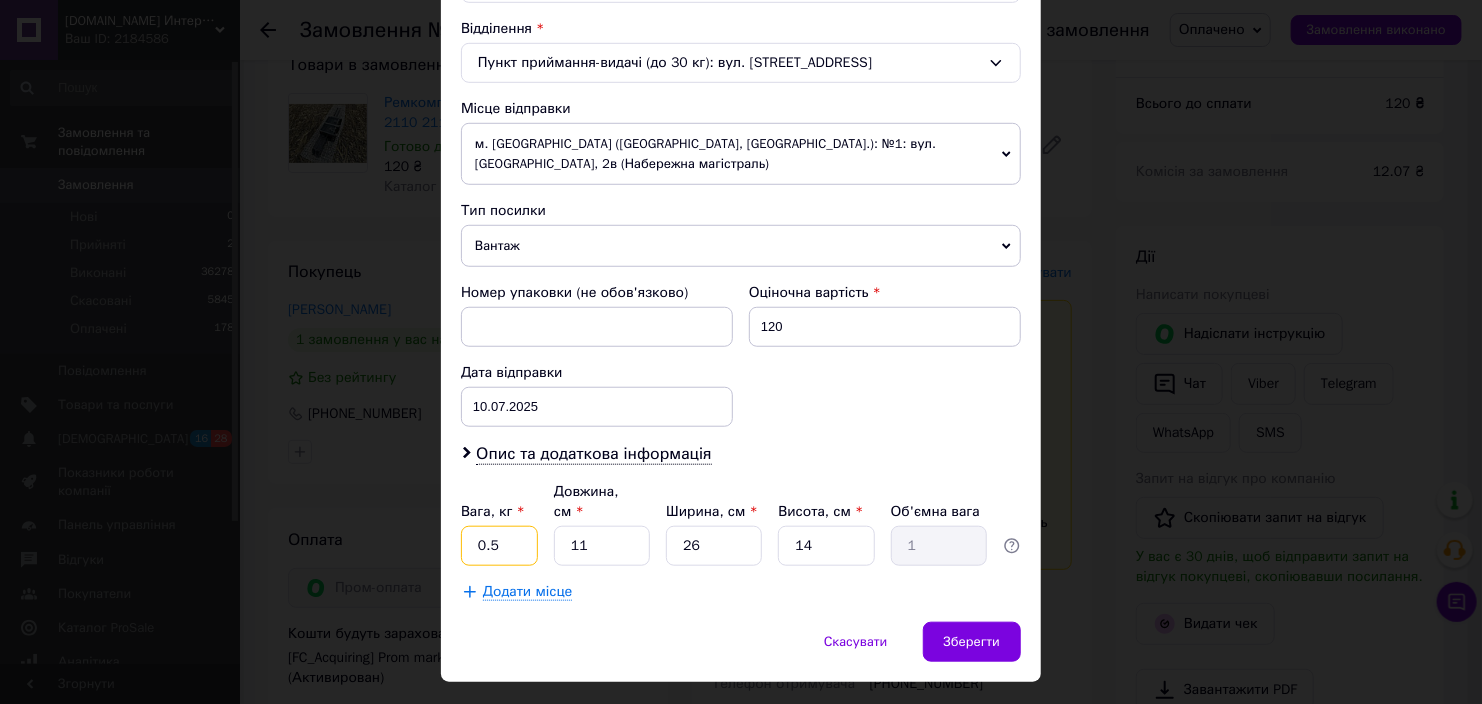 type on "0.5" 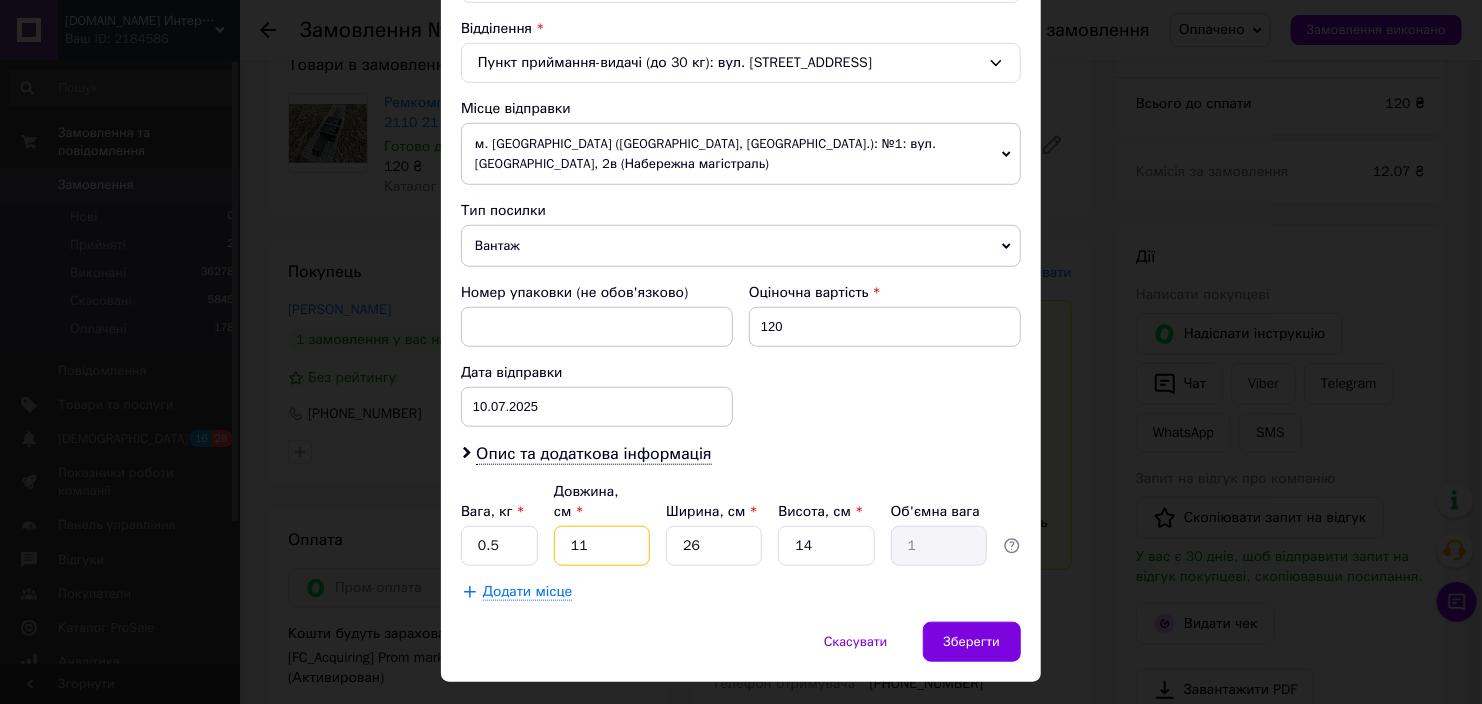 click on "11" at bounding box center (602, 546) 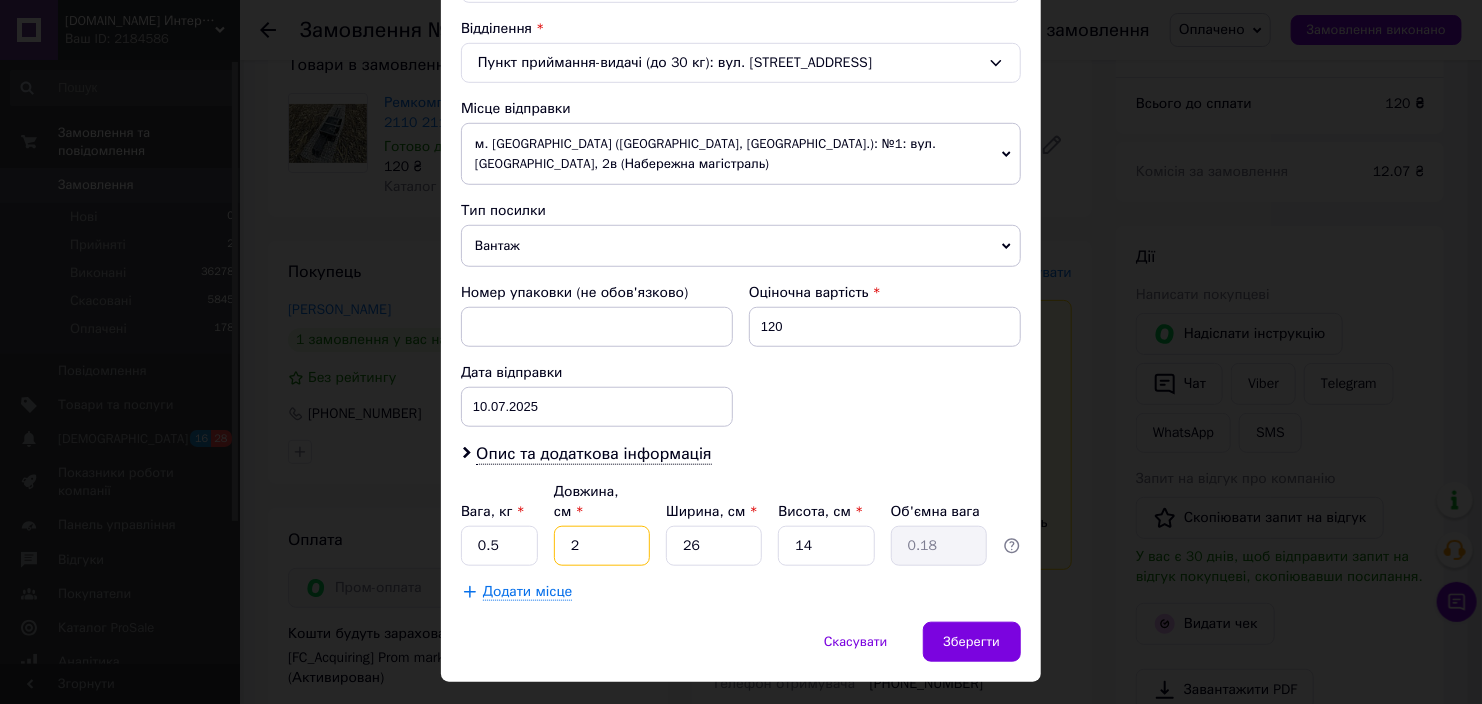 type on "25" 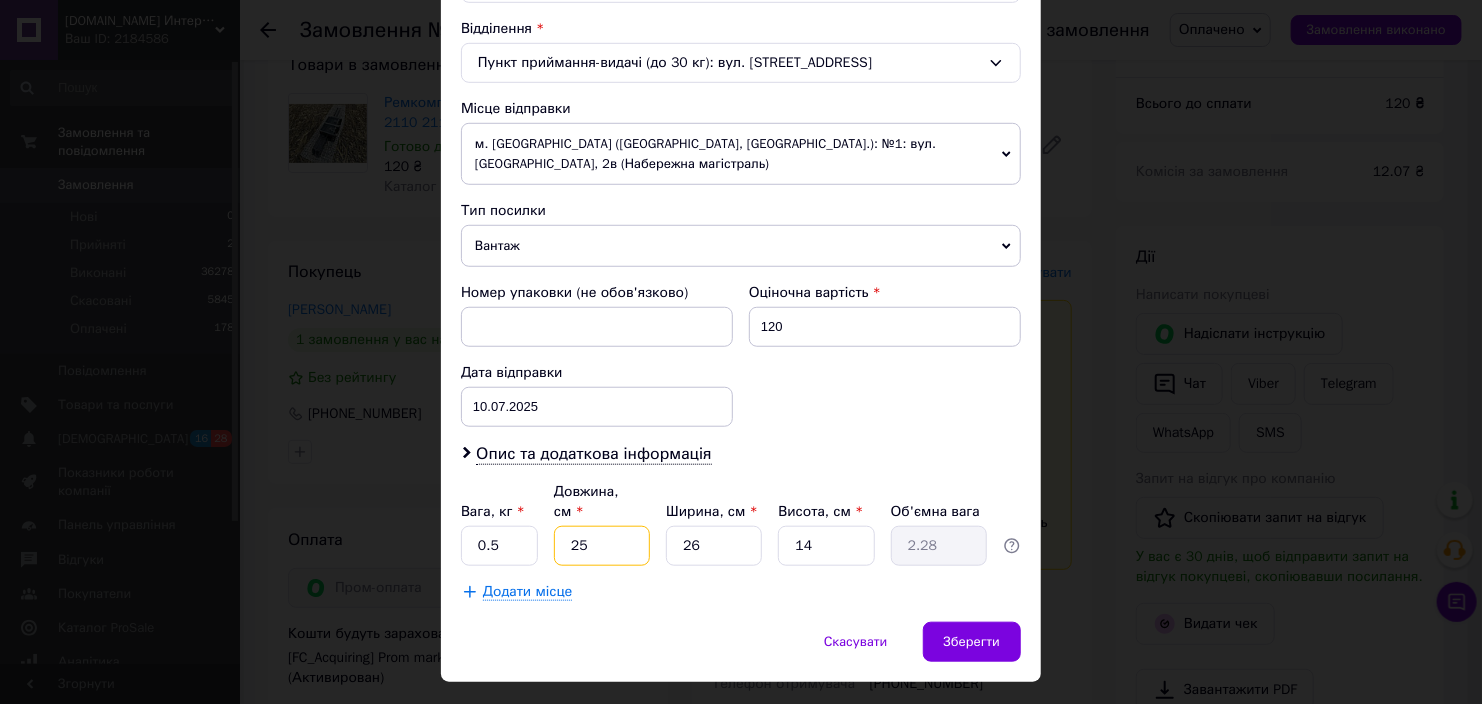 type on "25" 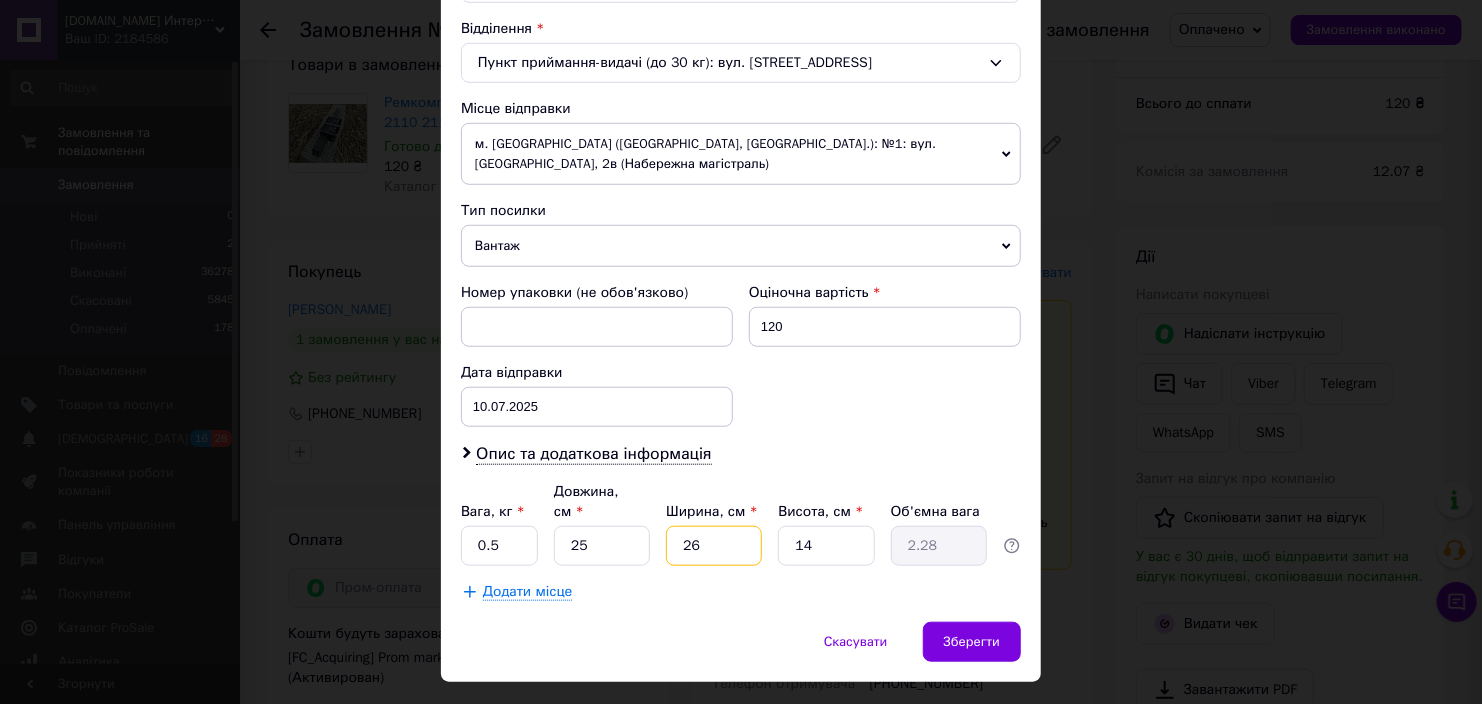 click on "26" at bounding box center [714, 546] 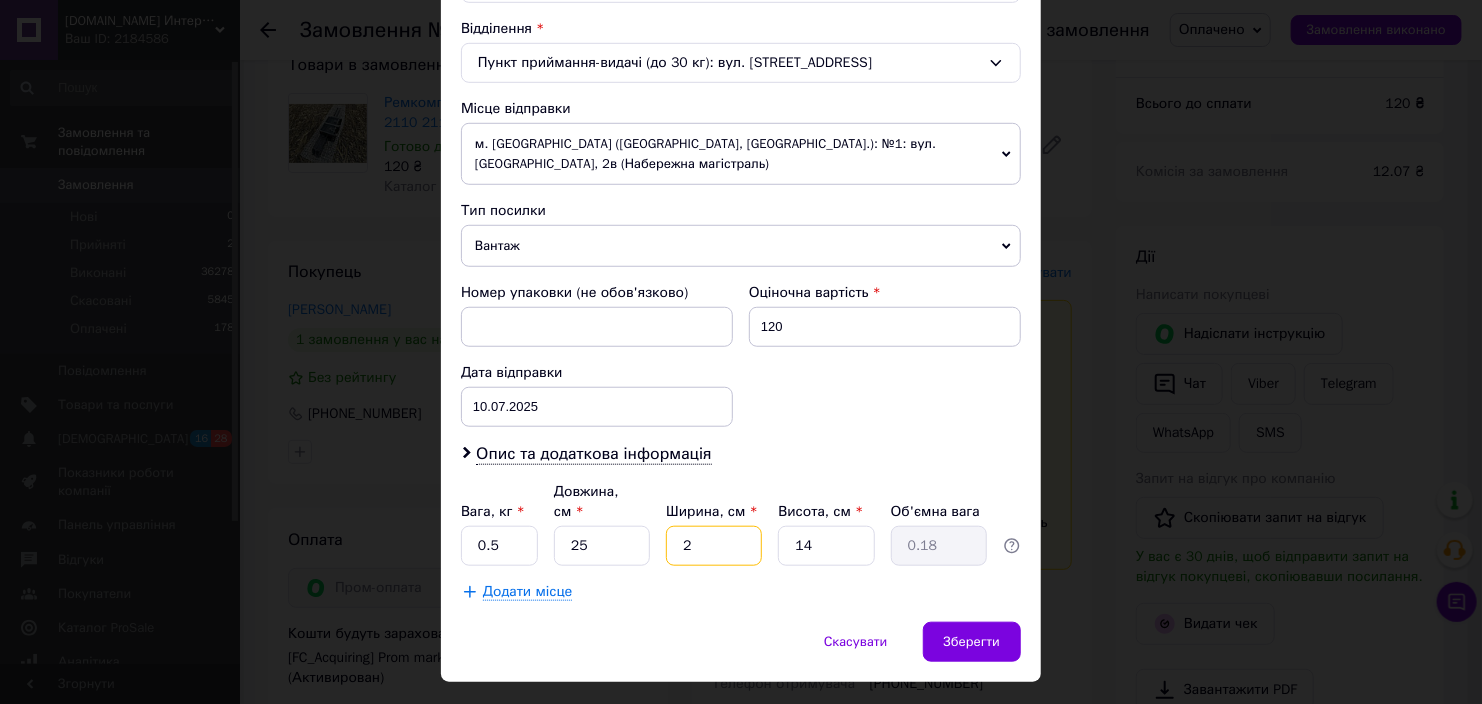 type on "24" 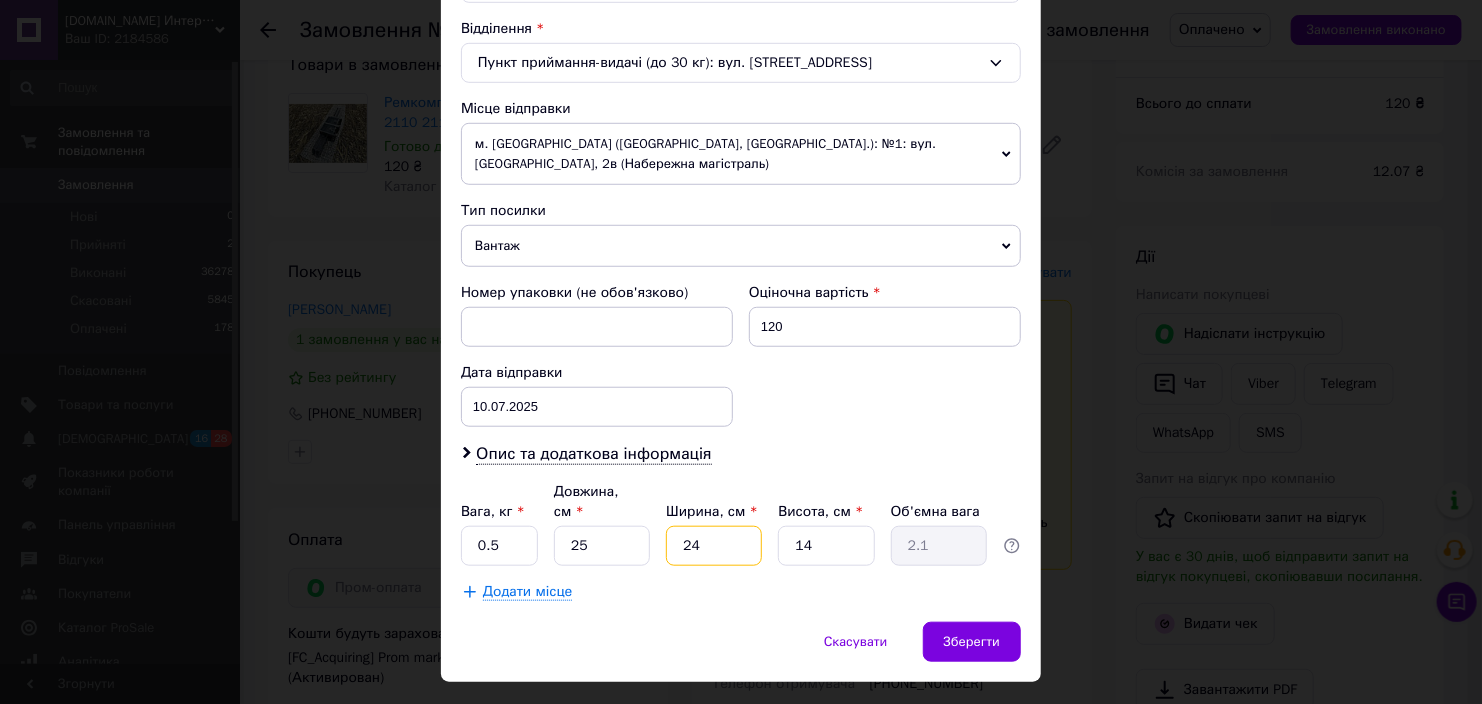 type on "24" 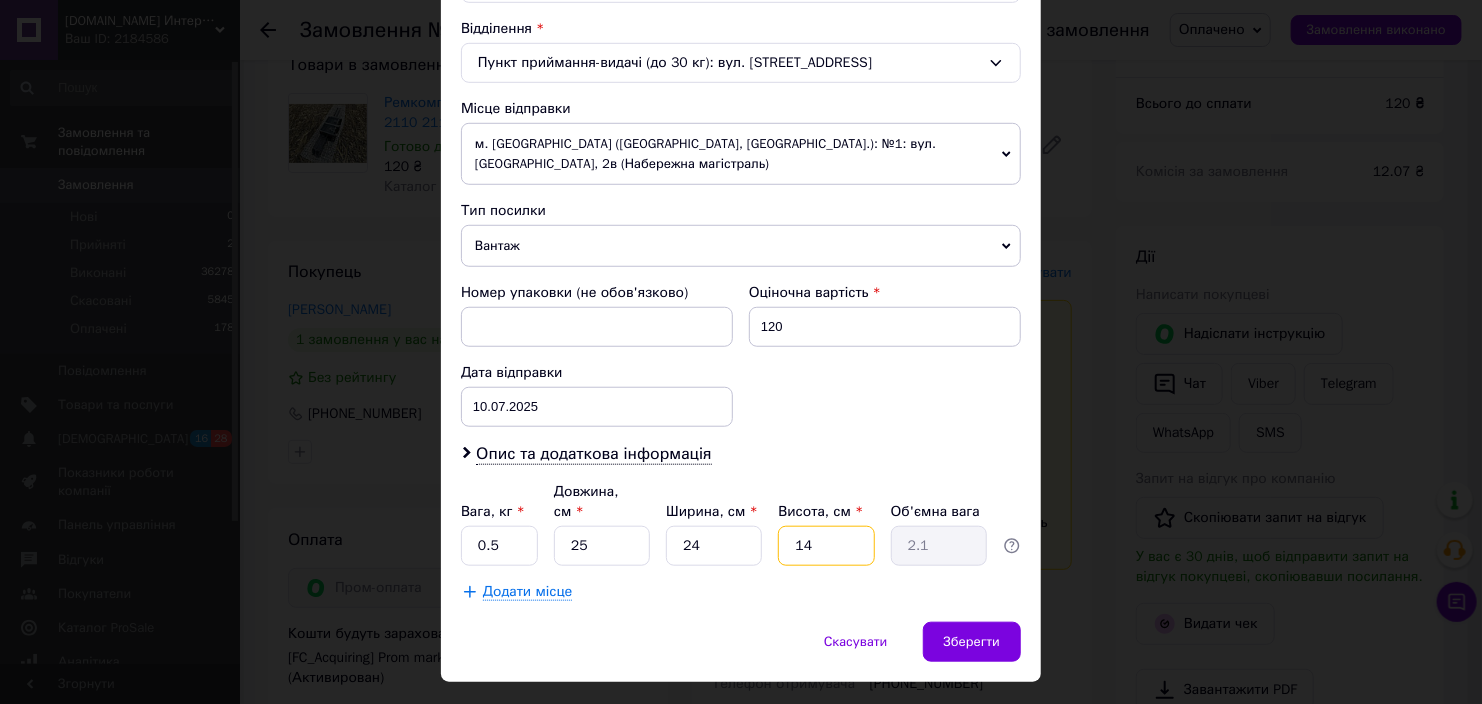 click on "14" at bounding box center [826, 546] 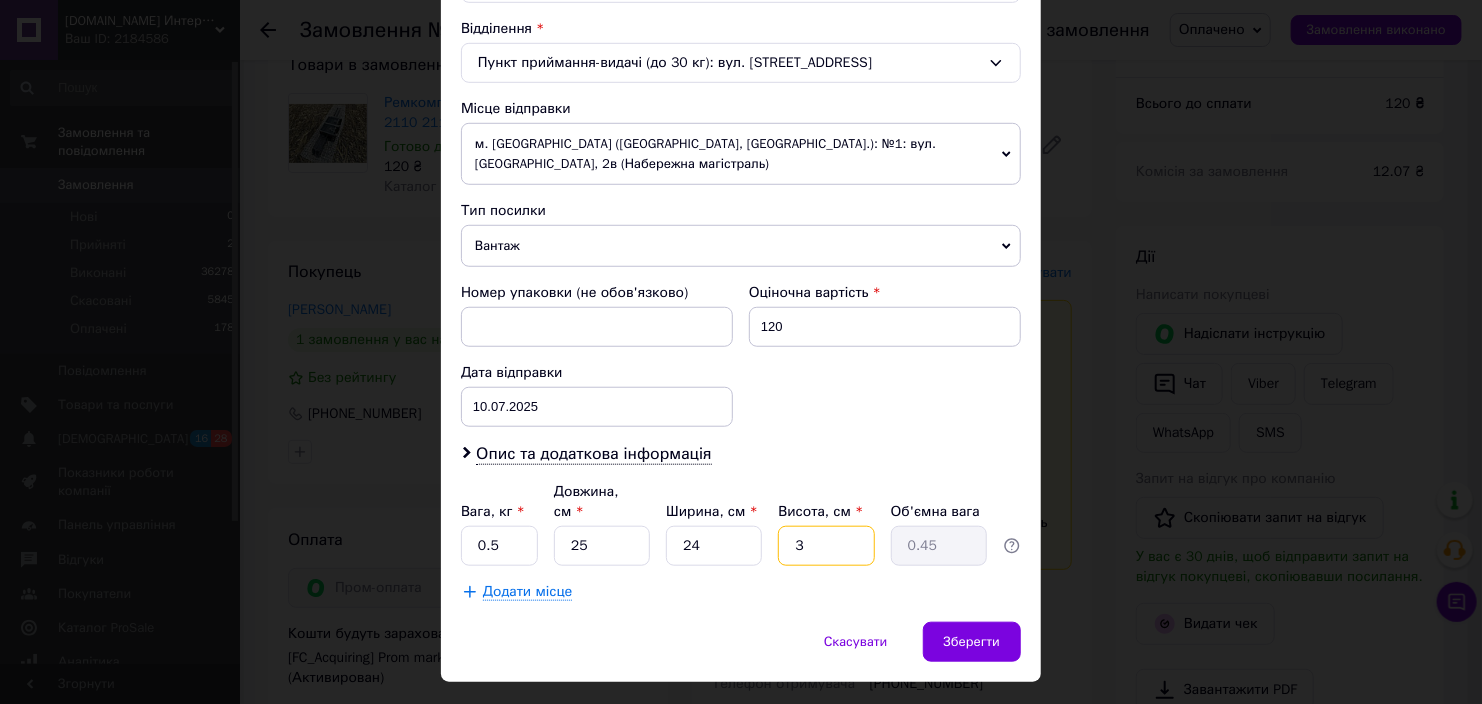 type on "3" 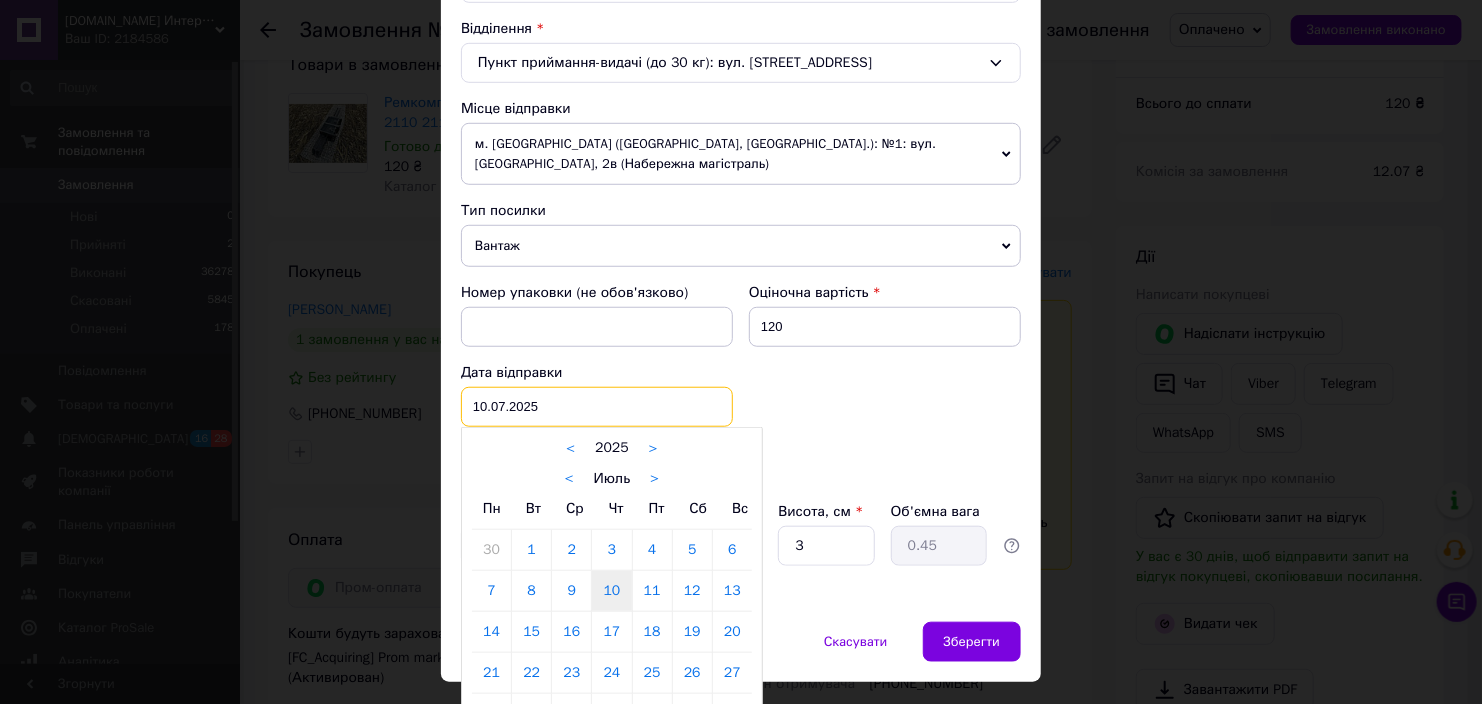 click on "[DATE] < 2025 > < Июль > Пн Вт Ср Чт Пт Сб Вс 30 1 2 3 4 5 6 7 8 9 10 11 12 13 14 15 16 17 18 19 20 21 22 23 24 25 26 27 28 29 30 31 1 2 3 4 5 6 7 8 9 10" at bounding box center [597, 407] 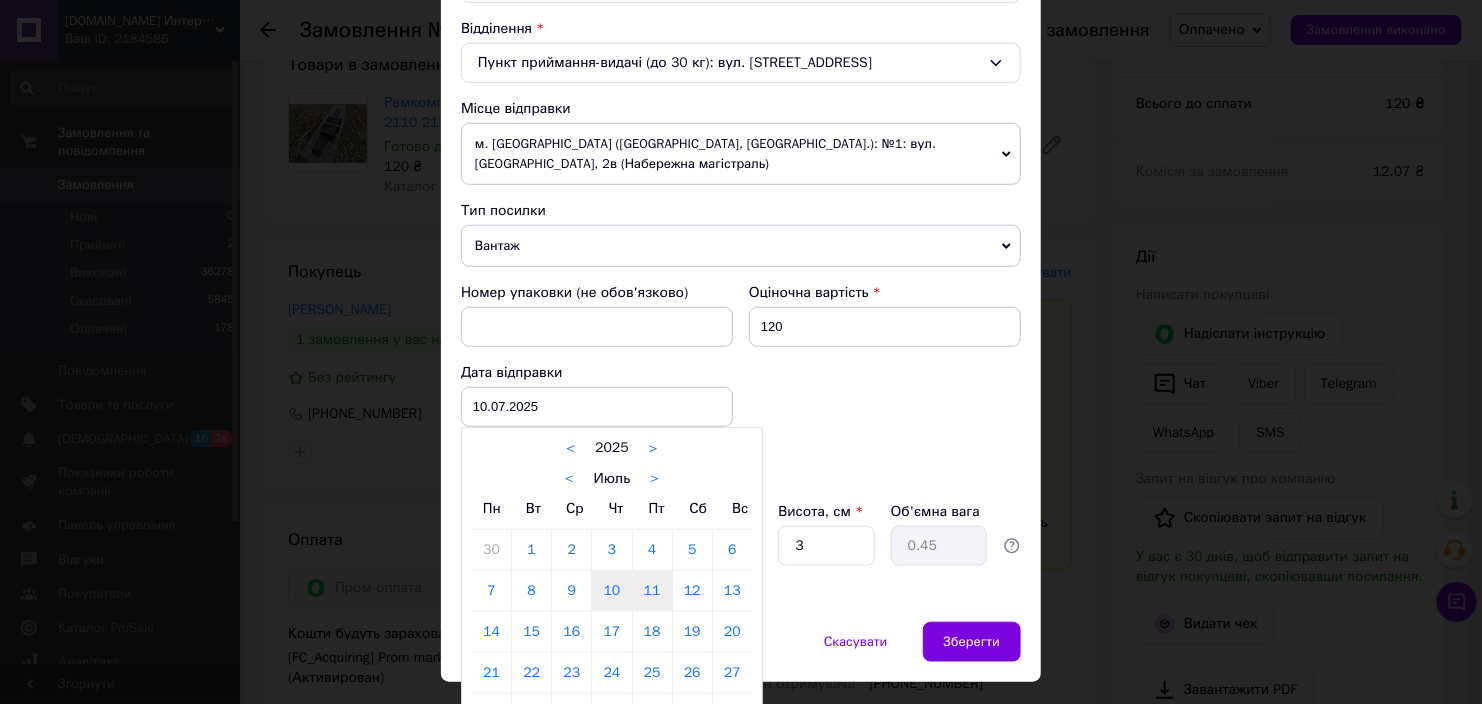 click on "11" at bounding box center (652, 591) 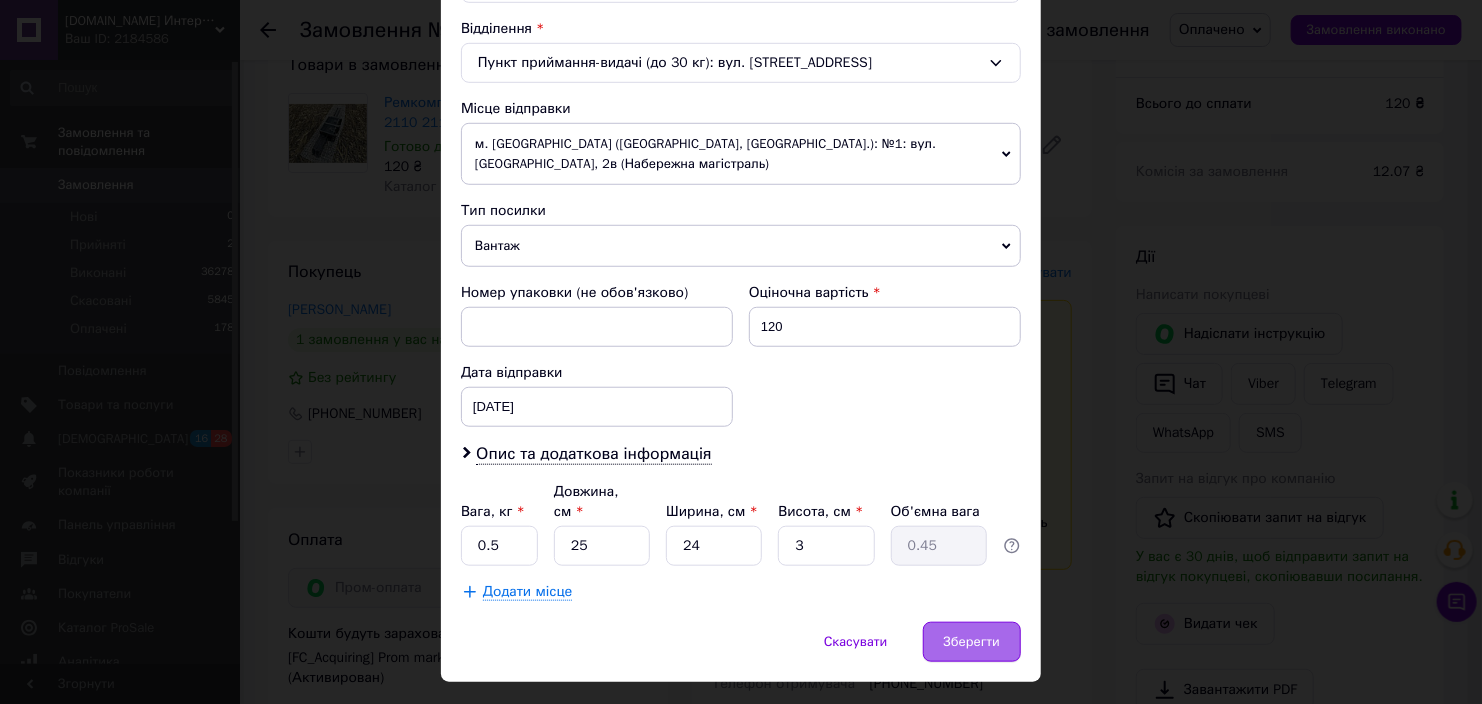 click on "Зберегти" at bounding box center (972, 642) 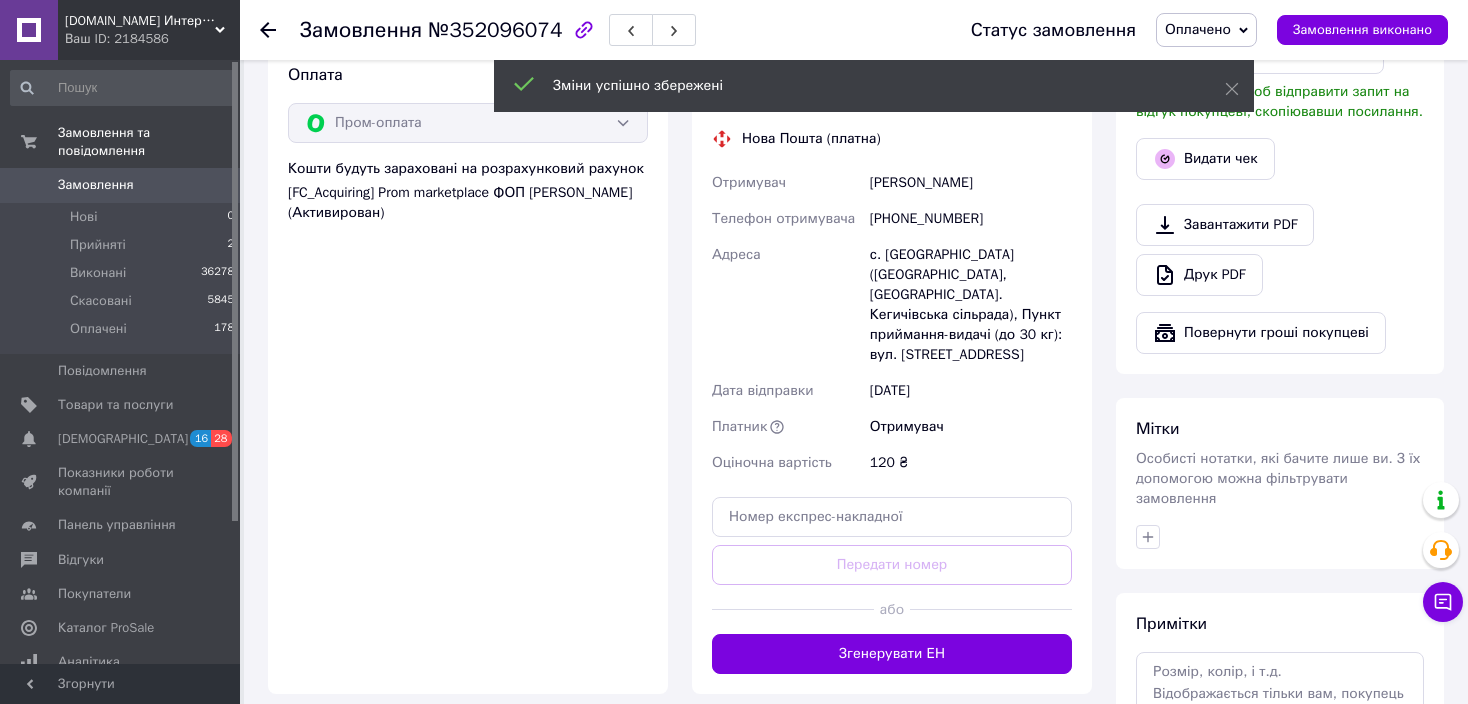 scroll, scrollTop: 700, scrollLeft: 0, axis: vertical 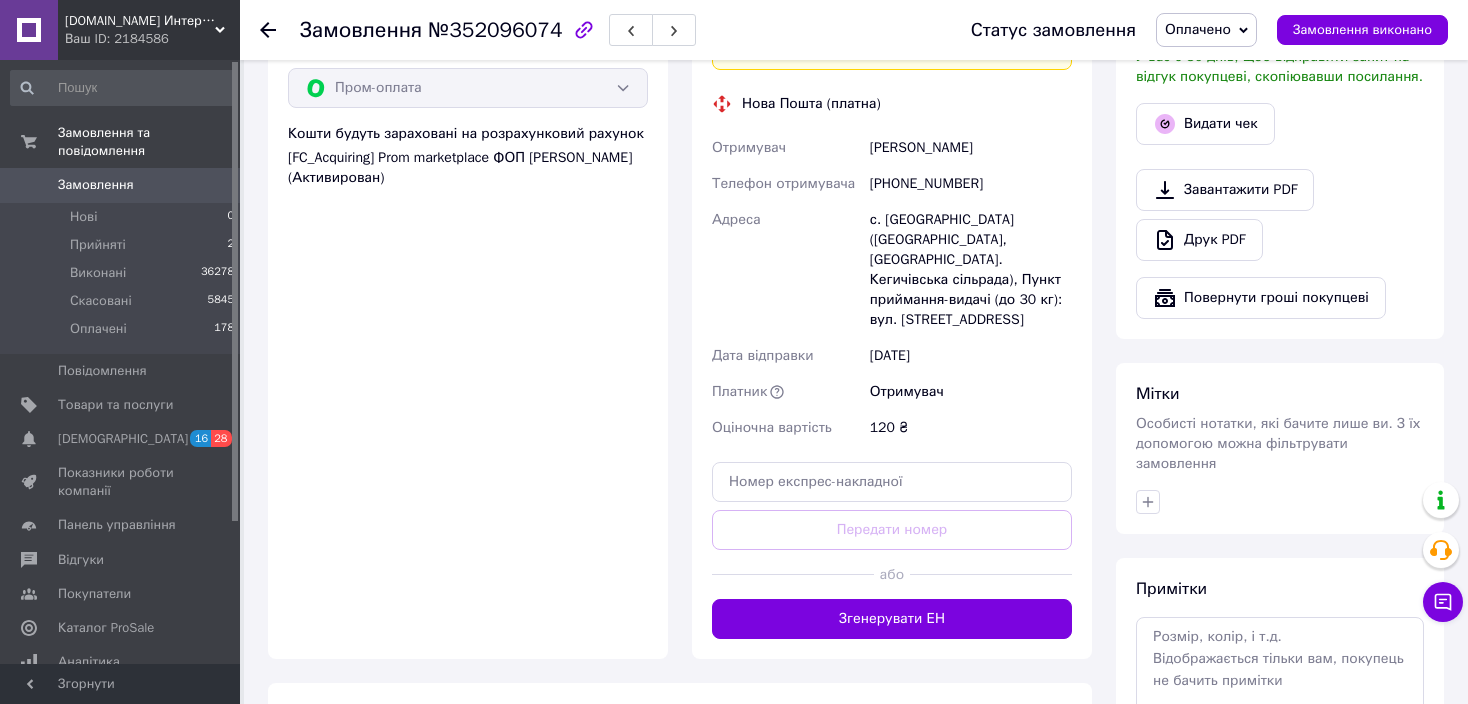 click on "Згенерувати ЕН" at bounding box center [892, 619] 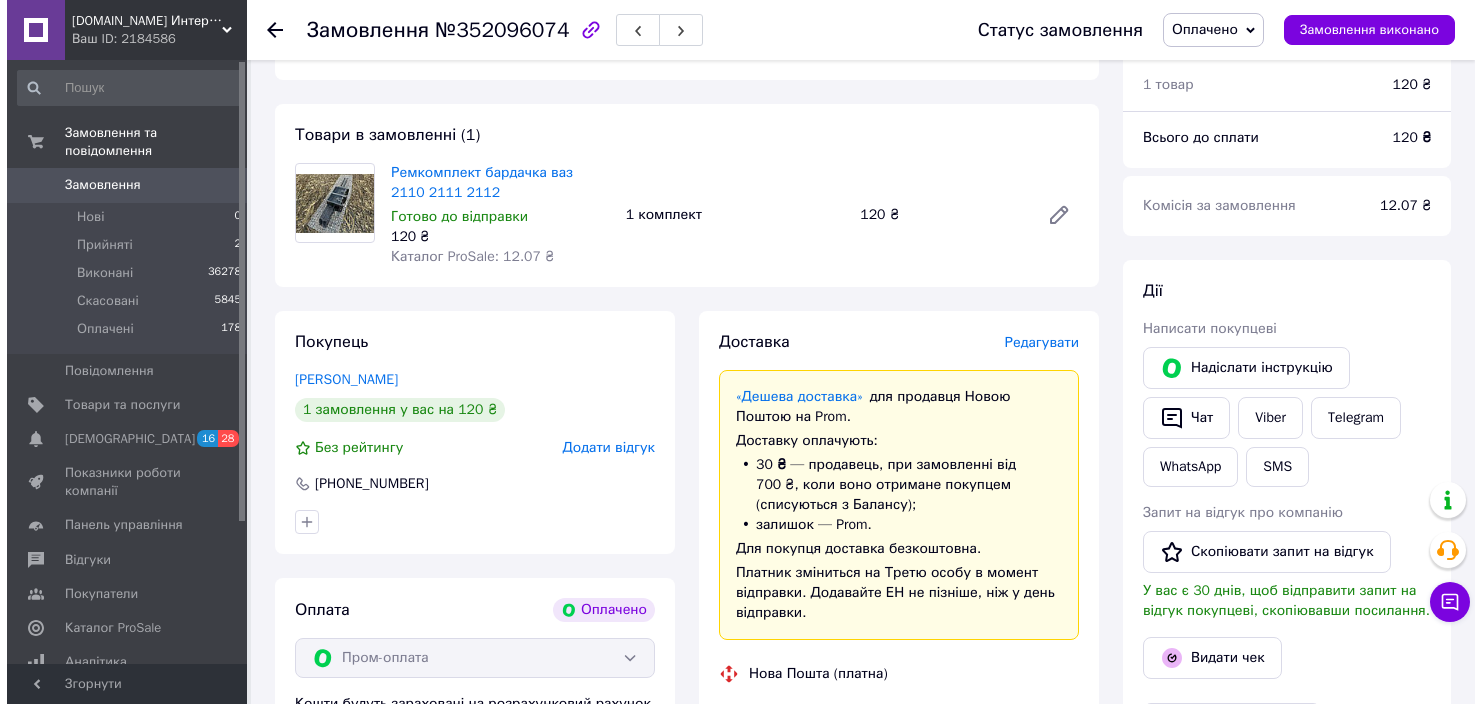 scroll, scrollTop: 200, scrollLeft: 0, axis: vertical 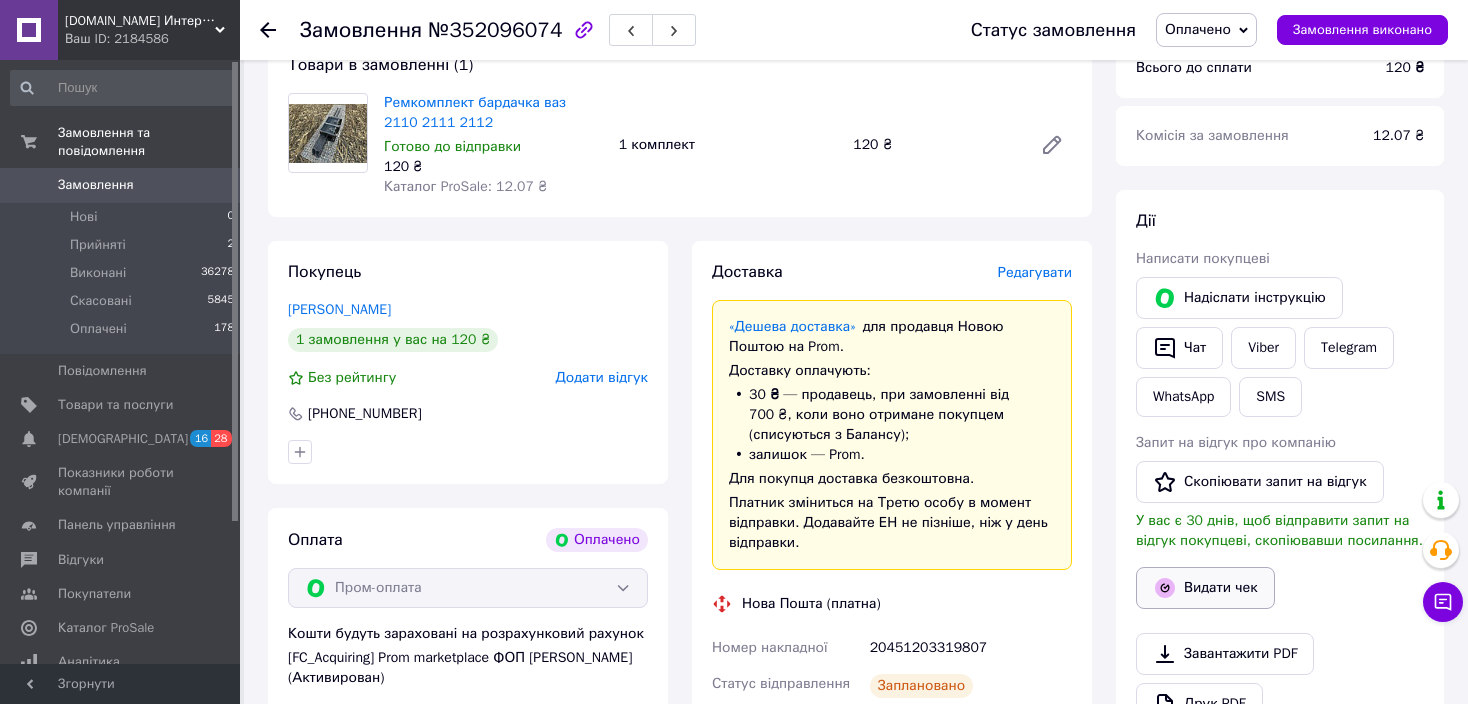 click on "Видати чек" at bounding box center [1205, 588] 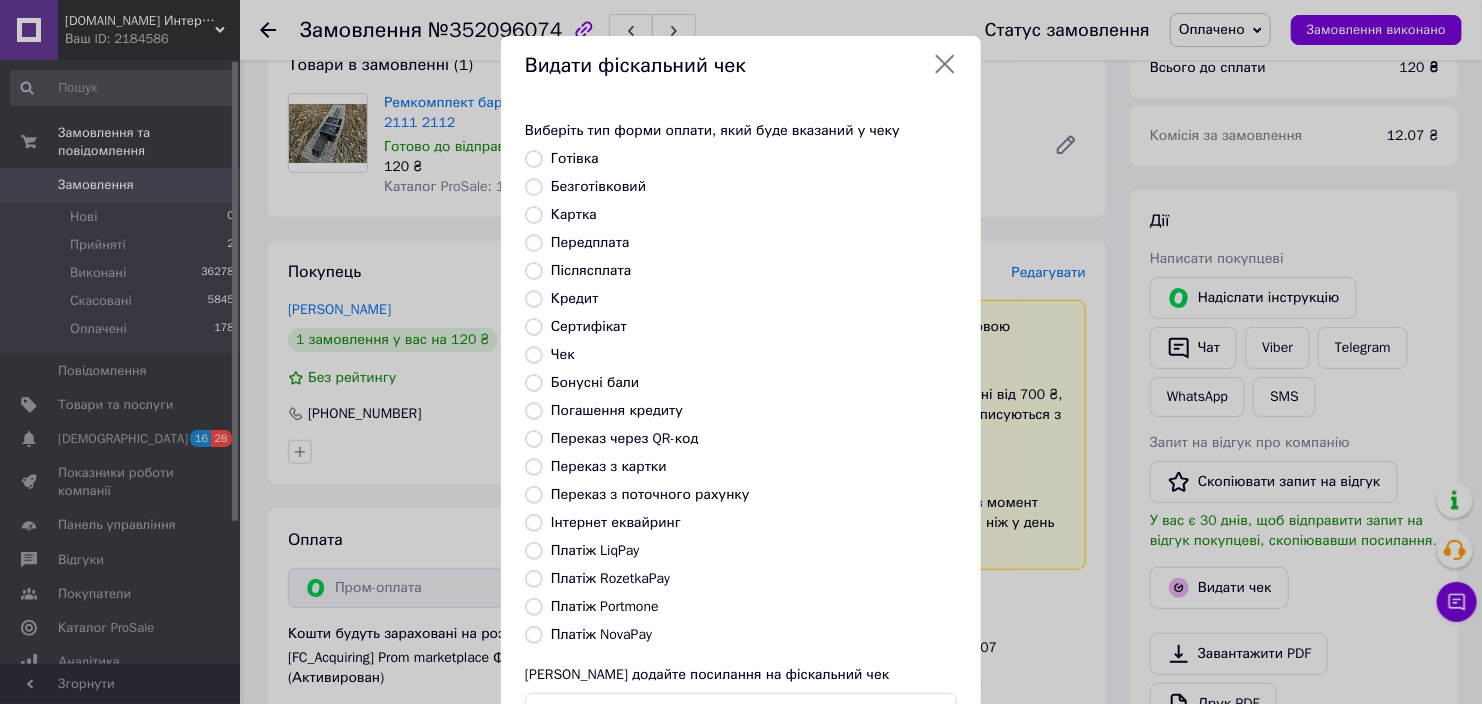 click on "Платіж RozetkaPay" at bounding box center [610, 578] 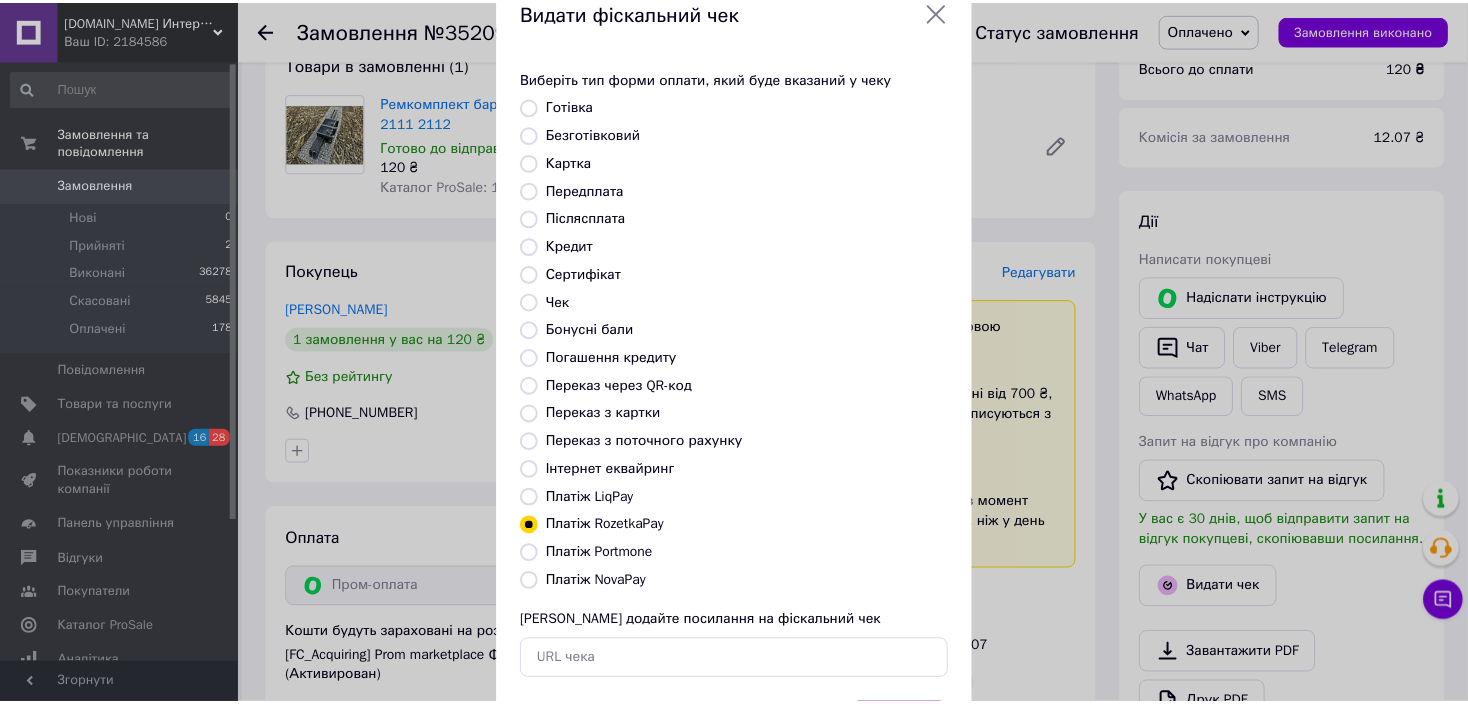 scroll, scrollTop: 154, scrollLeft: 0, axis: vertical 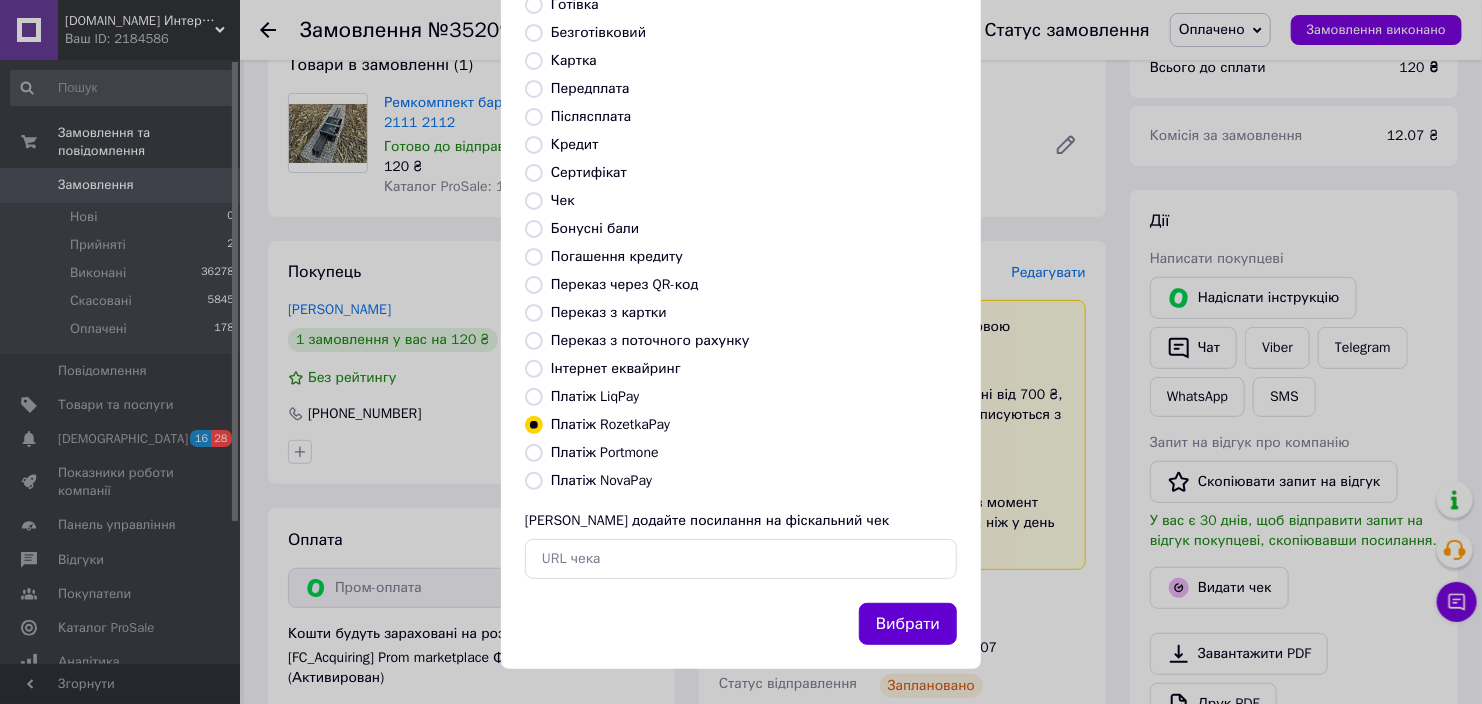 click on "Вибрати" at bounding box center [908, 624] 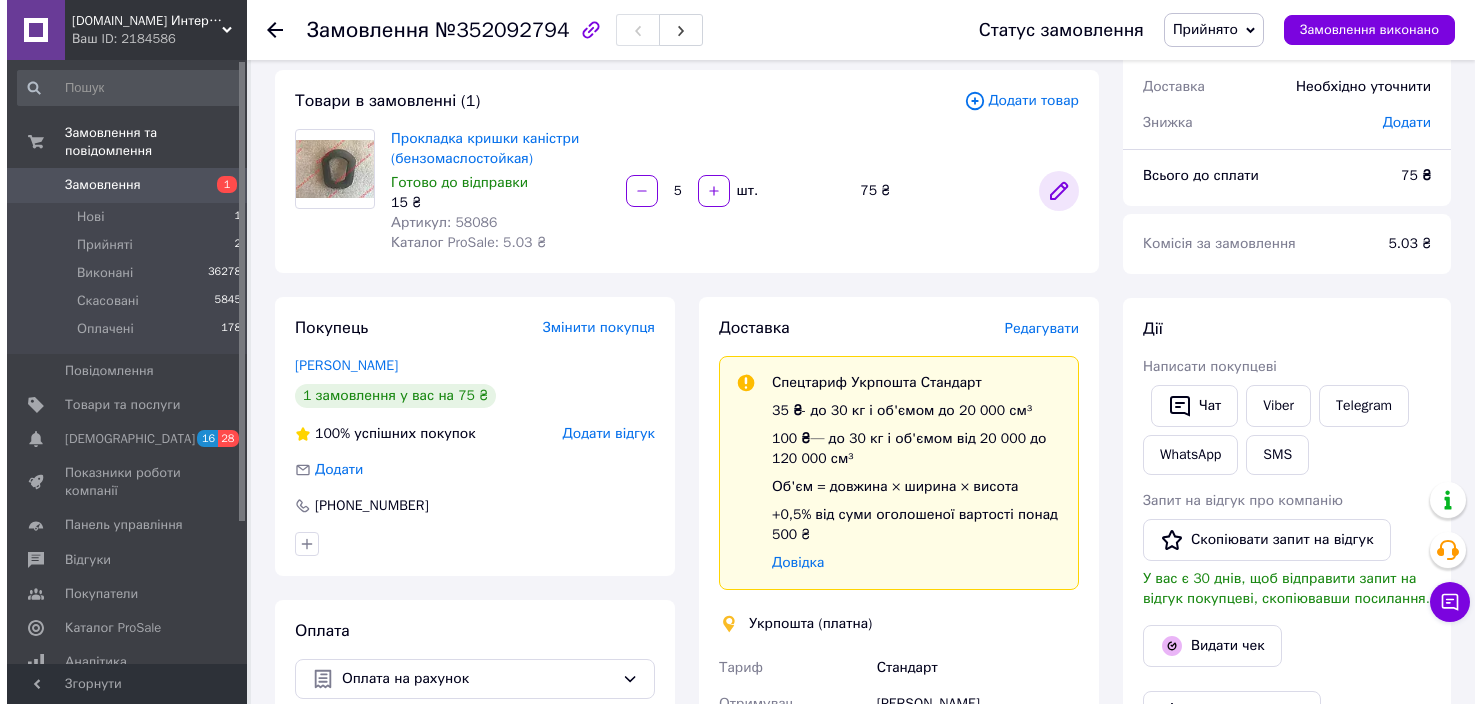scroll, scrollTop: 300, scrollLeft: 0, axis: vertical 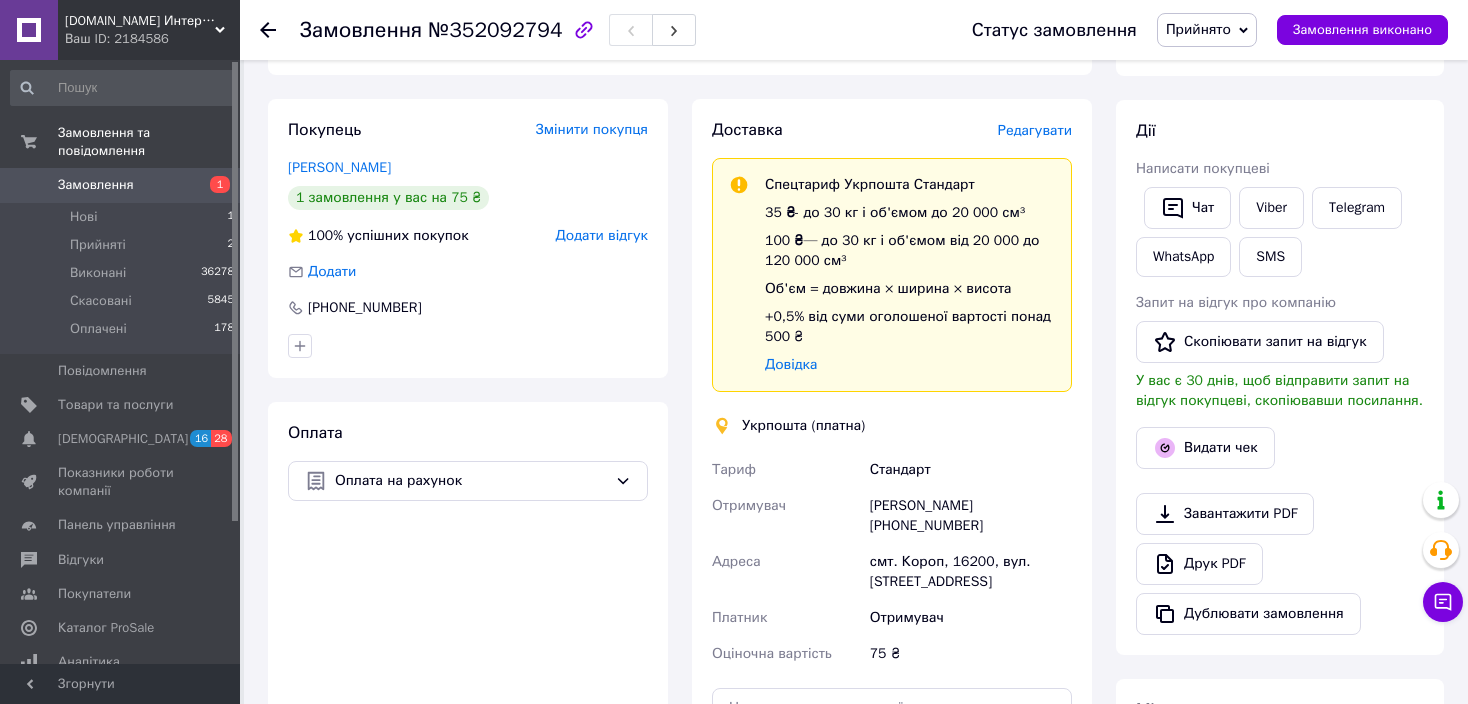 click on "Редагувати" at bounding box center [1035, 130] 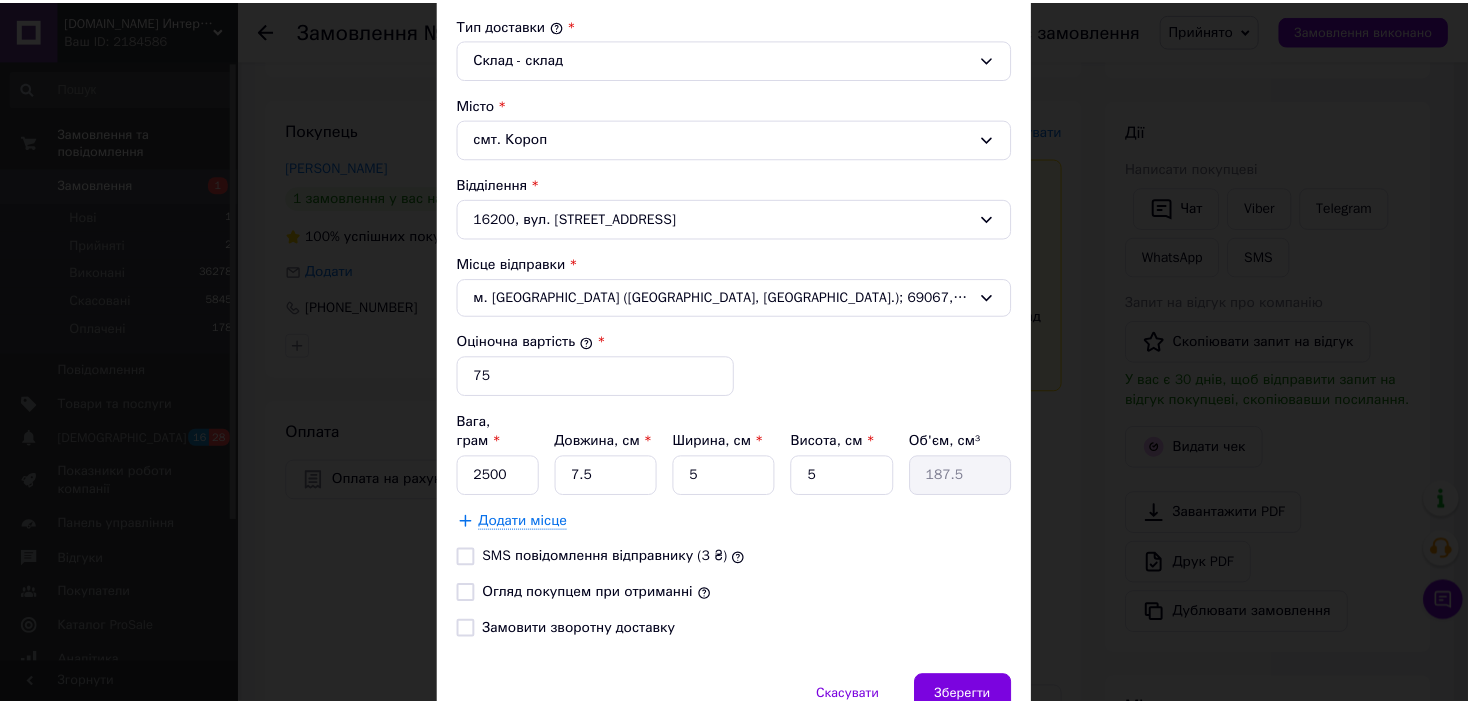 scroll, scrollTop: 614, scrollLeft: 0, axis: vertical 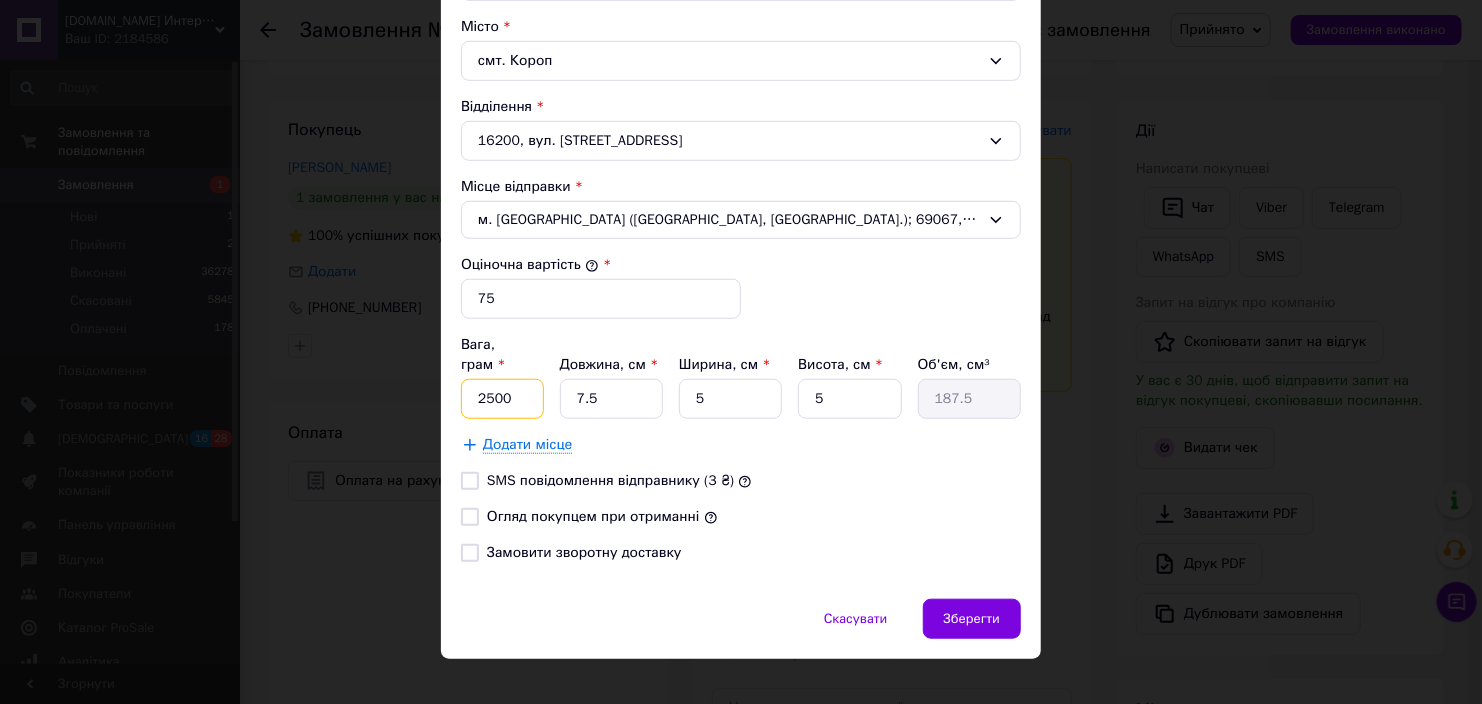 click on "2500" at bounding box center [502, 399] 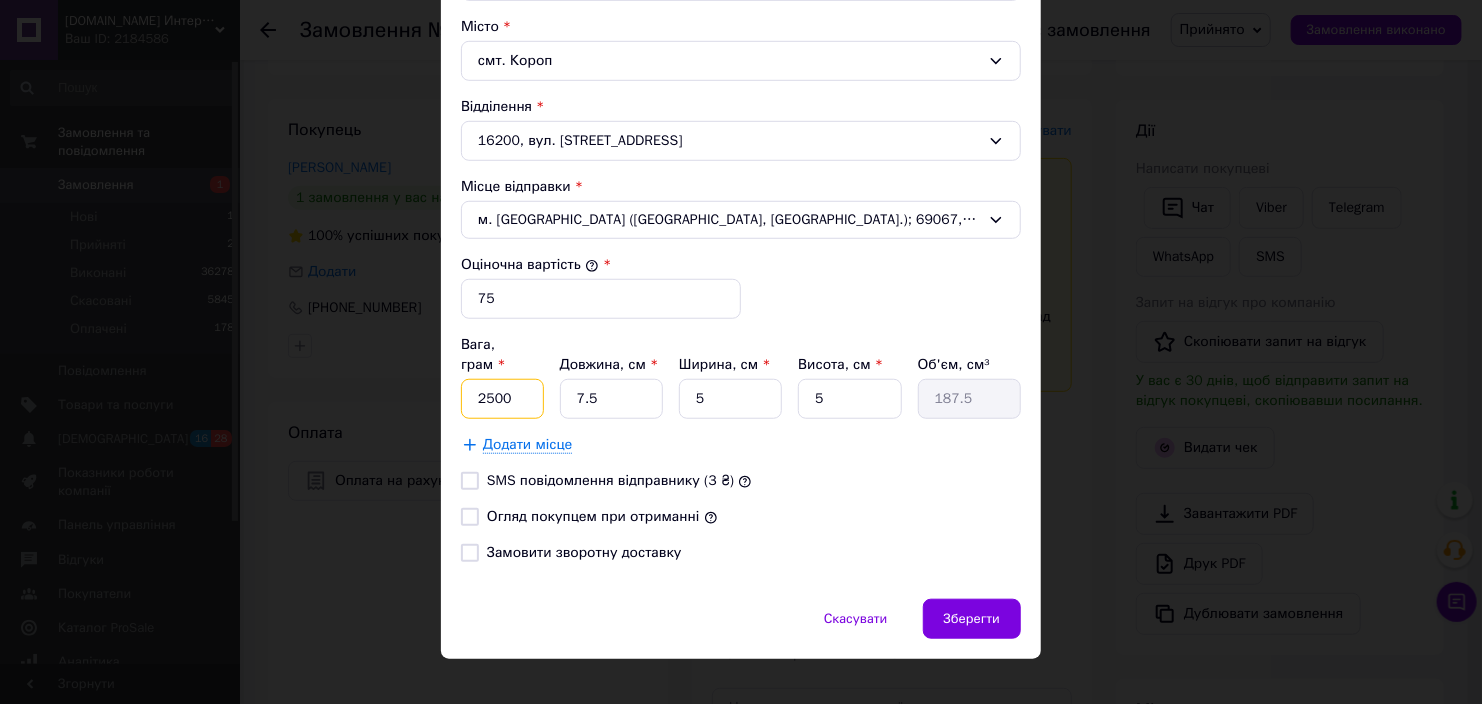 click on "2500" at bounding box center [502, 399] 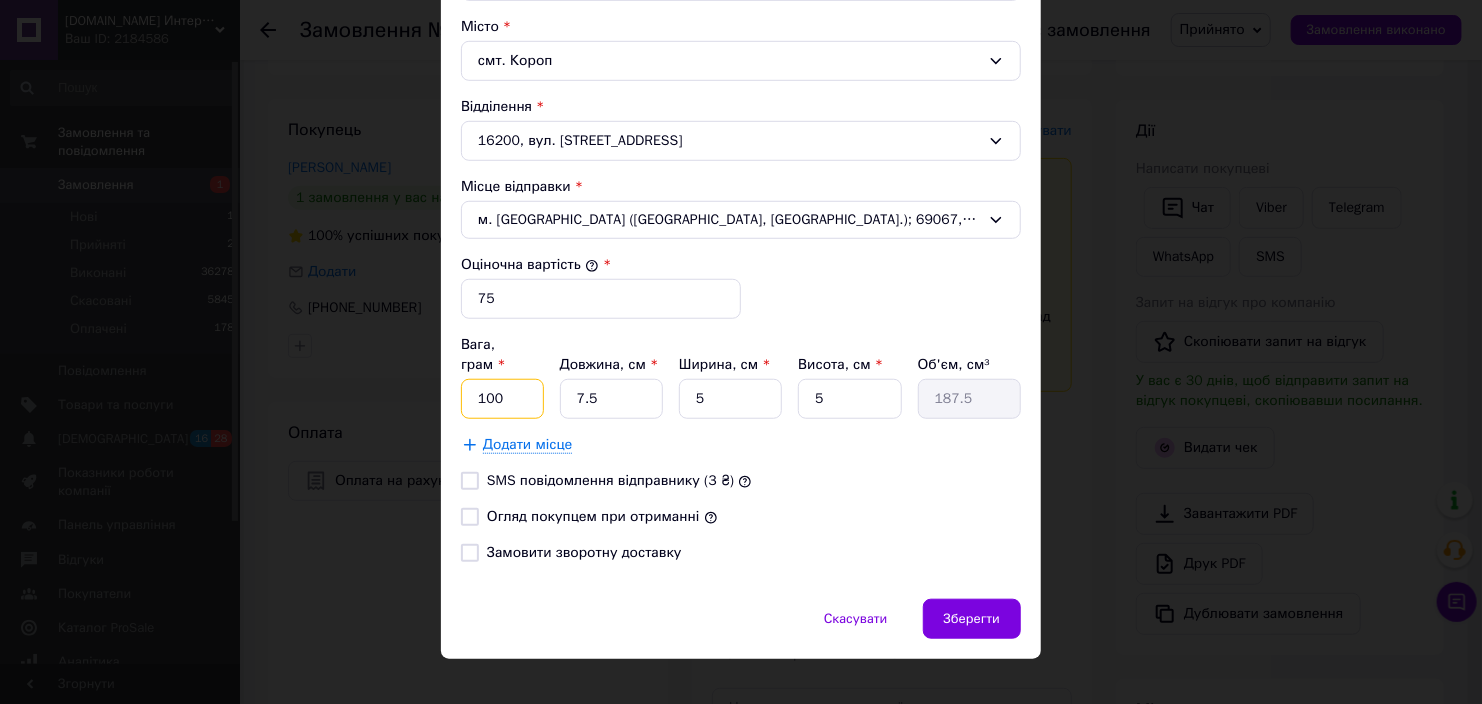 type on "100" 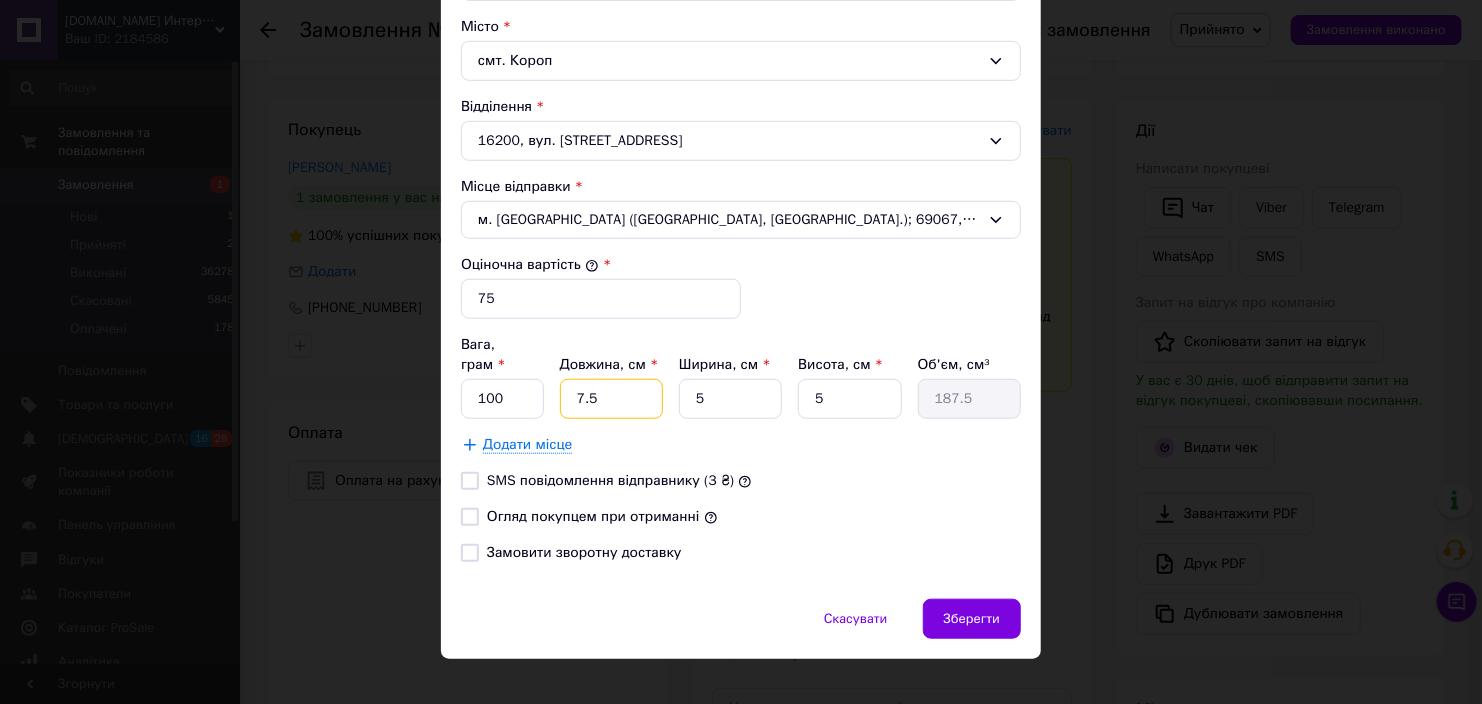 click on "7.5" at bounding box center (611, 399) 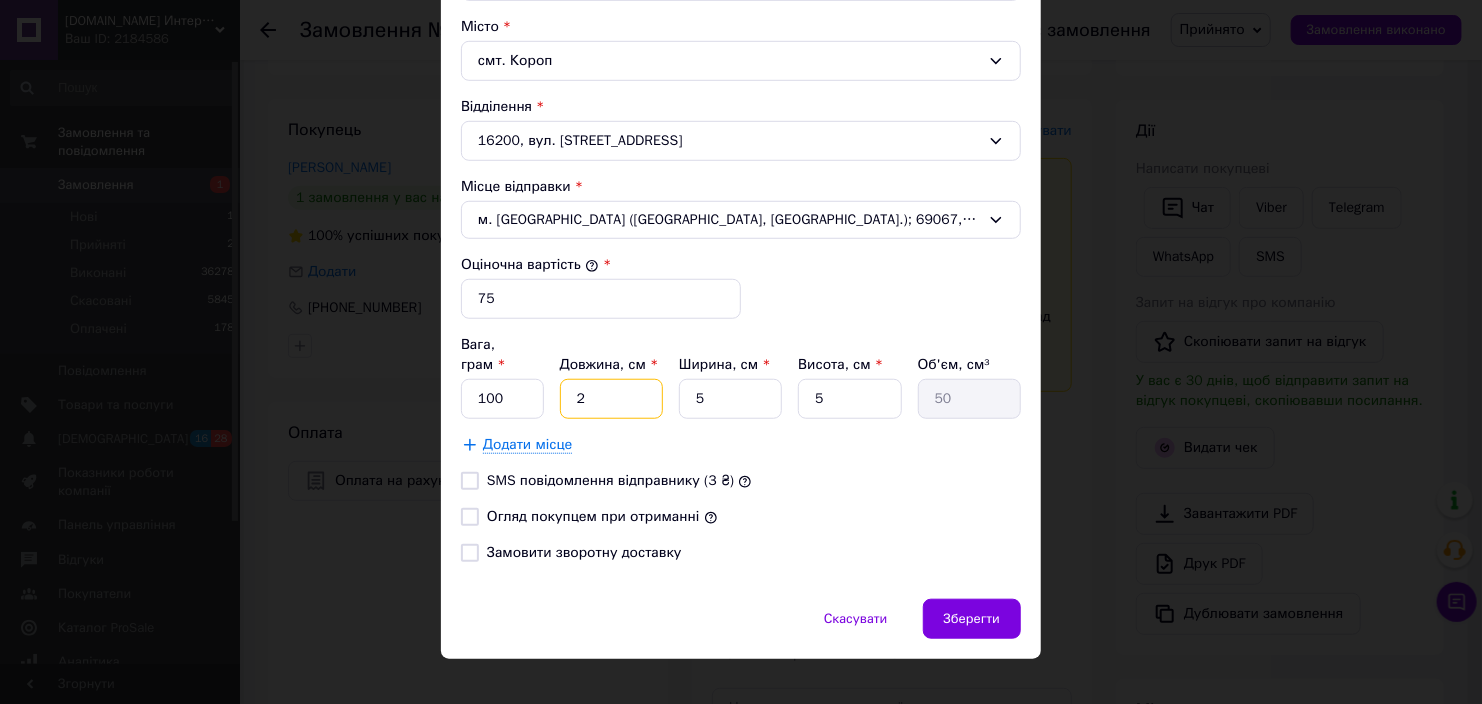type on "25" 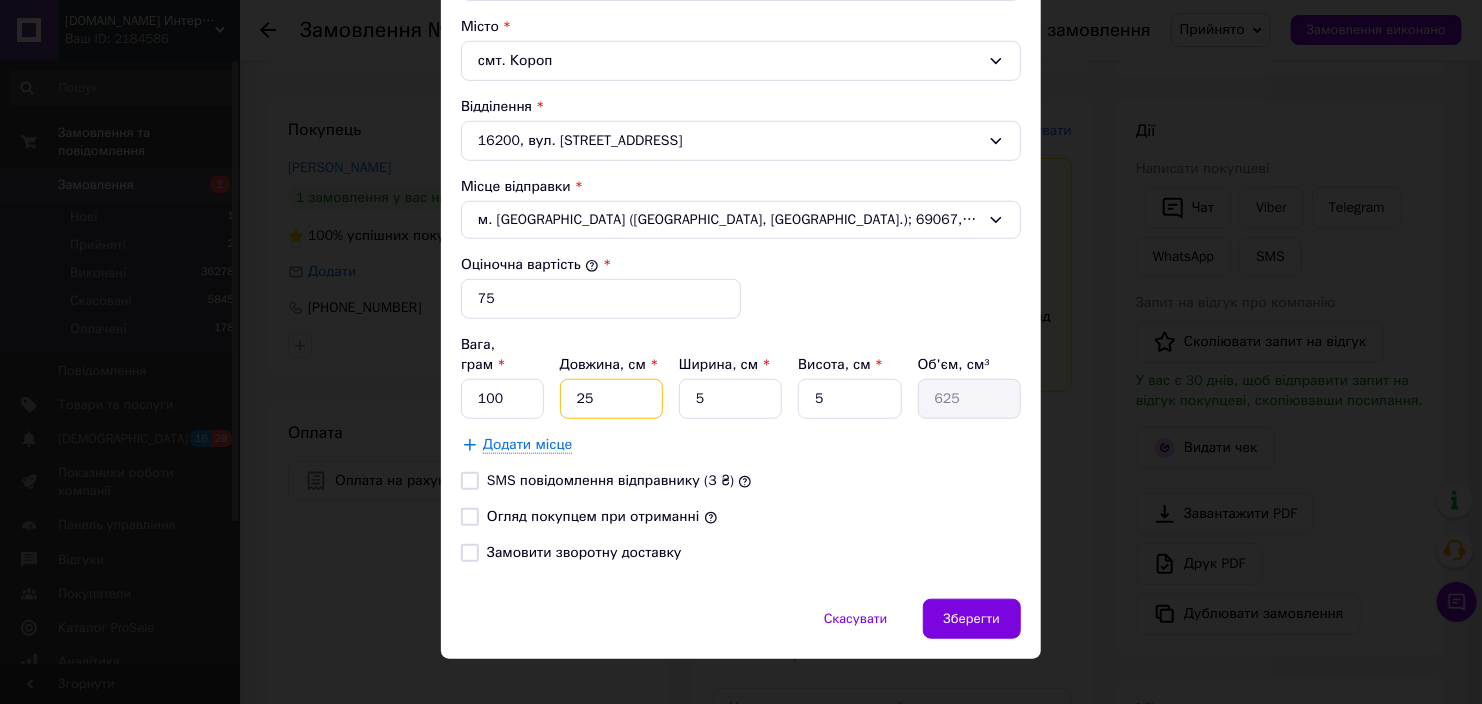 type on "25" 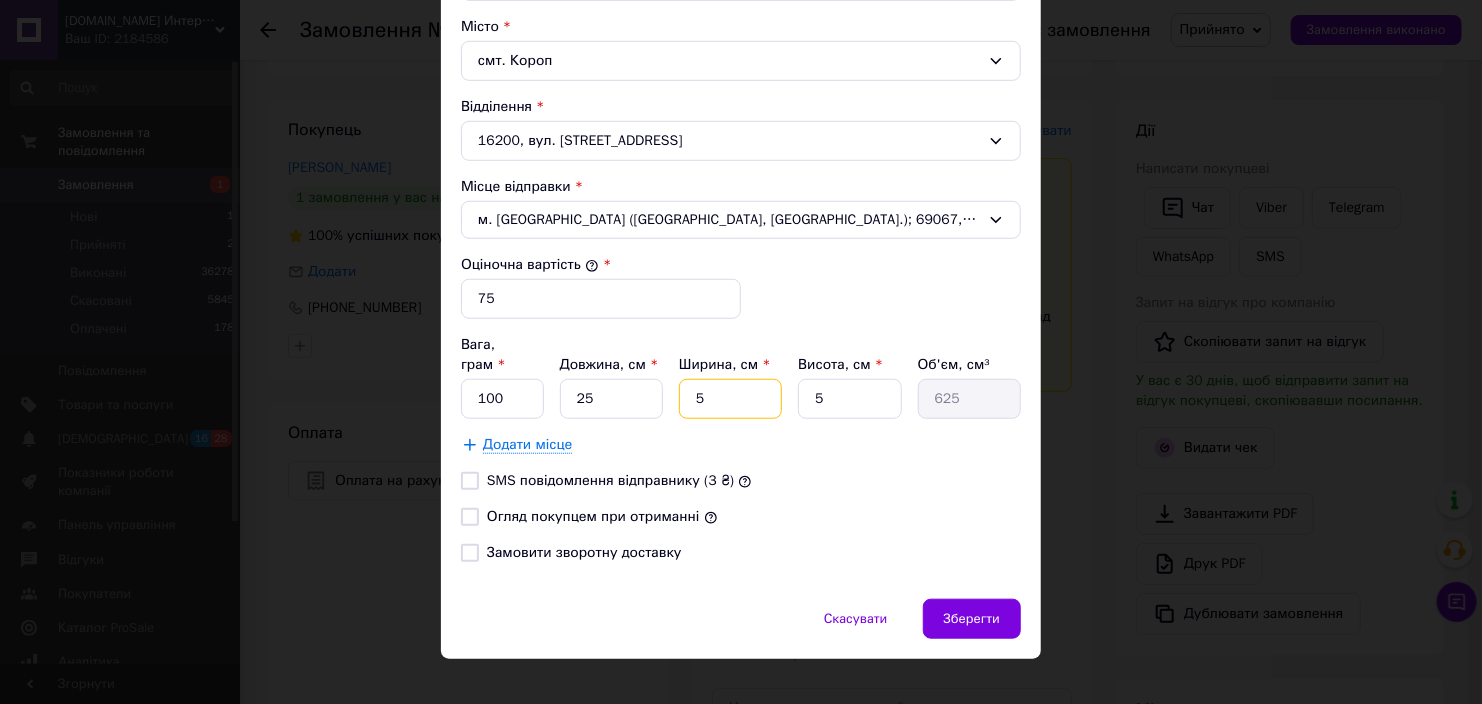 click on "5" at bounding box center [730, 399] 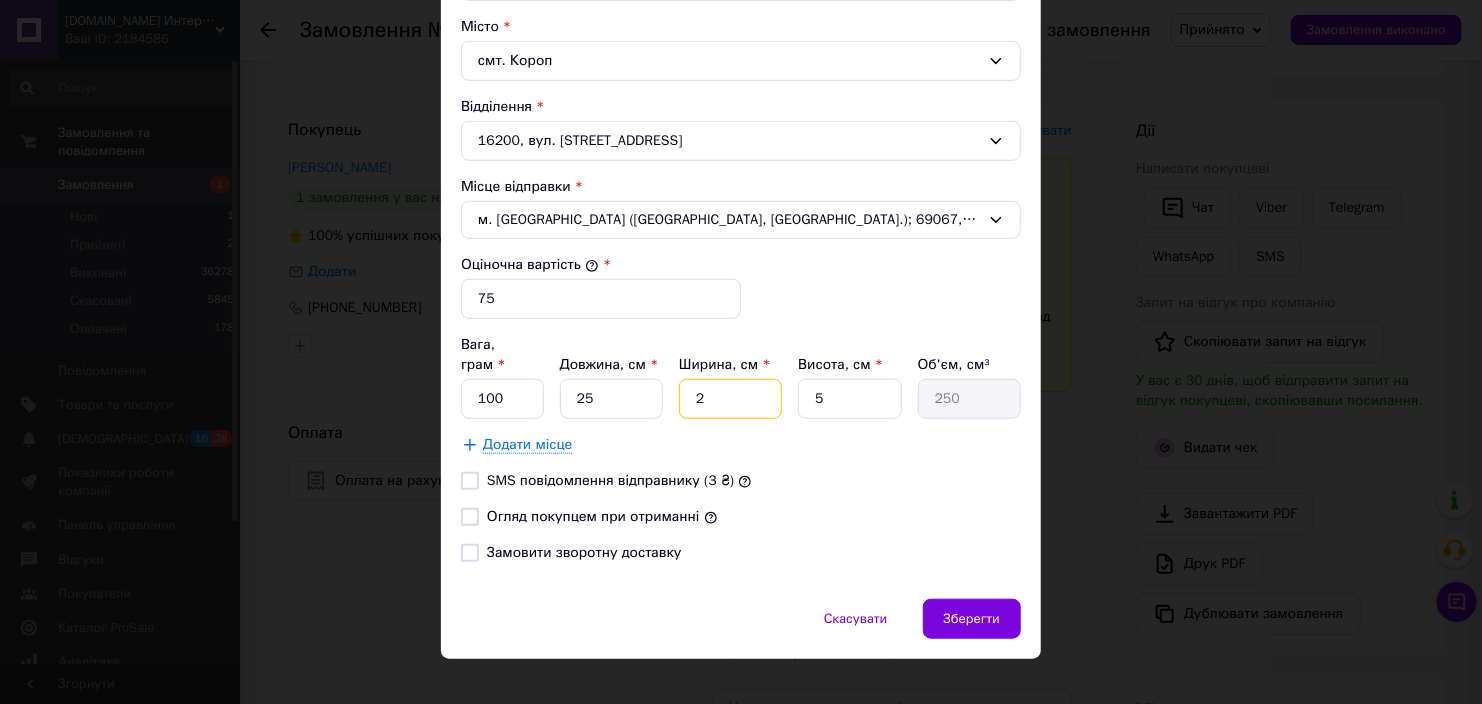 type on "24" 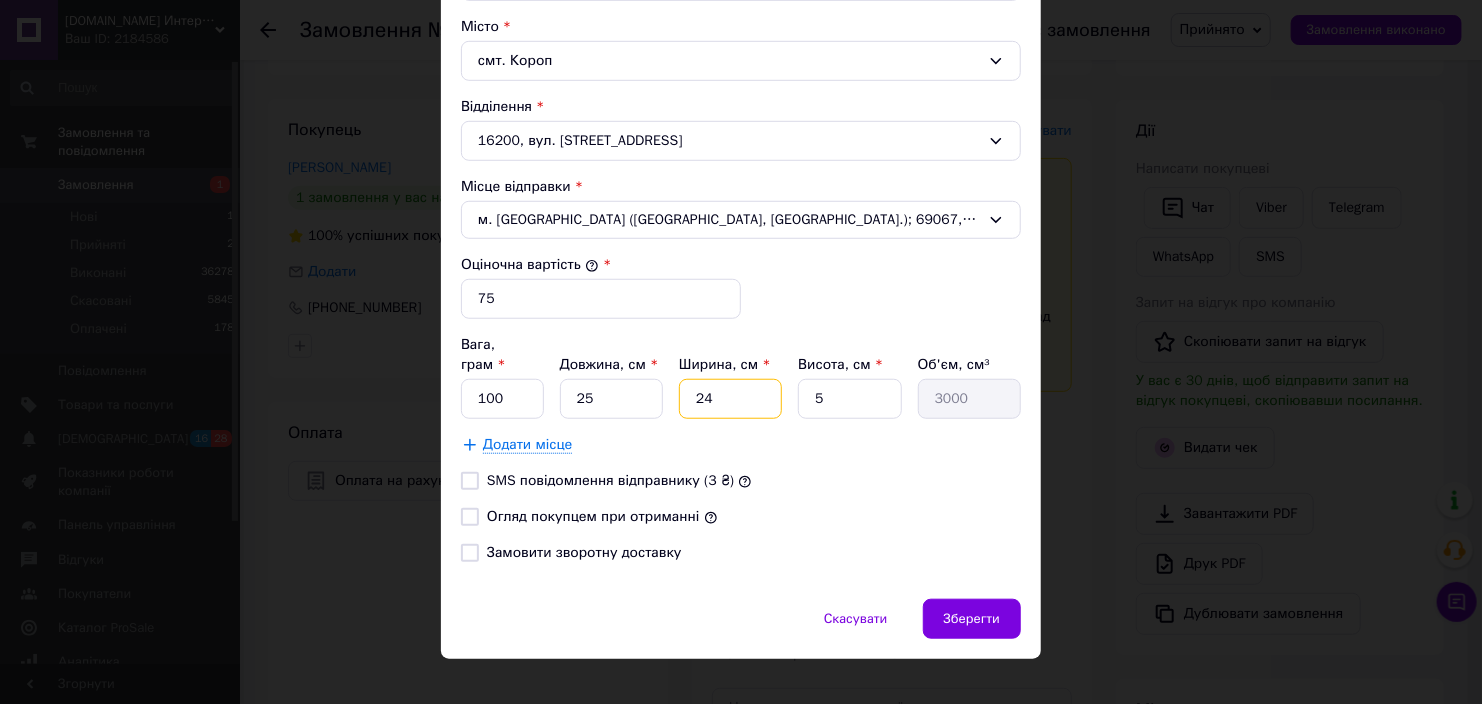 type on "24" 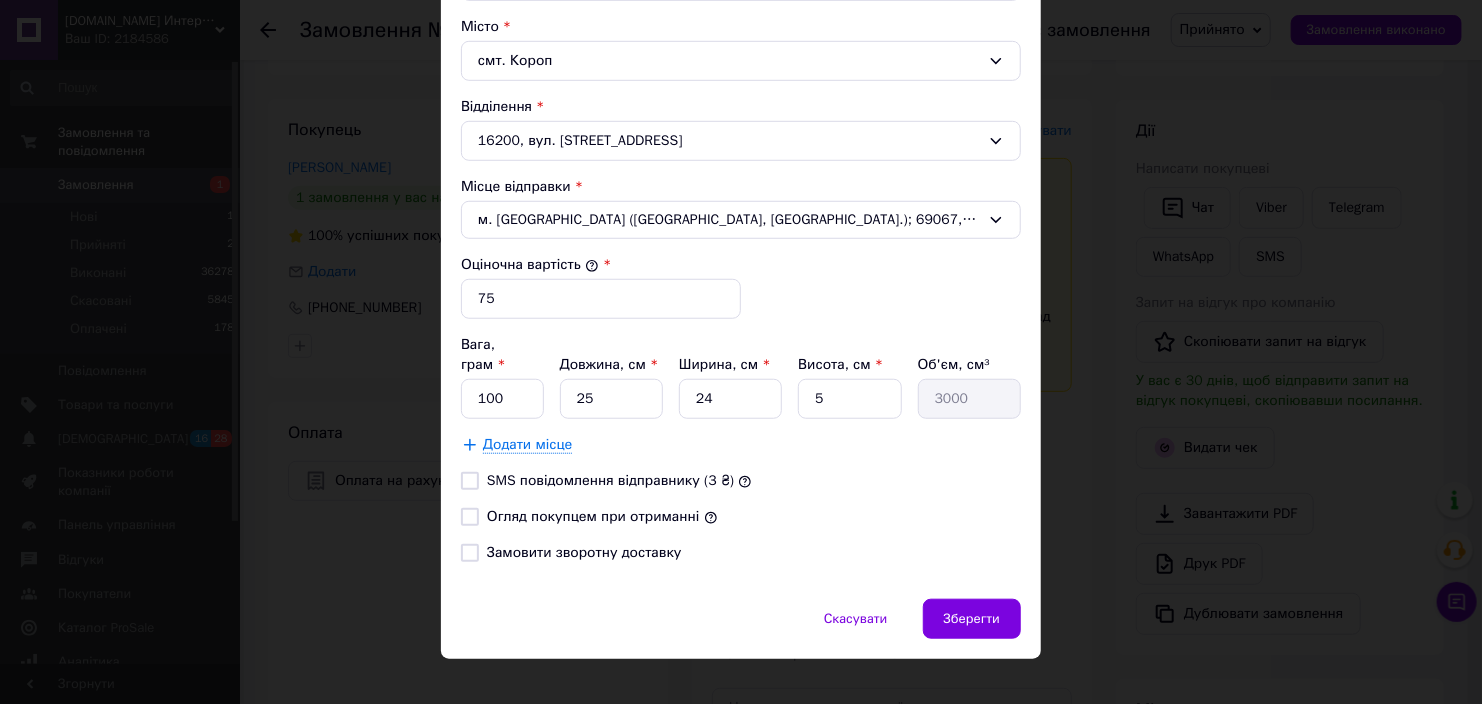 click on "Огляд покупцем при отриманні" at bounding box center (593, 516) 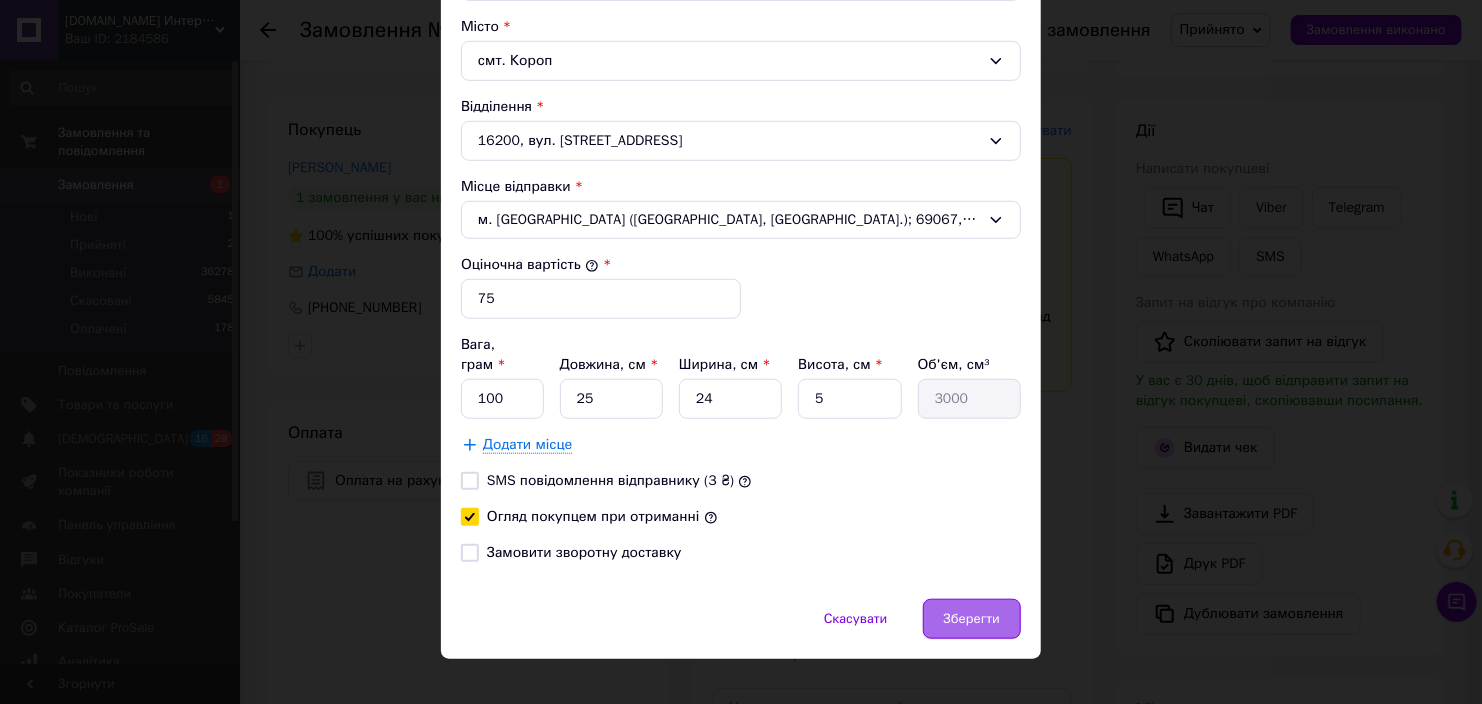 click on "Зберегти" at bounding box center [972, 619] 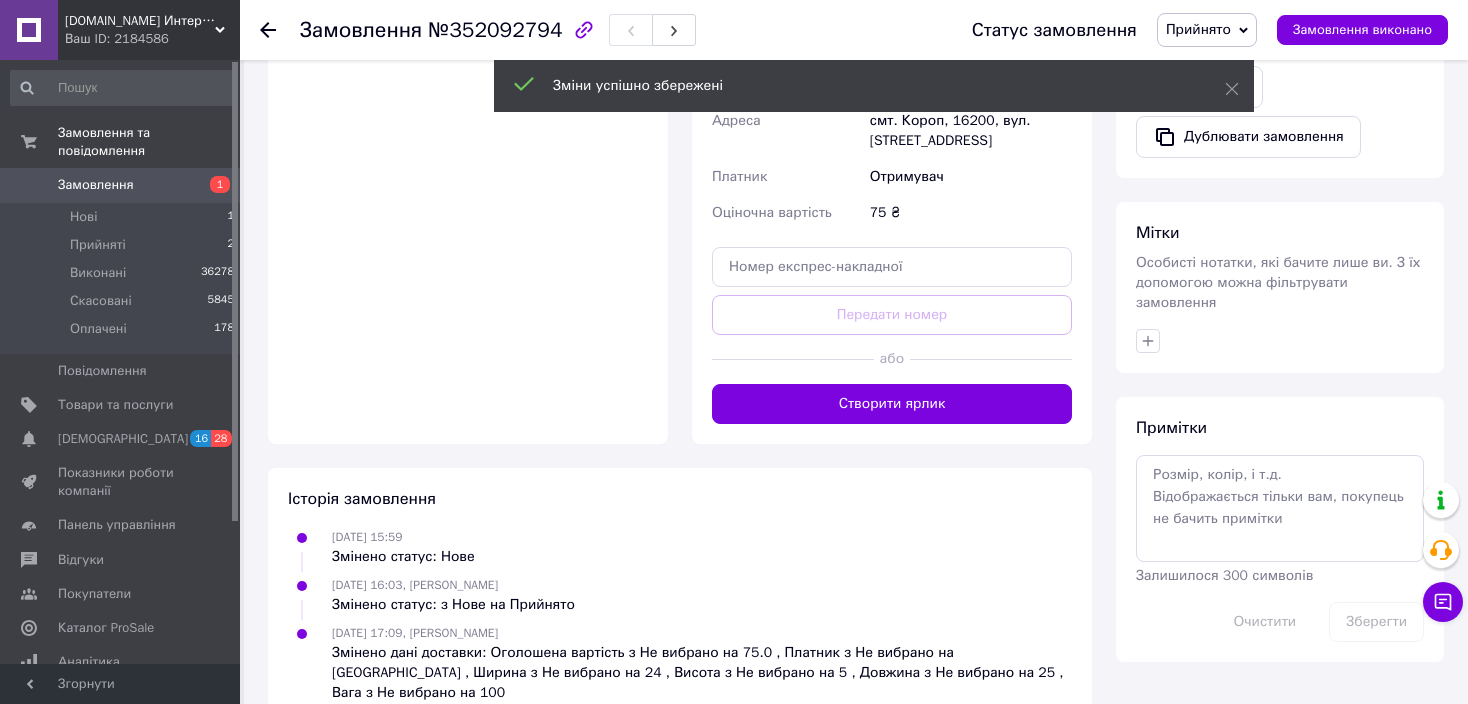 scroll, scrollTop: 743, scrollLeft: 0, axis: vertical 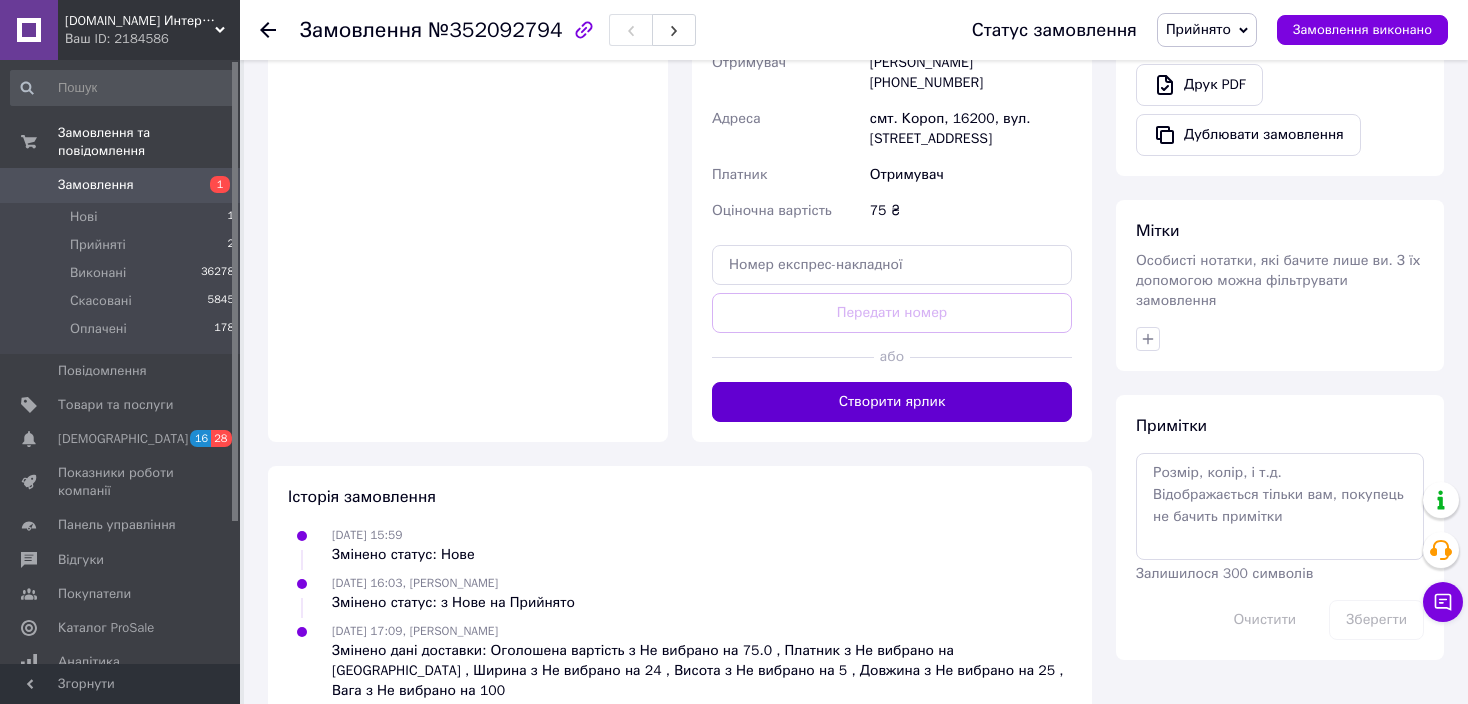 click on "Створити ярлик" at bounding box center [892, 402] 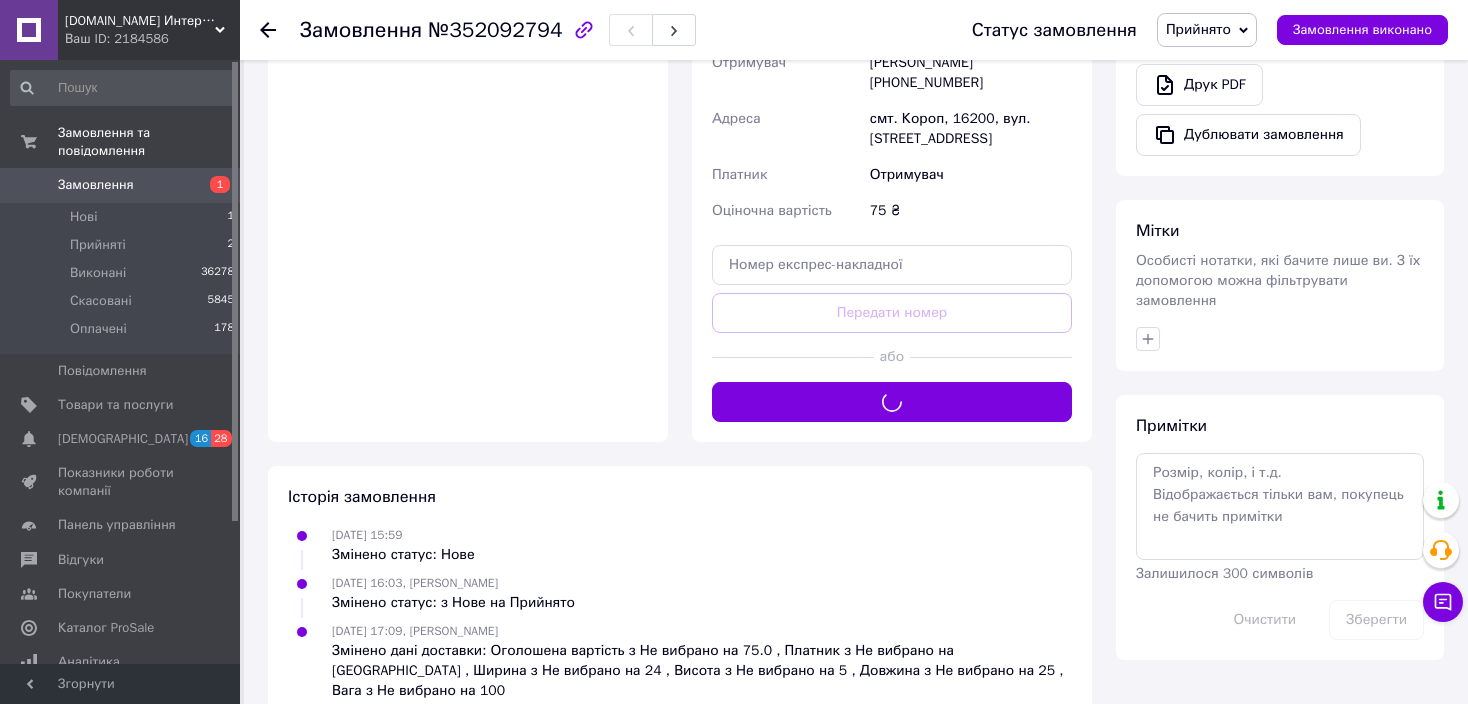 scroll, scrollTop: 736, scrollLeft: 0, axis: vertical 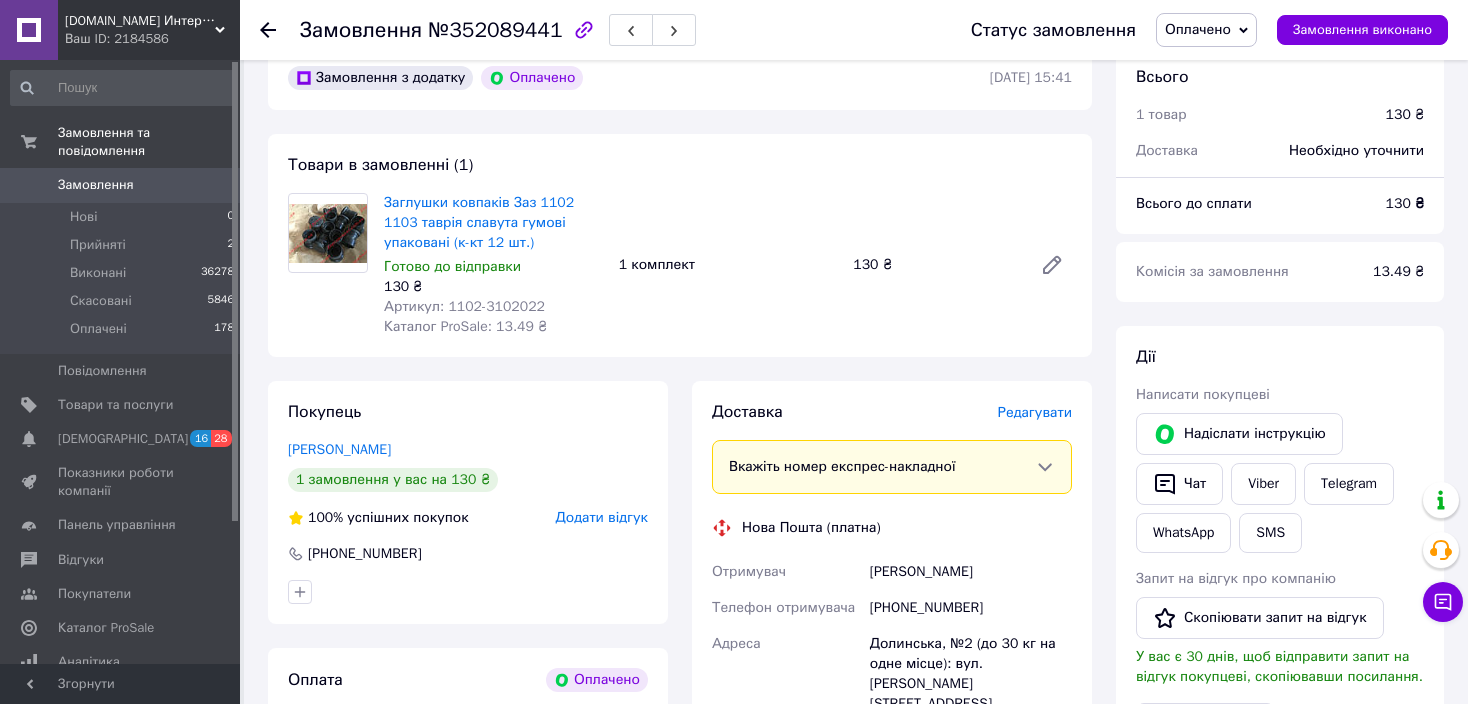 click on "Редагувати" at bounding box center [1035, 412] 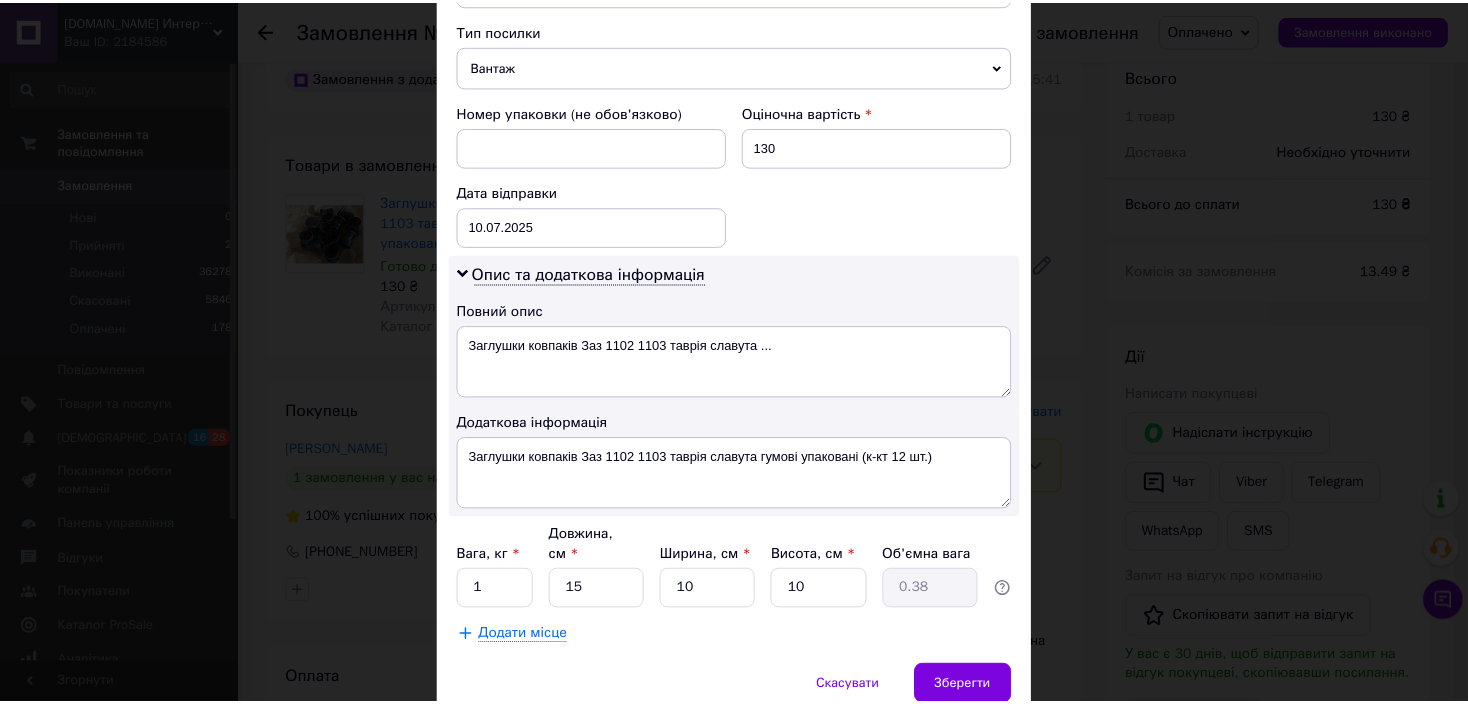 scroll, scrollTop: 861, scrollLeft: 0, axis: vertical 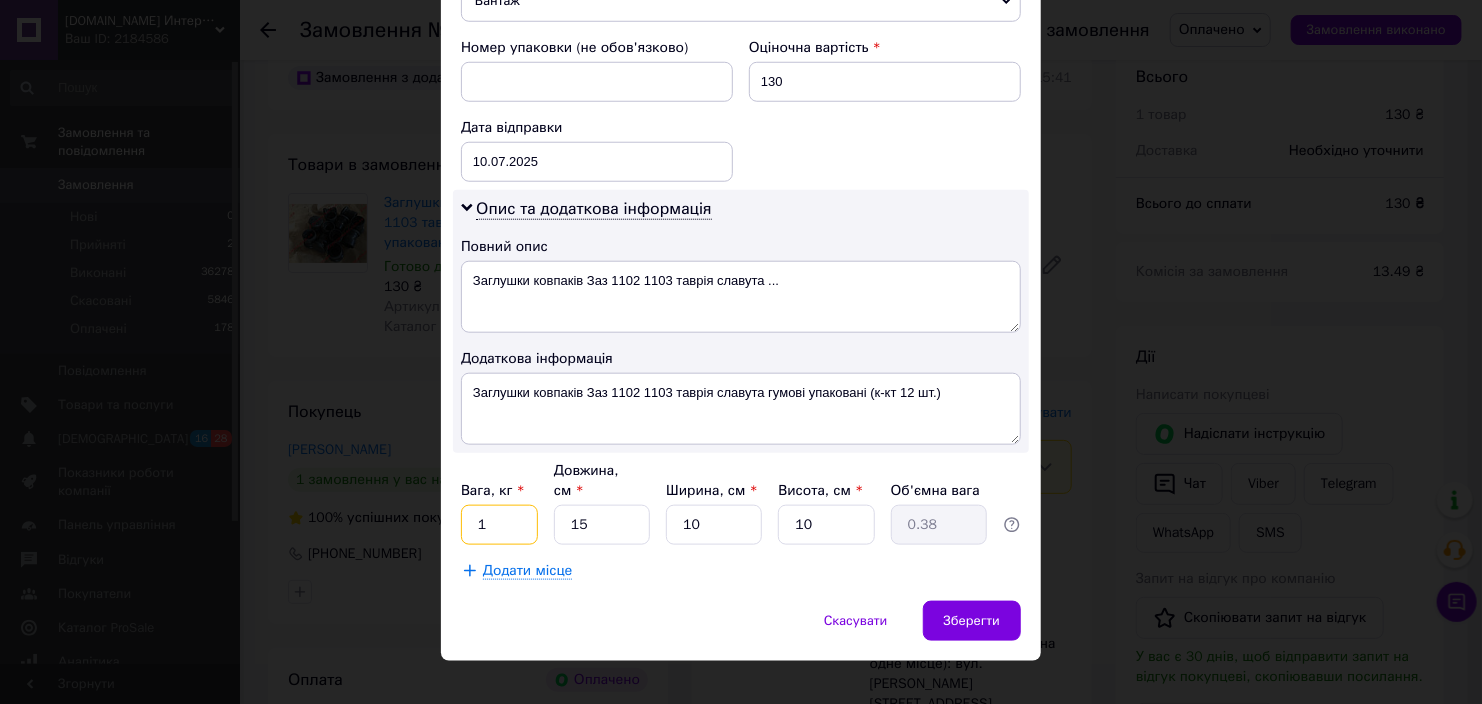 click on "1" at bounding box center (499, 525) 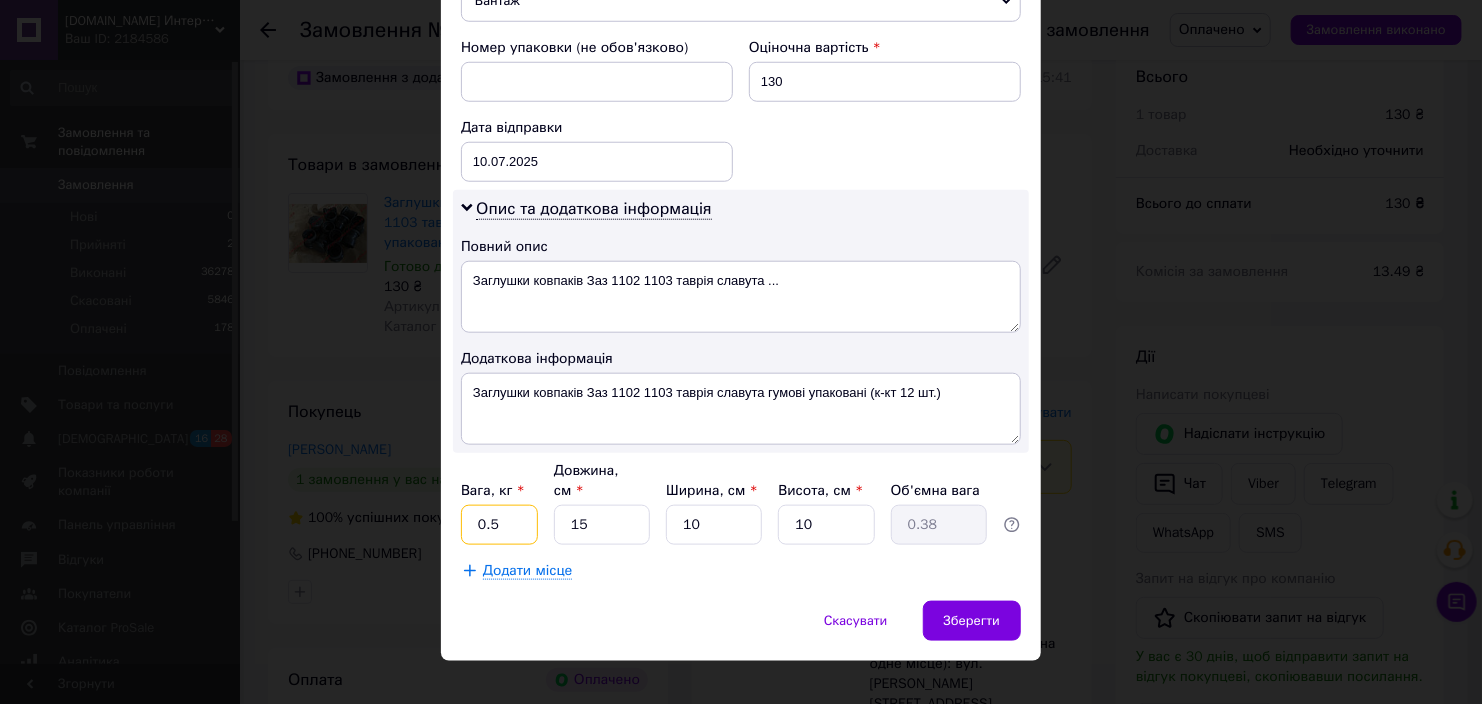 type on "0.5" 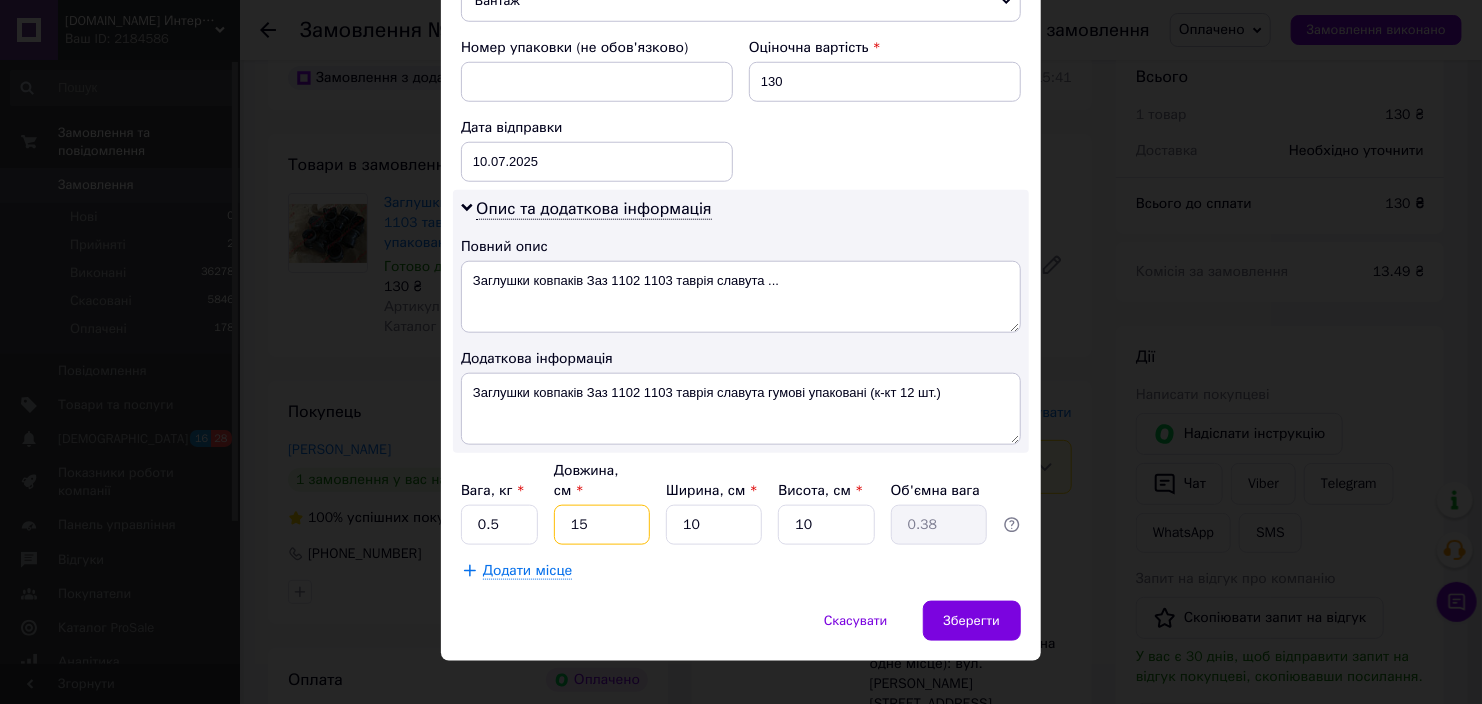 click on "15" at bounding box center (602, 525) 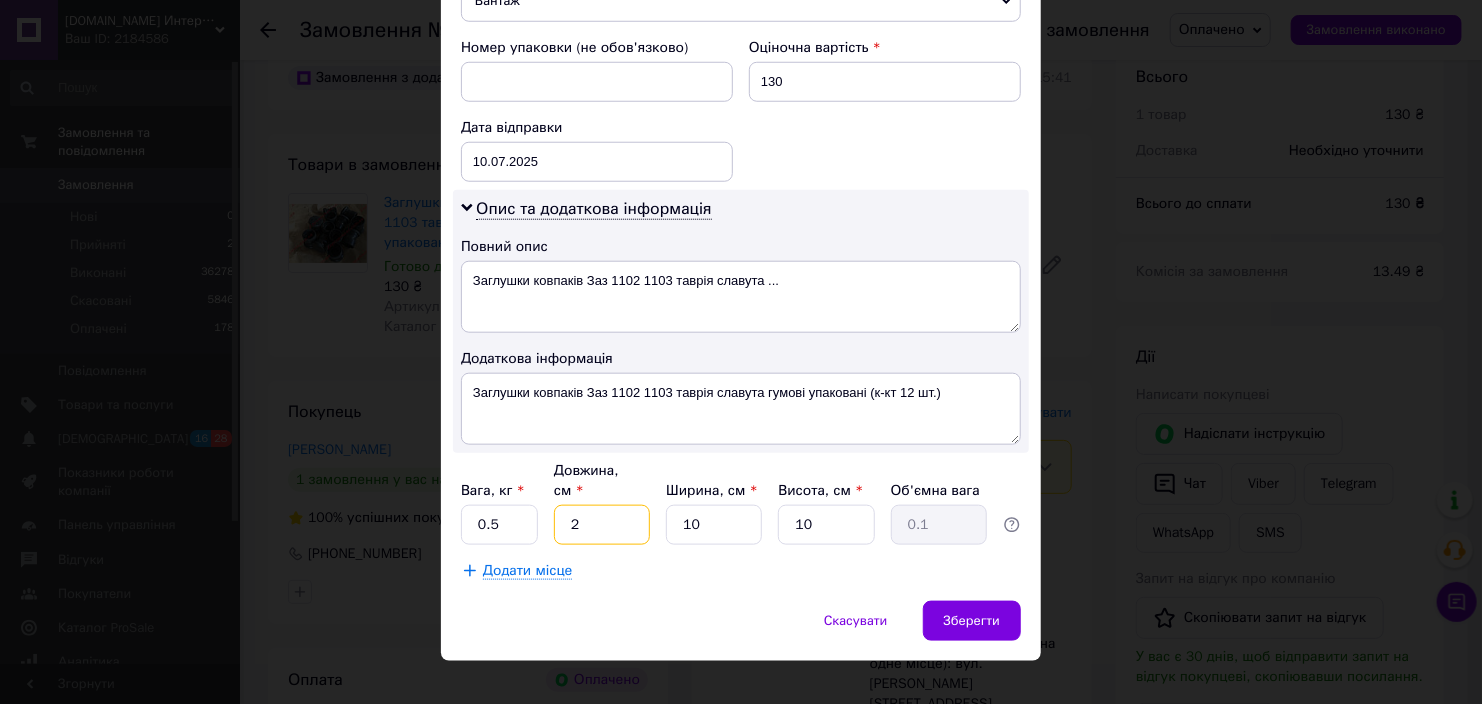 type on "25" 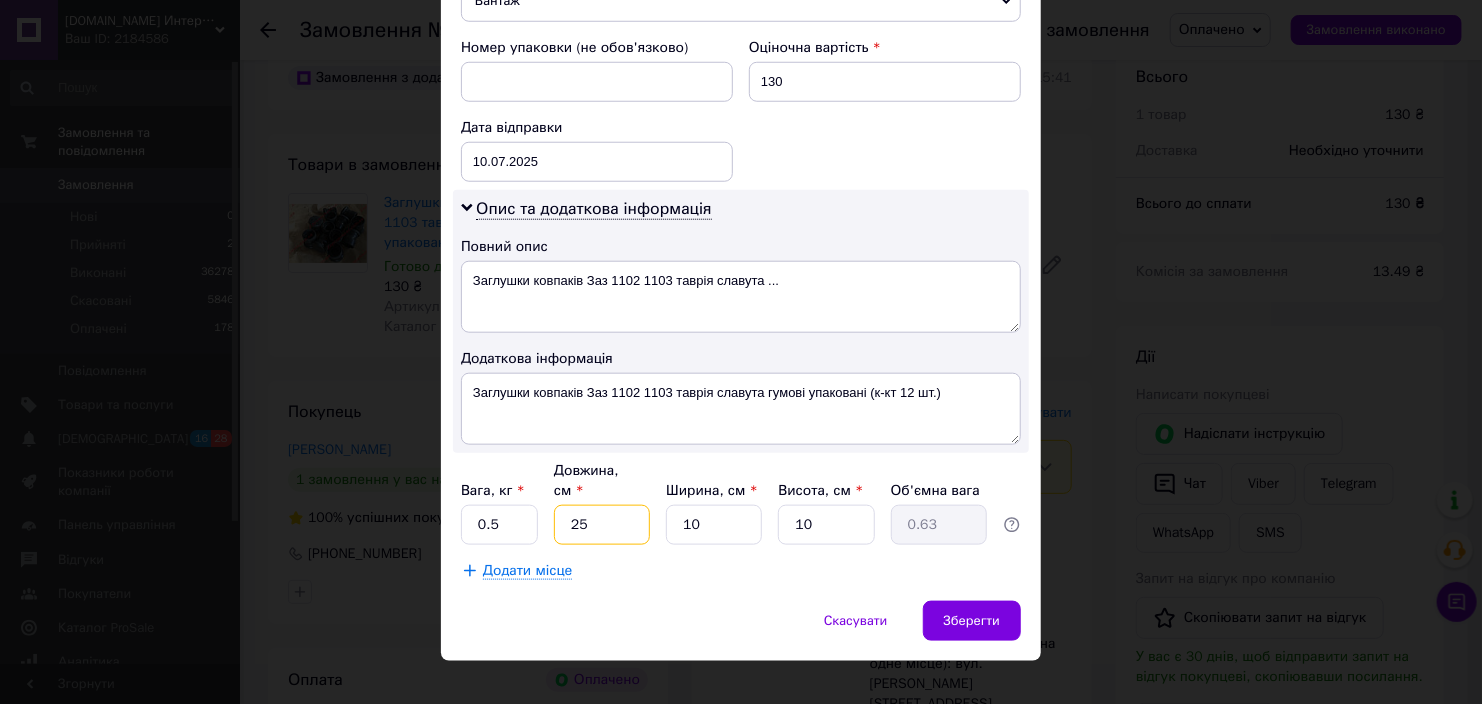 type on "25" 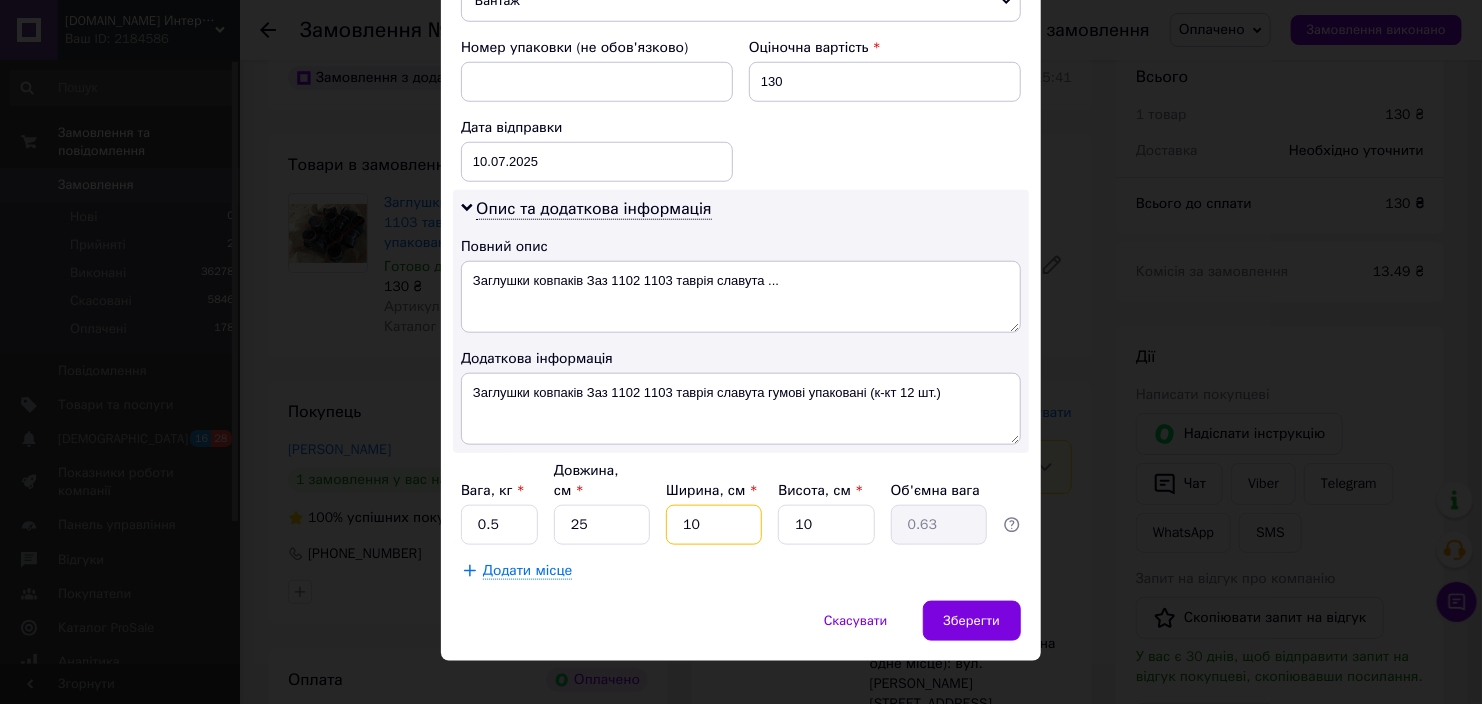 click on "10" at bounding box center [714, 525] 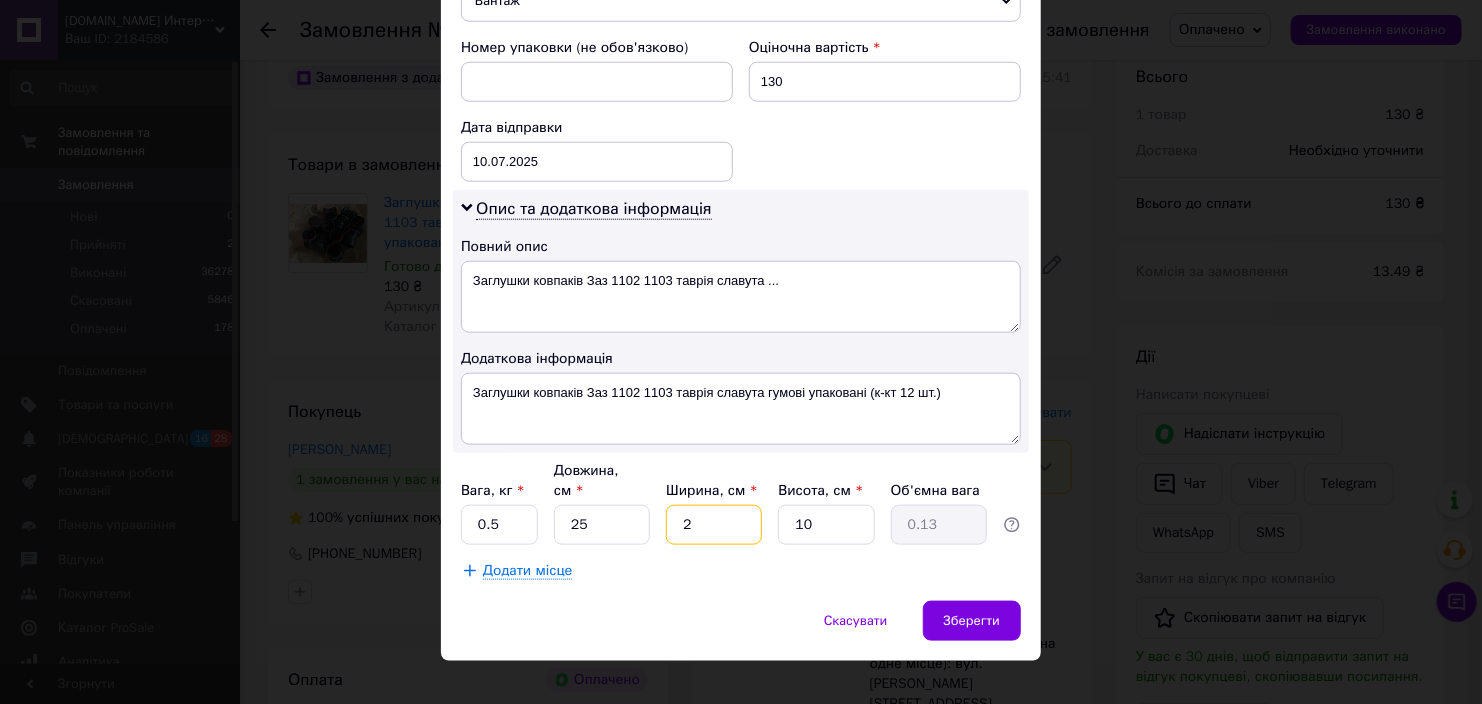 type on "24" 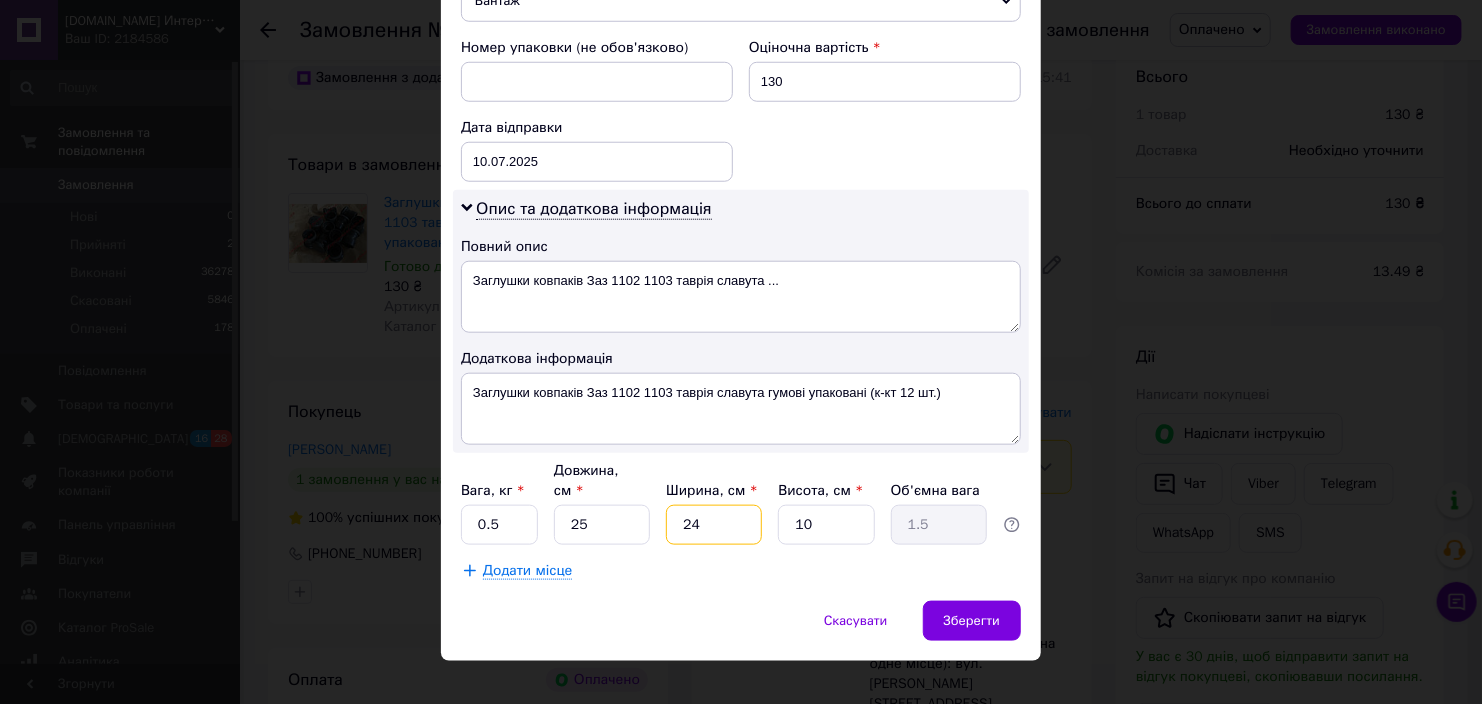 type on "24" 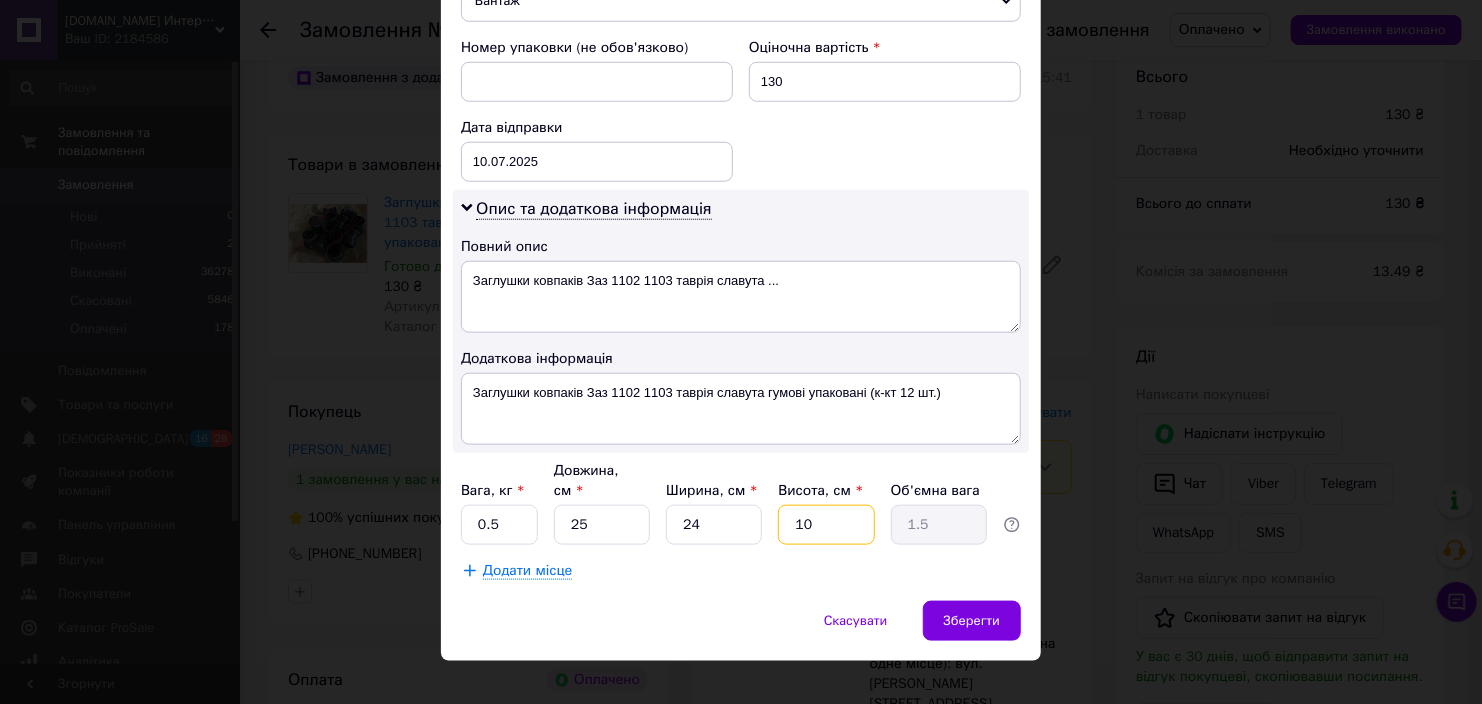 click on "10" at bounding box center (826, 525) 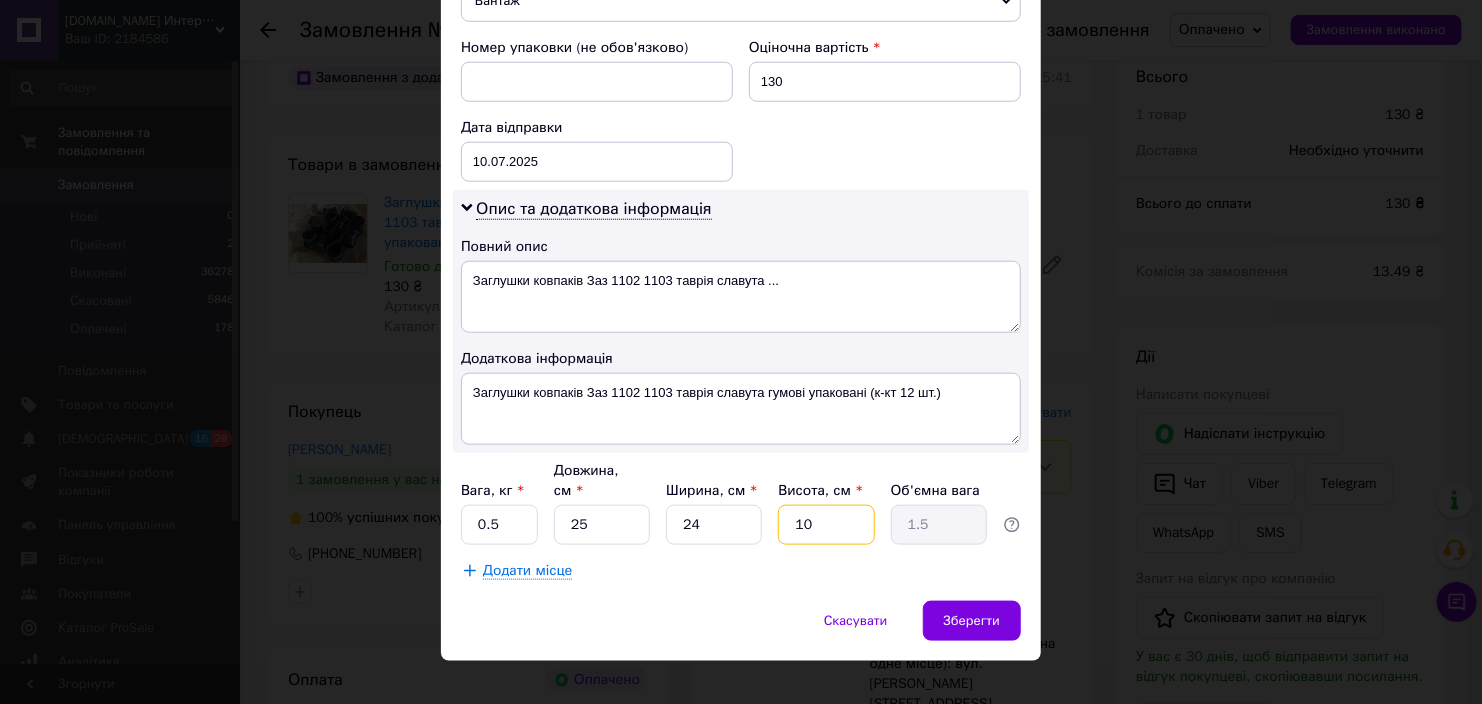 type on "3" 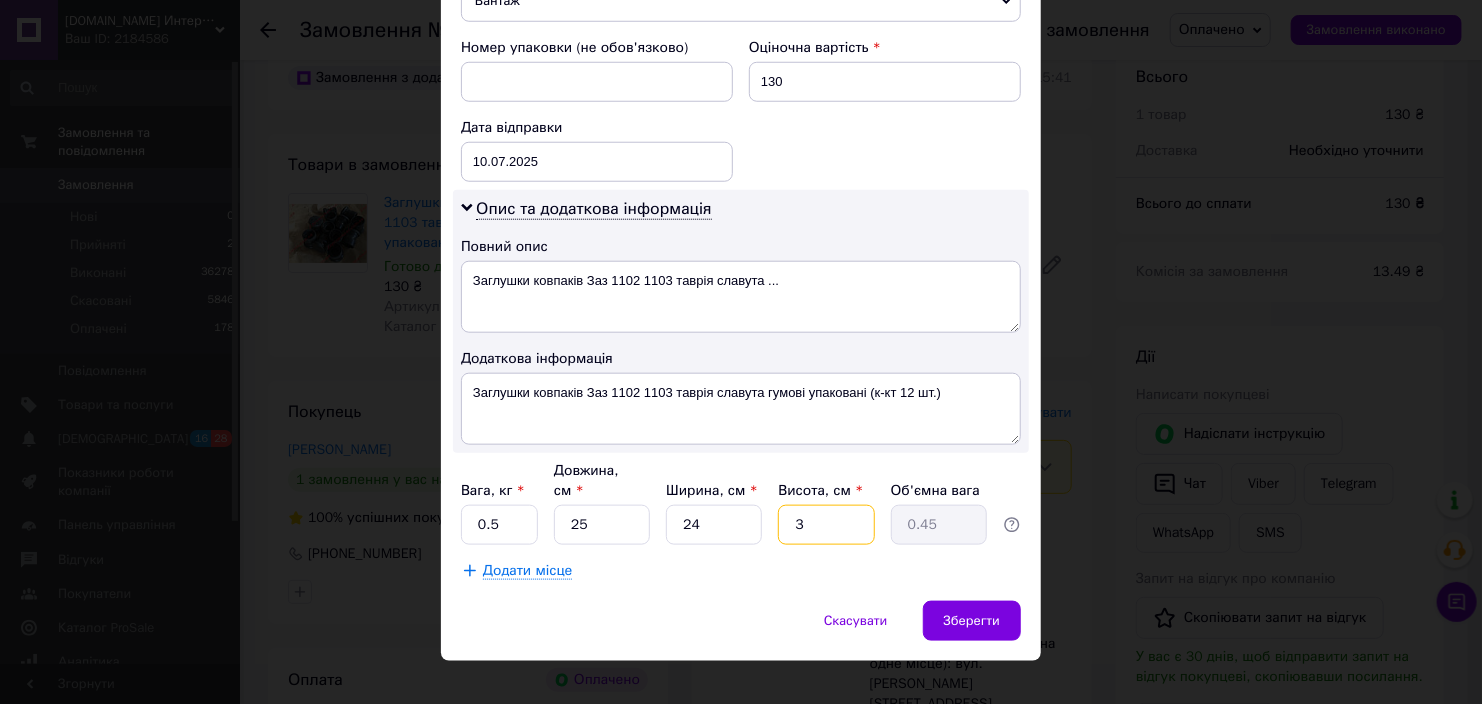 type on "3" 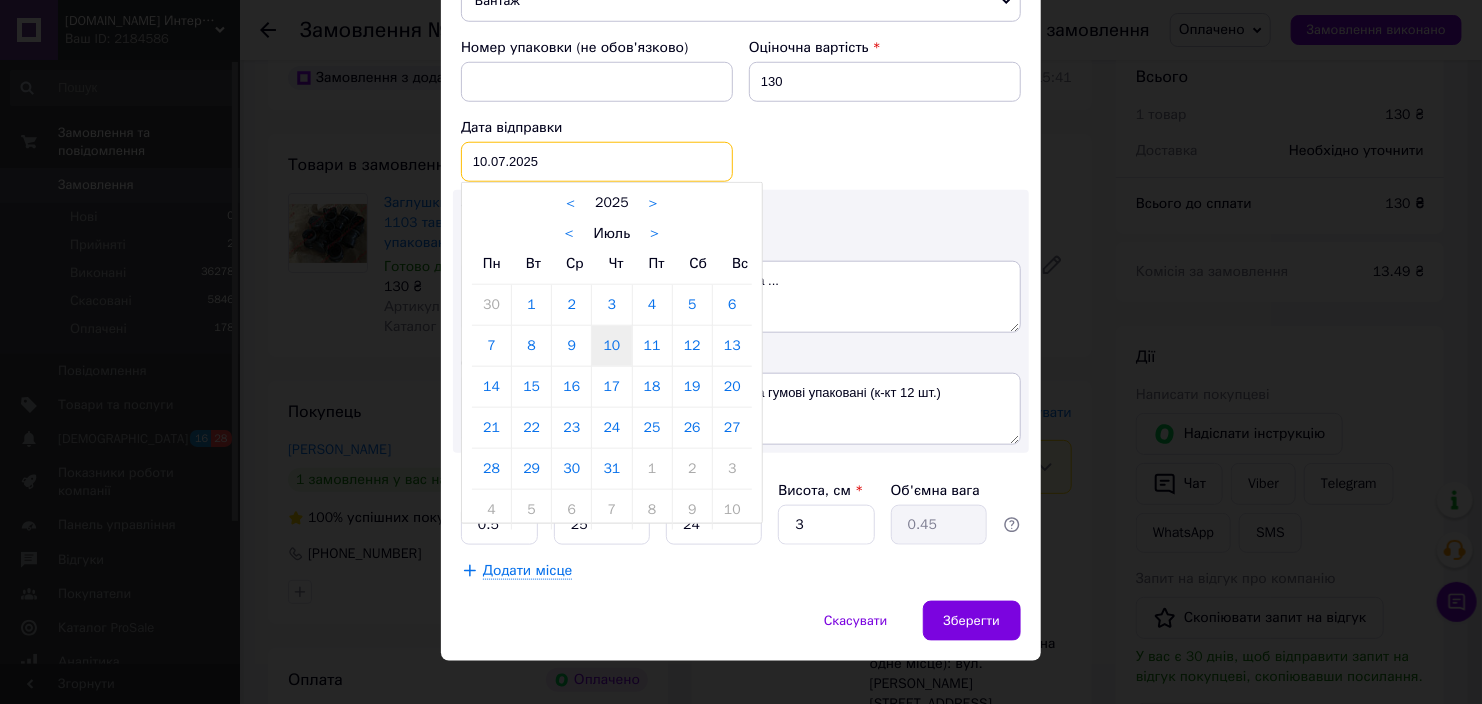 click on "[DATE] < 2025 > < Июль > Пн Вт Ср Чт Пт Сб Вс 30 1 2 3 4 5 6 7 8 9 10 11 12 13 14 15 16 17 18 19 20 21 22 23 24 25 26 27 28 29 30 31 1 2 3 4 5 6 7 8 9 10" at bounding box center [597, 162] 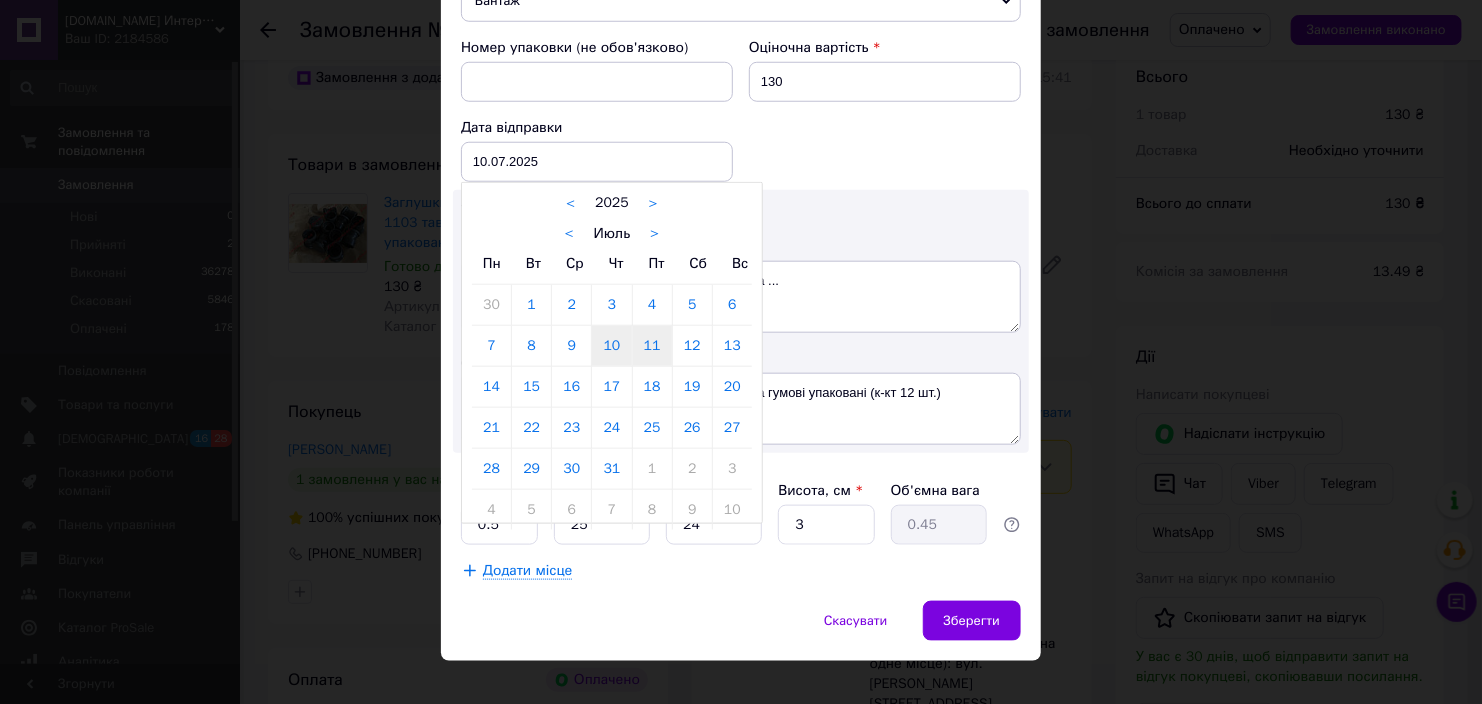 click on "11" at bounding box center [652, 346] 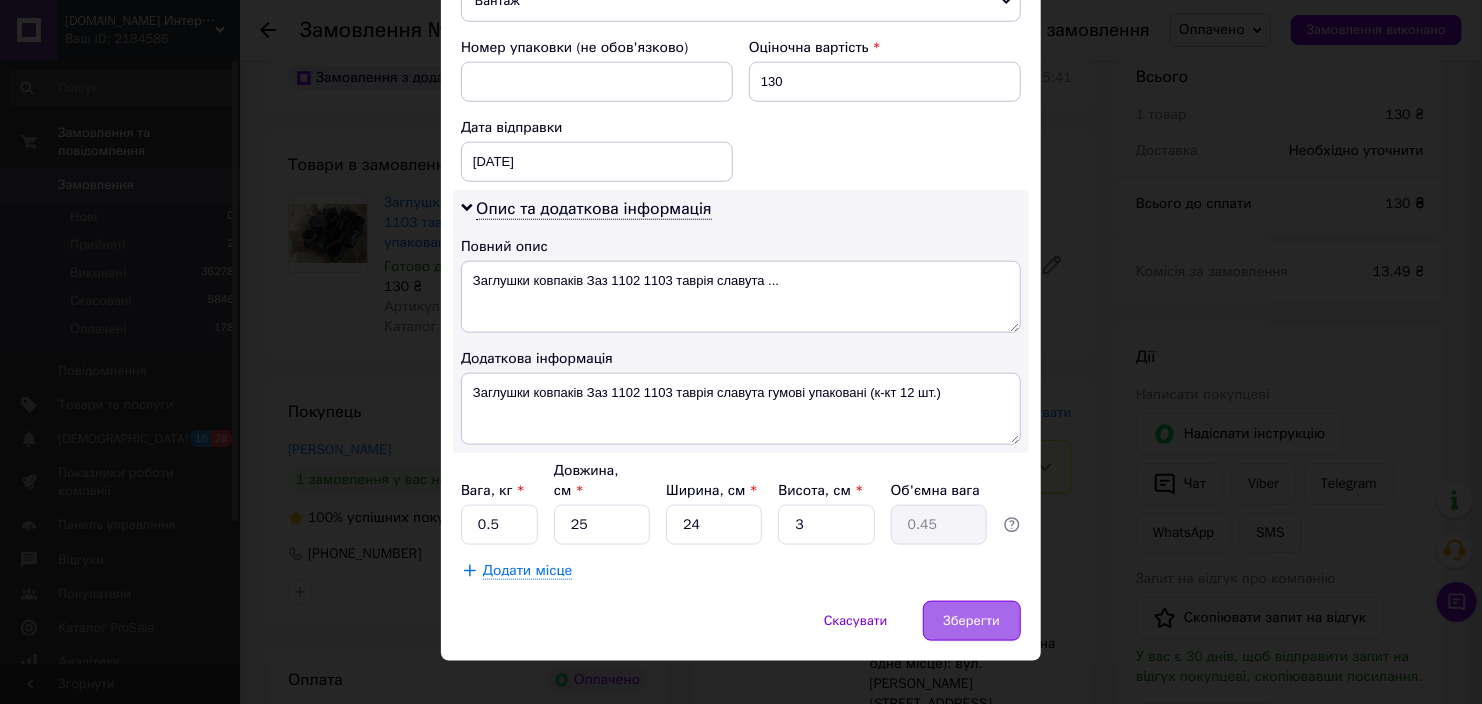 drag, startPoint x: 983, startPoint y: 590, endPoint x: 988, endPoint y: 572, distance: 18.681541 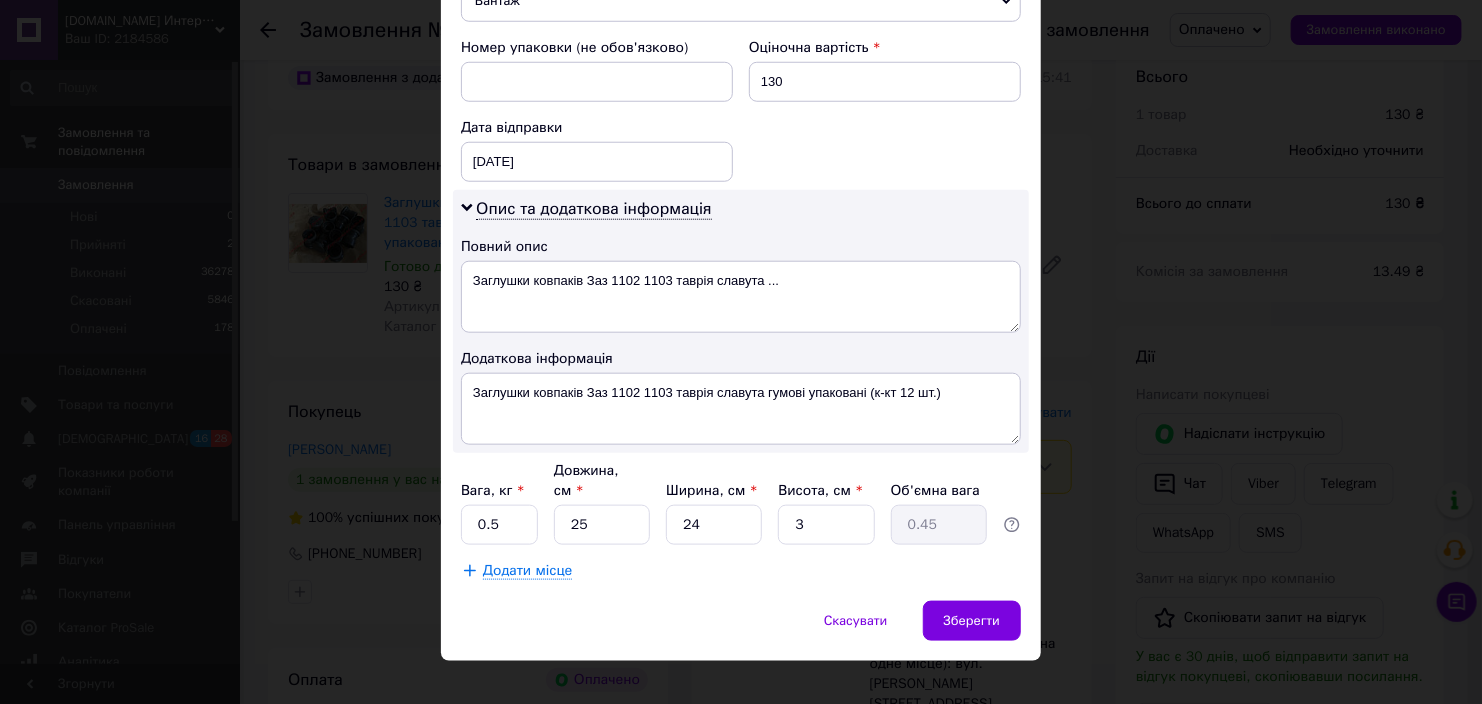 click on "Зберегти" at bounding box center [972, 621] 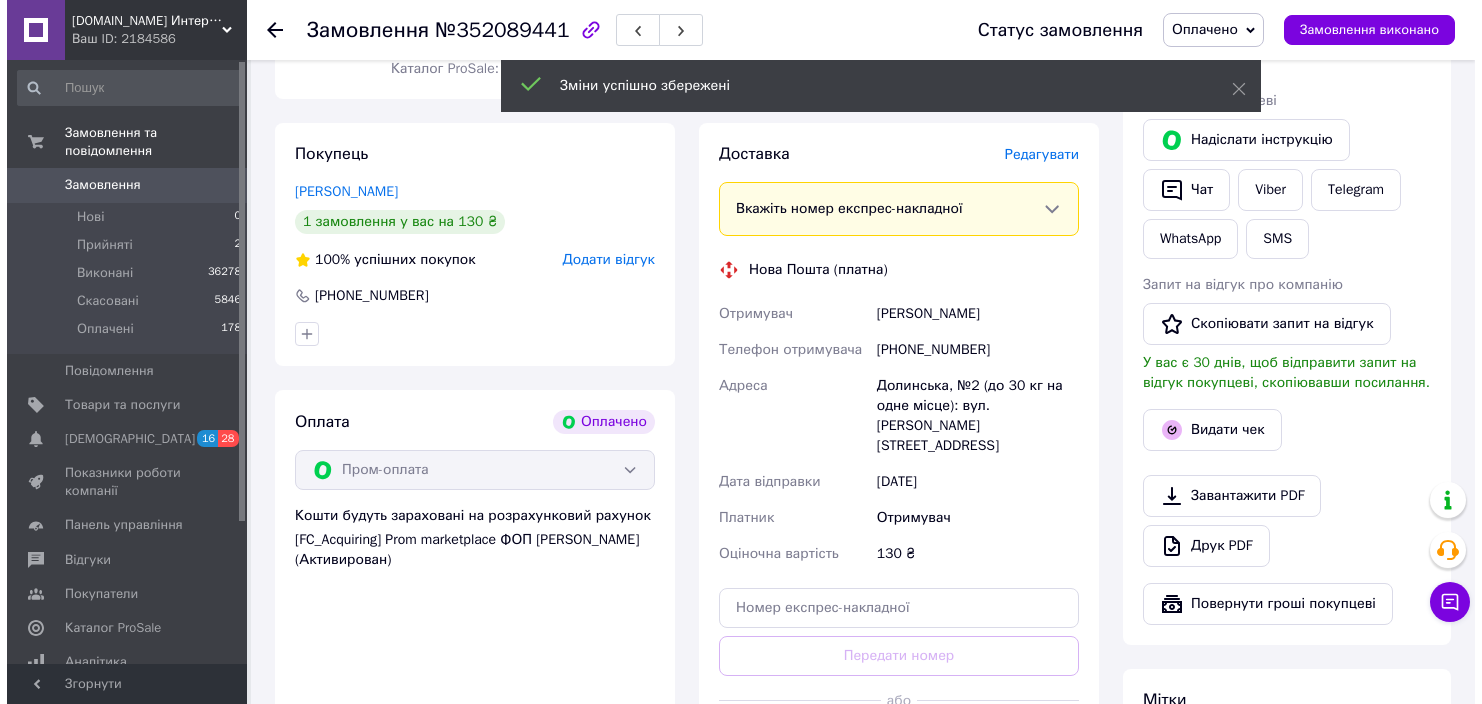 scroll, scrollTop: 500, scrollLeft: 0, axis: vertical 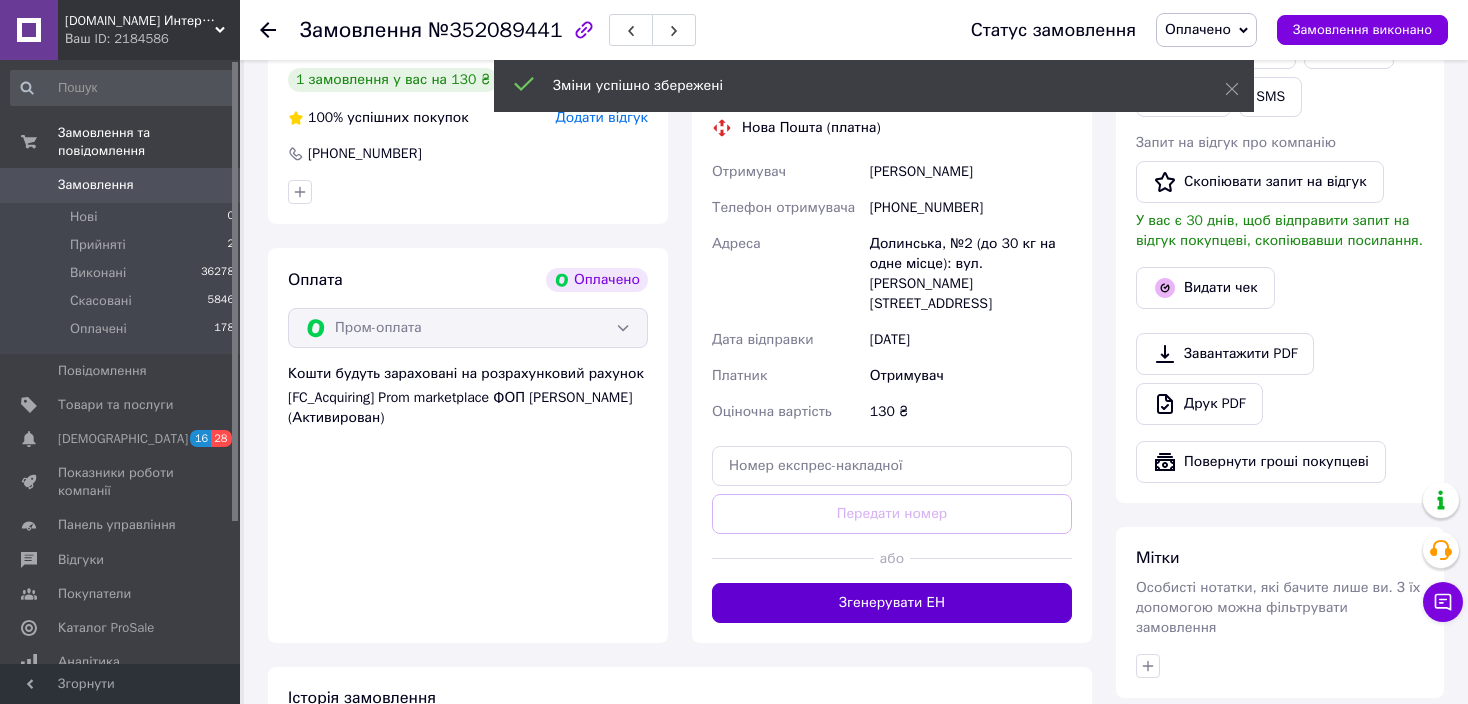 click on "Згенерувати ЕН" at bounding box center (892, 603) 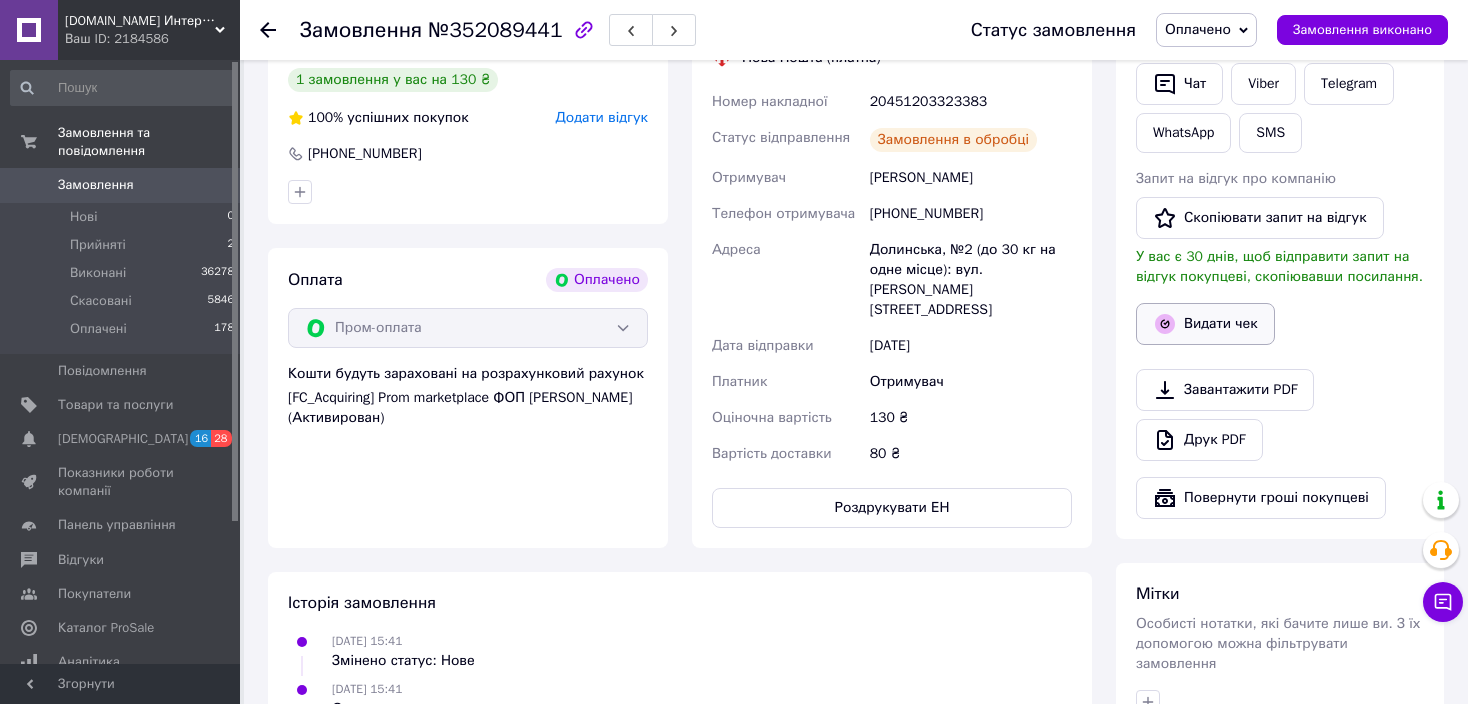 click on "Видати чек" at bounding box center (1205, 324) 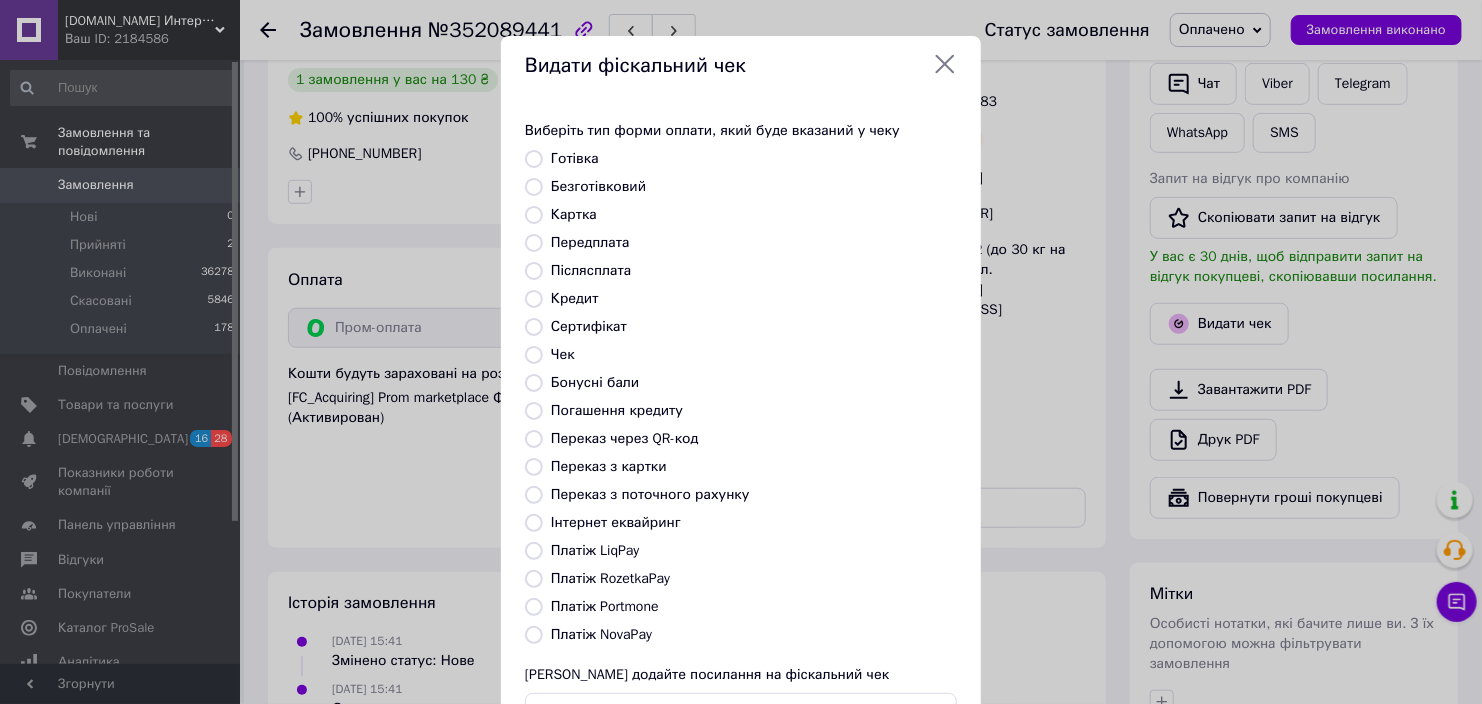 click on "Платіж RozetkaPay" at bounding box center (610, 578) 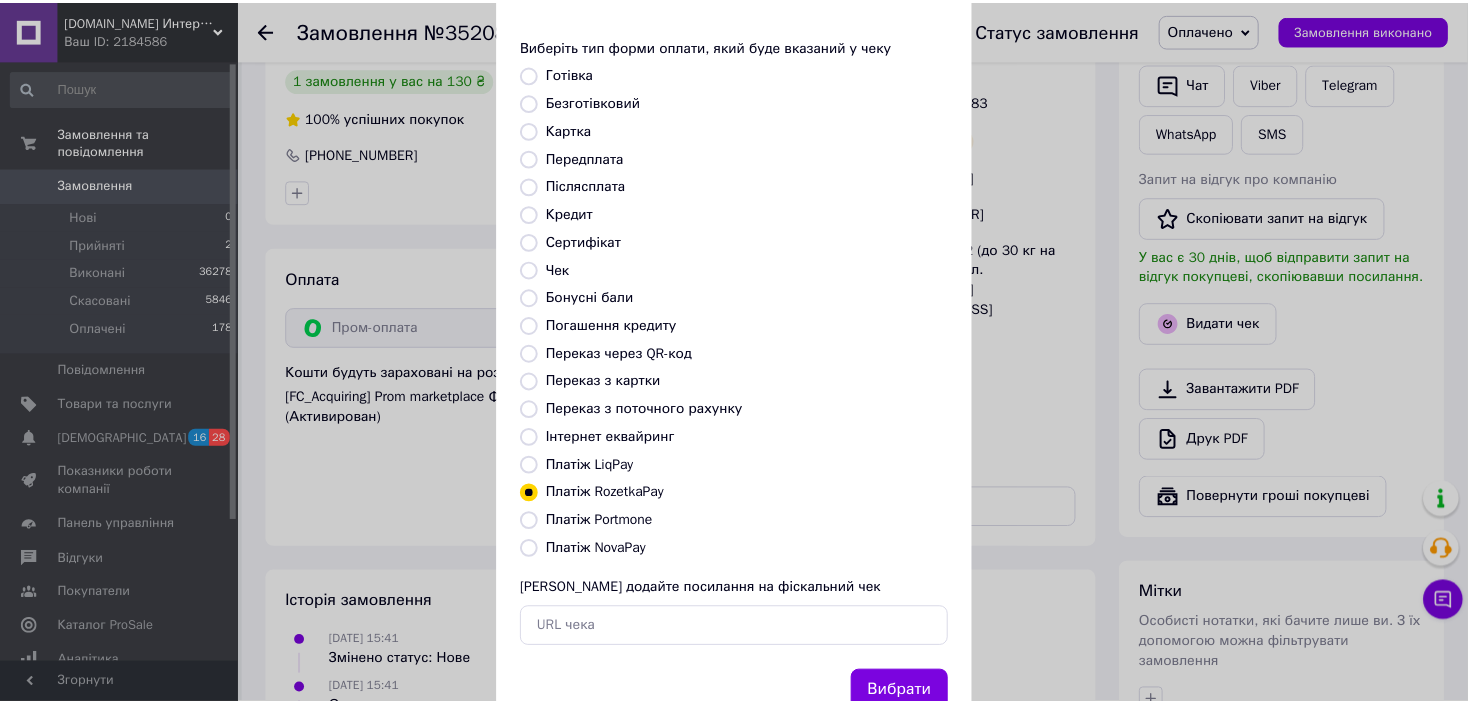 scroll, scrollTop: 154, scrollLeft: 0, axis: vertical 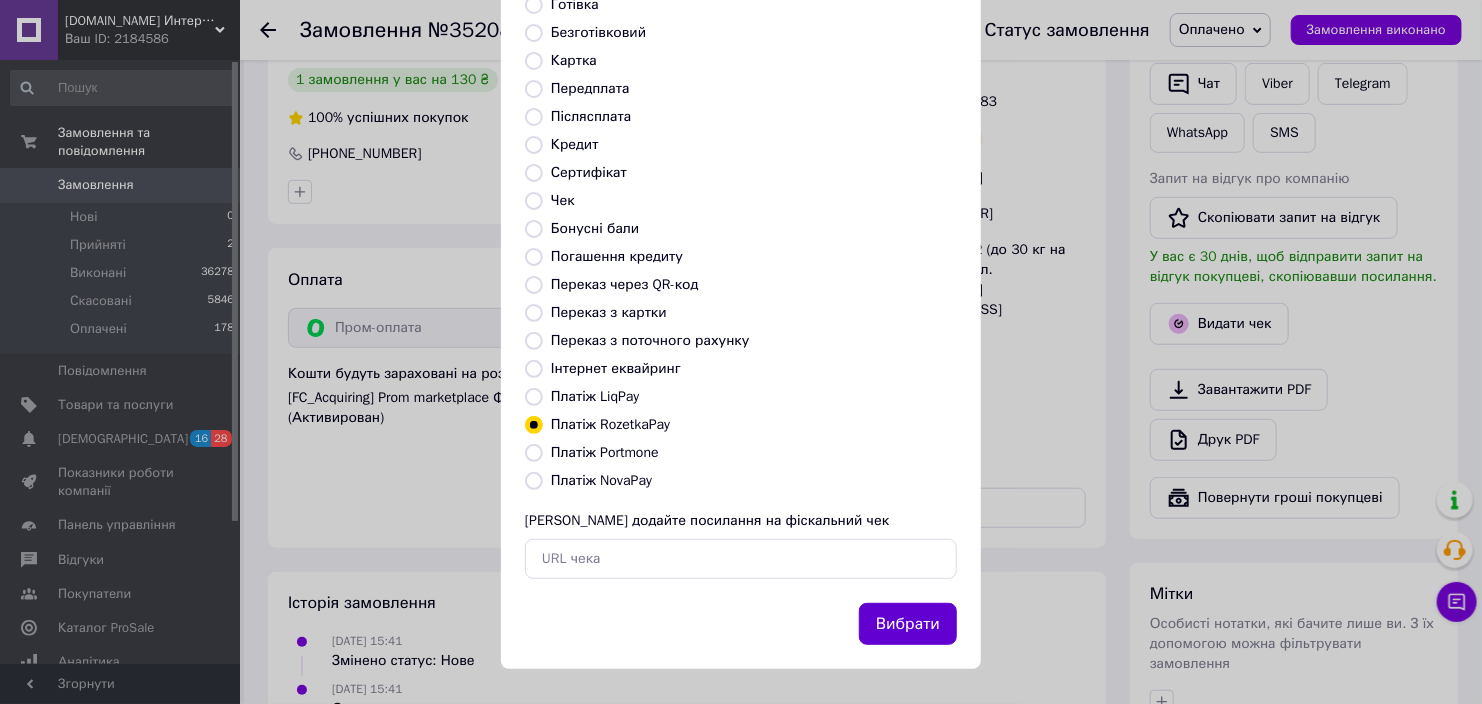 click on "Вибрати" at bounding box center (908, 624) 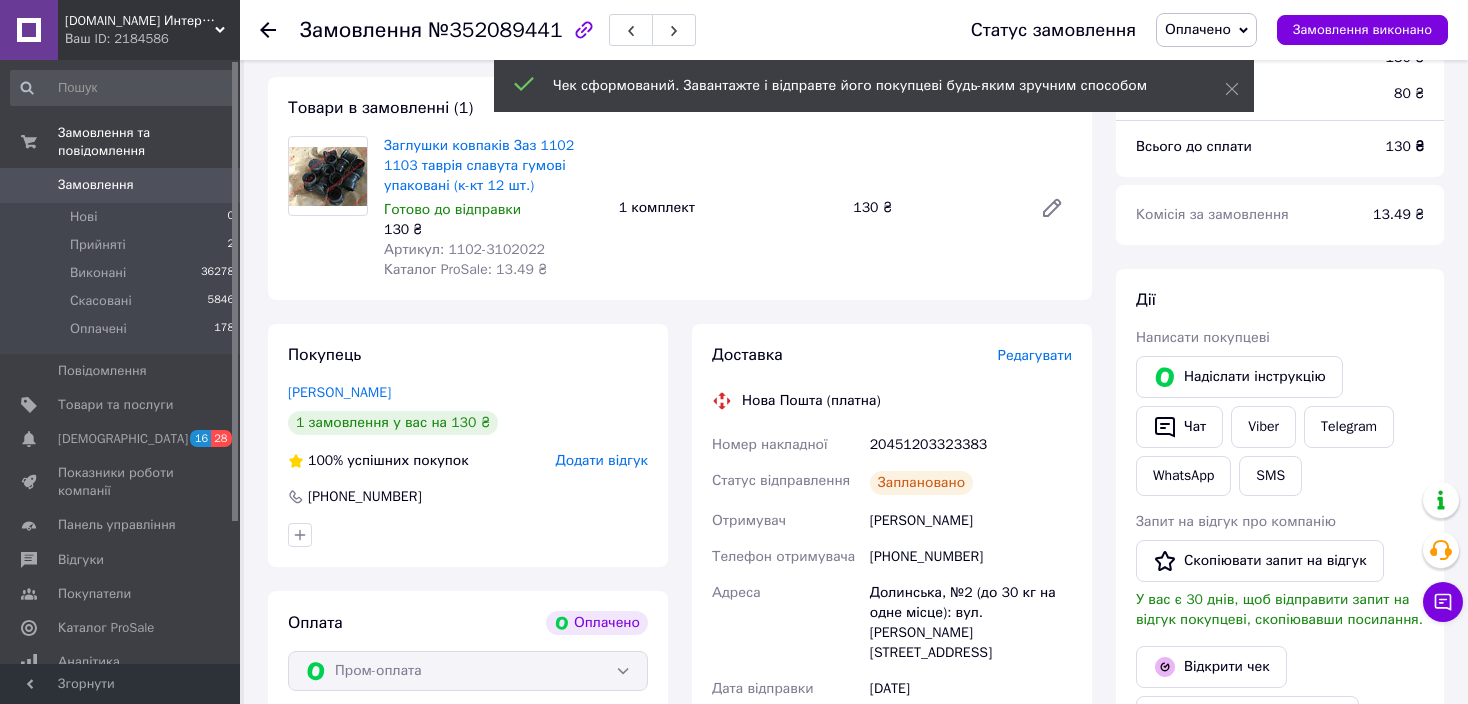 scroll, scrollTop: 0, scrollLeft: 0, axis: both 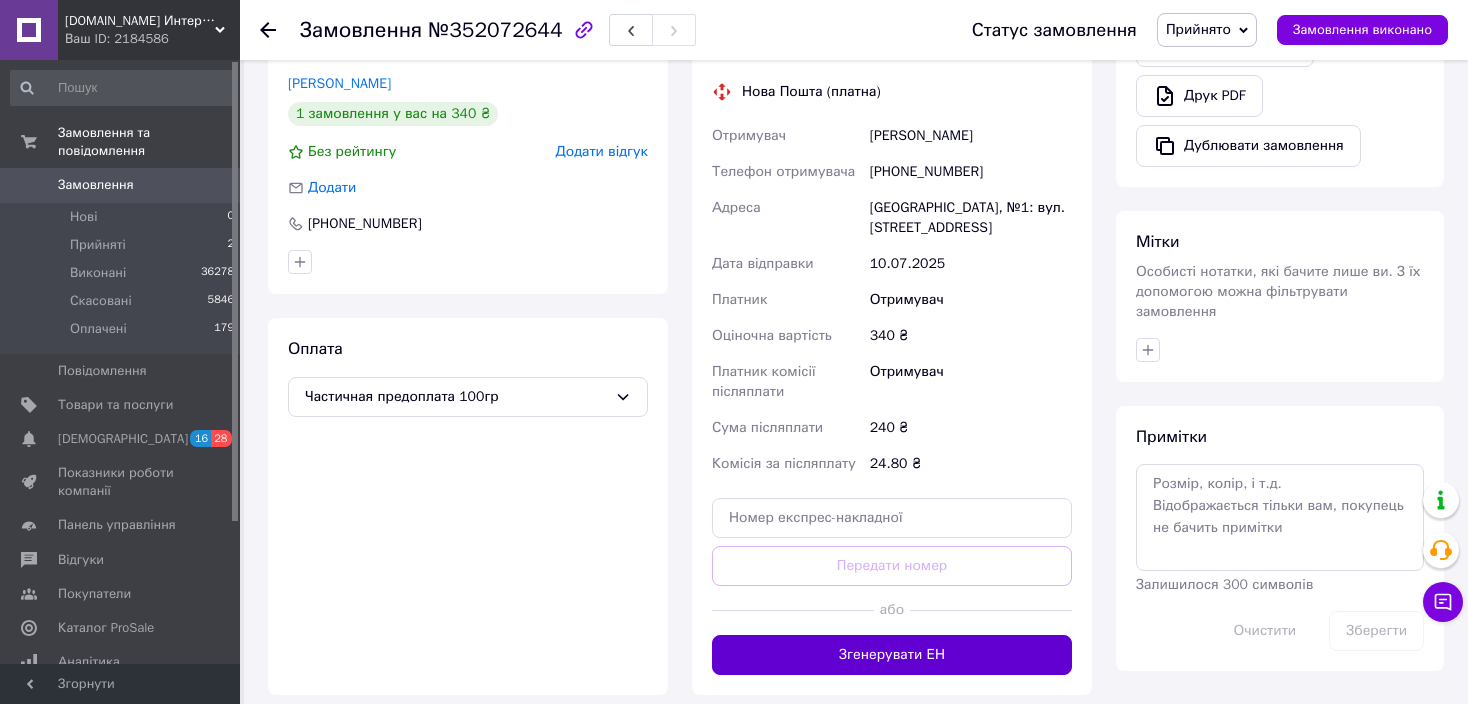 click on "Згенерувати ЕН" at bounding box center (892, 655) 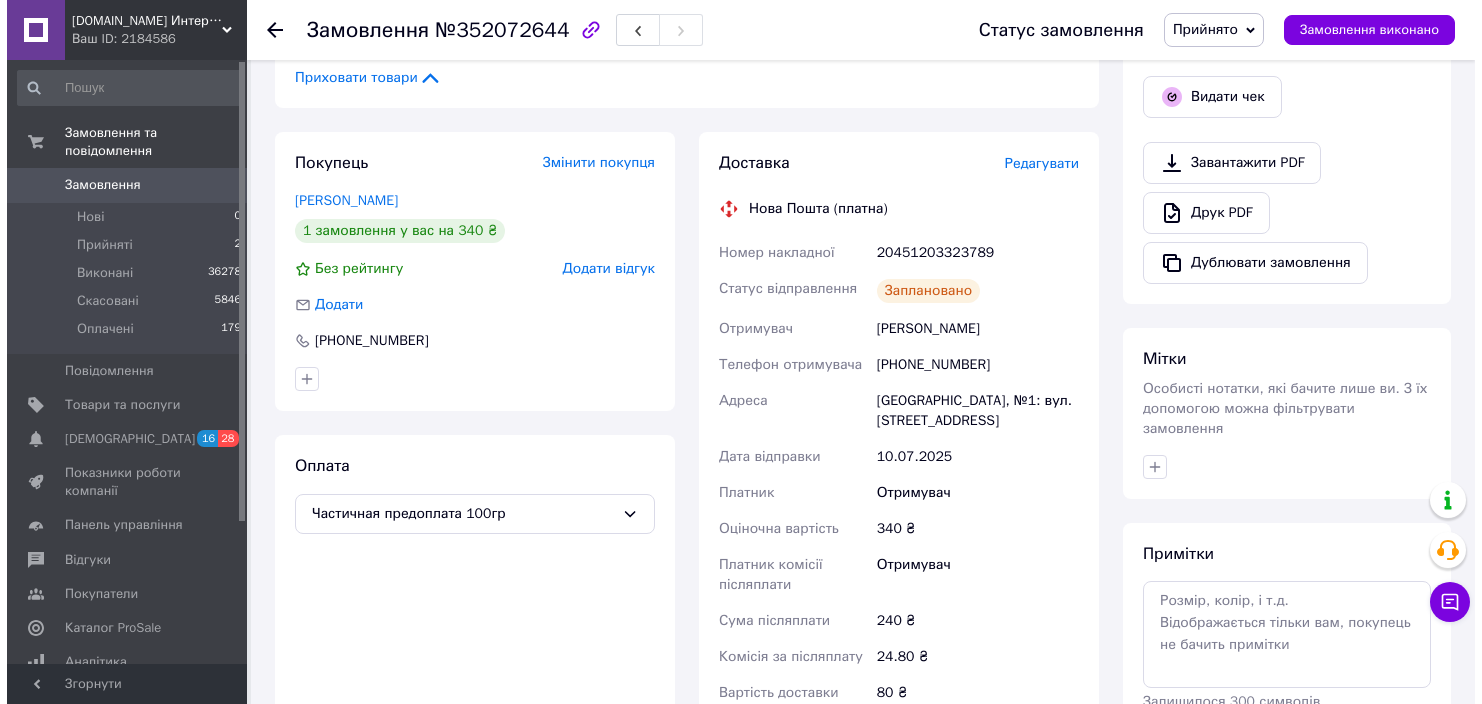 scroll, scrollTop: 400, scrollLeft: 0, axis: vertical 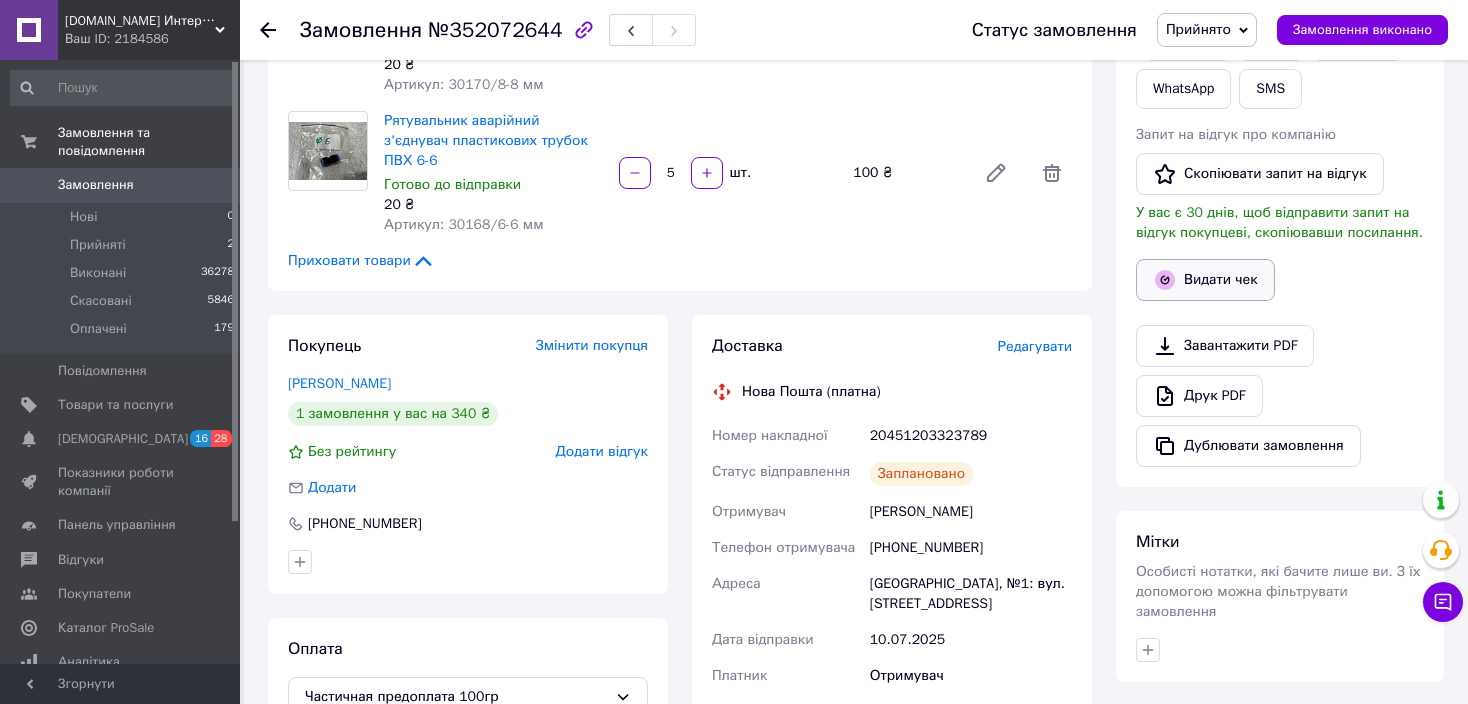 click on "Видати чек" at bounding box center (1205, 280) 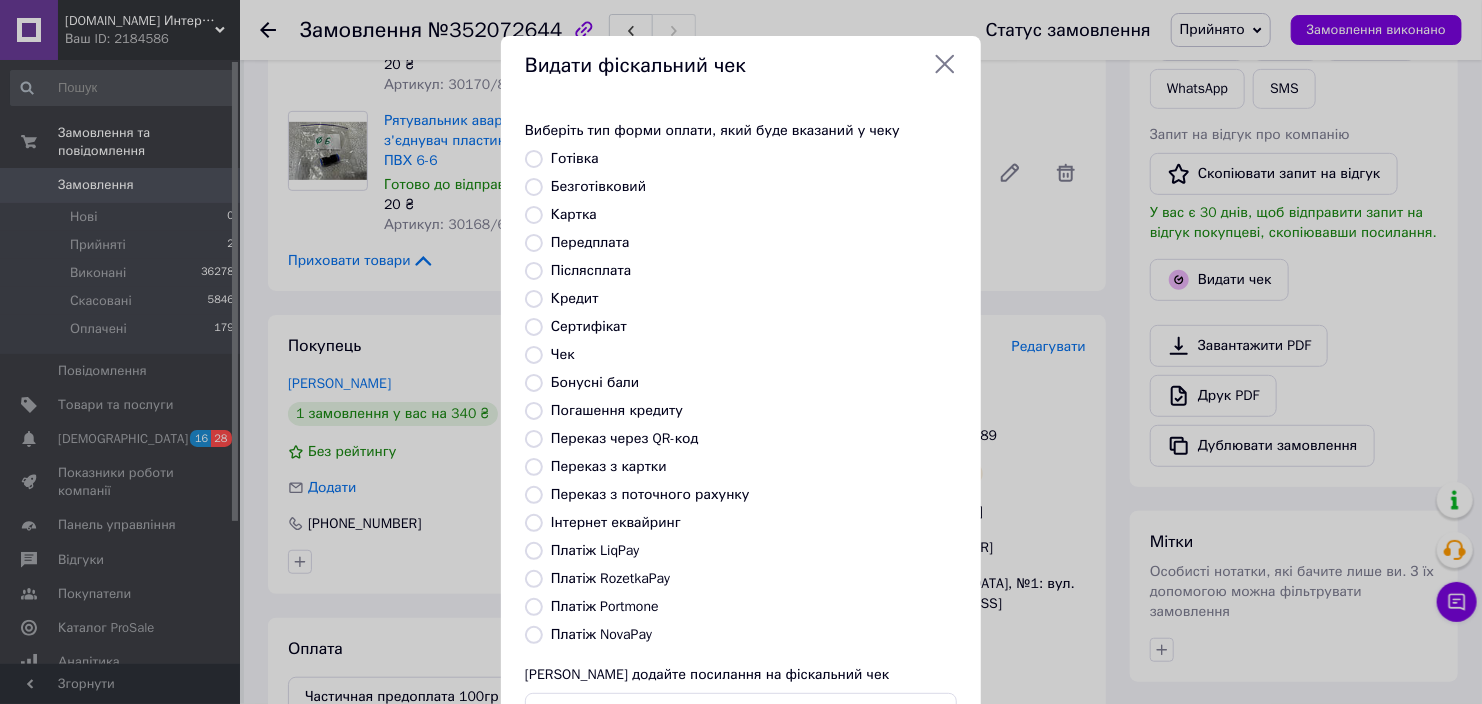 click on "Платіж NovaPay" at bounding box center [601, 634] 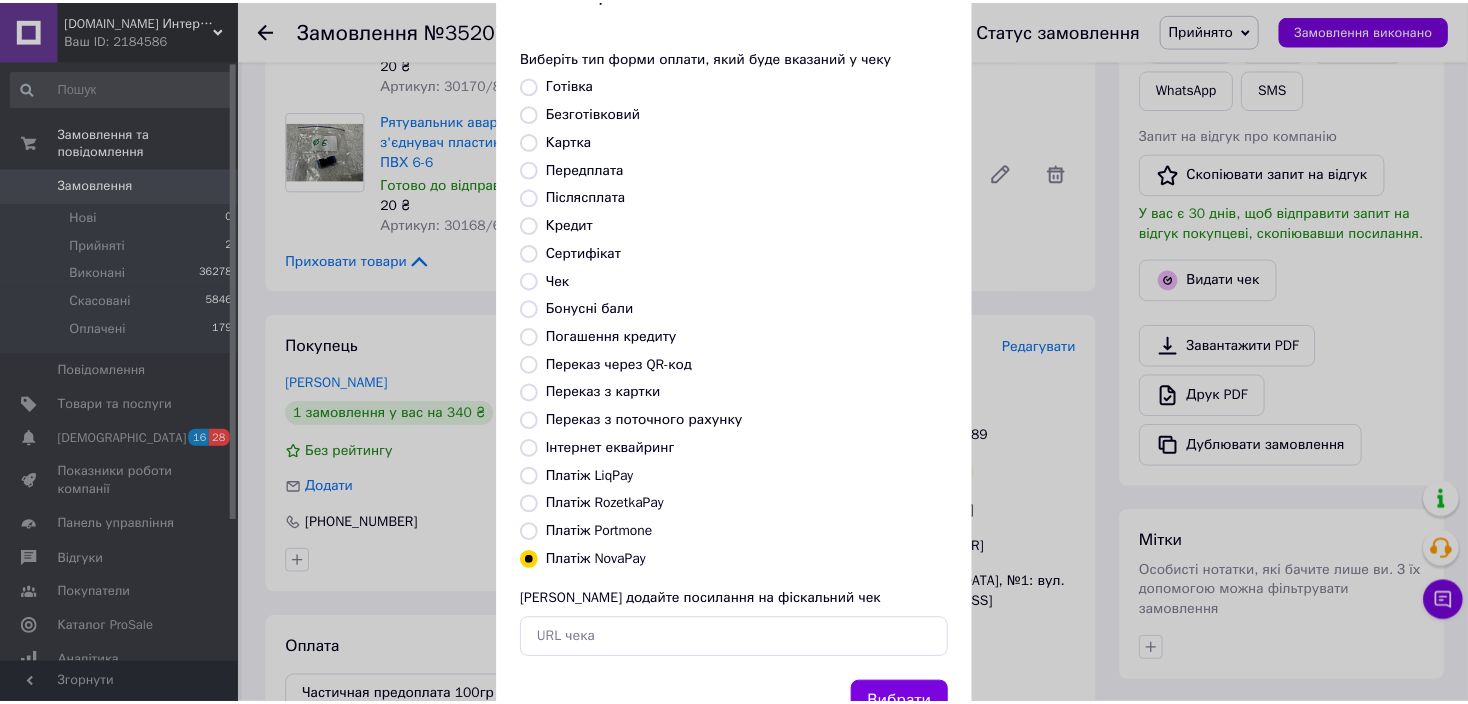 scroll, scrollTop: 154, scrollLeft: 0, axis: vertical 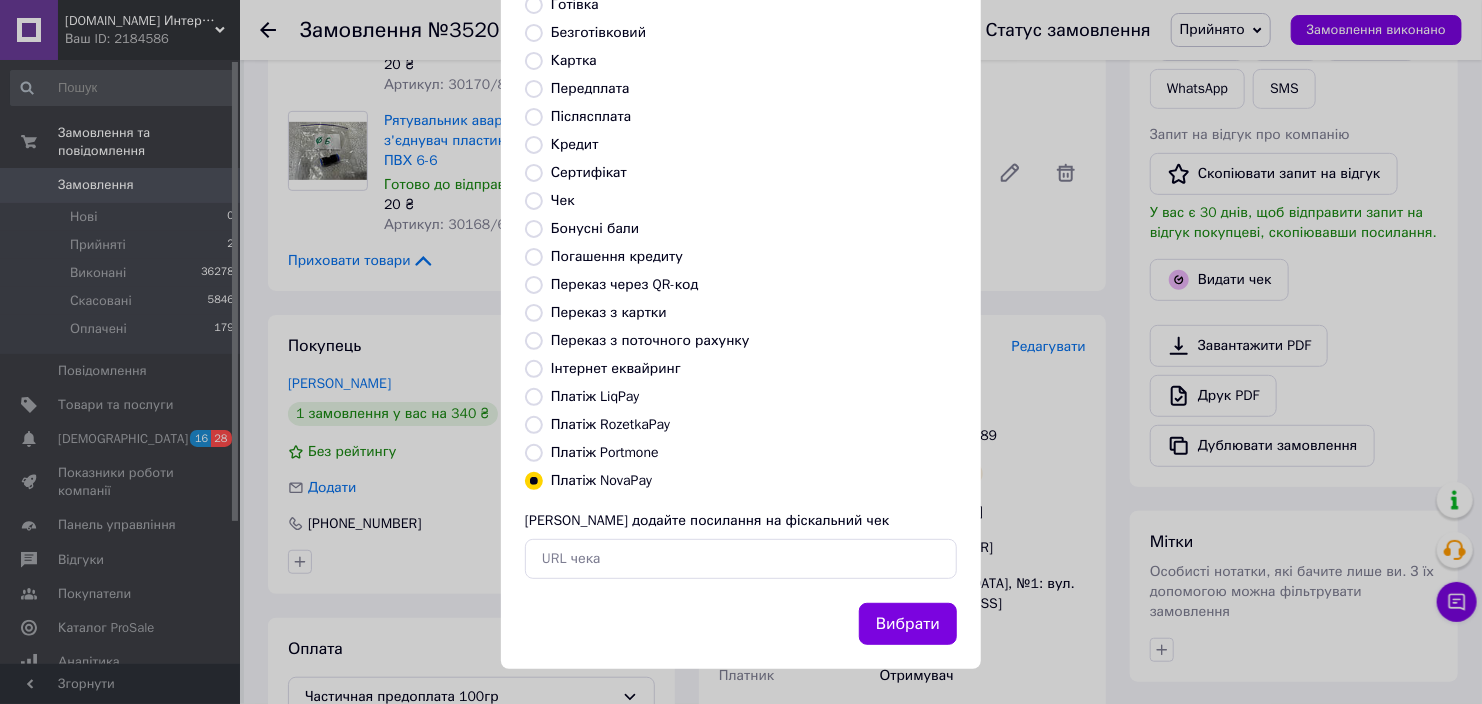 click on "Вибрати" at bounding box center (908, 624) 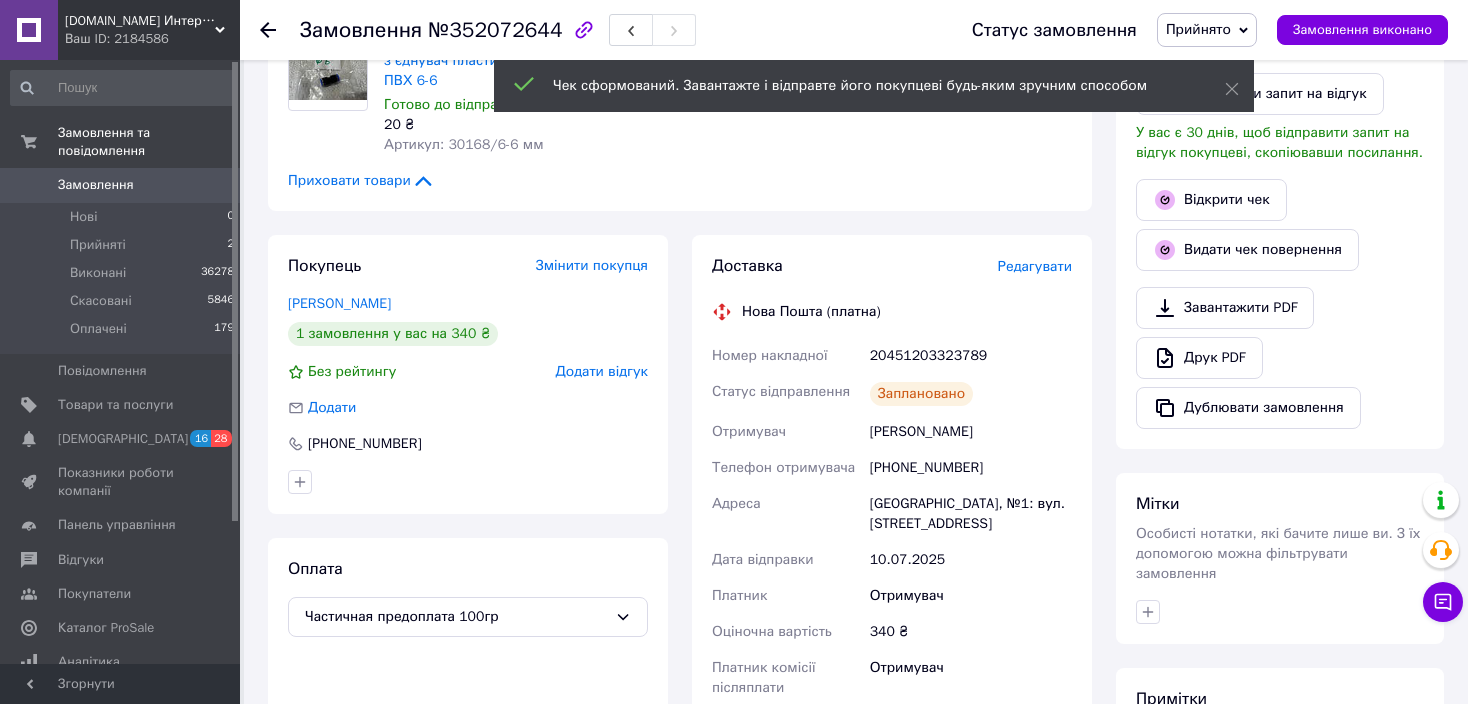scroll, scrollTop: 600, scrollLeft: 0, axis: vertical 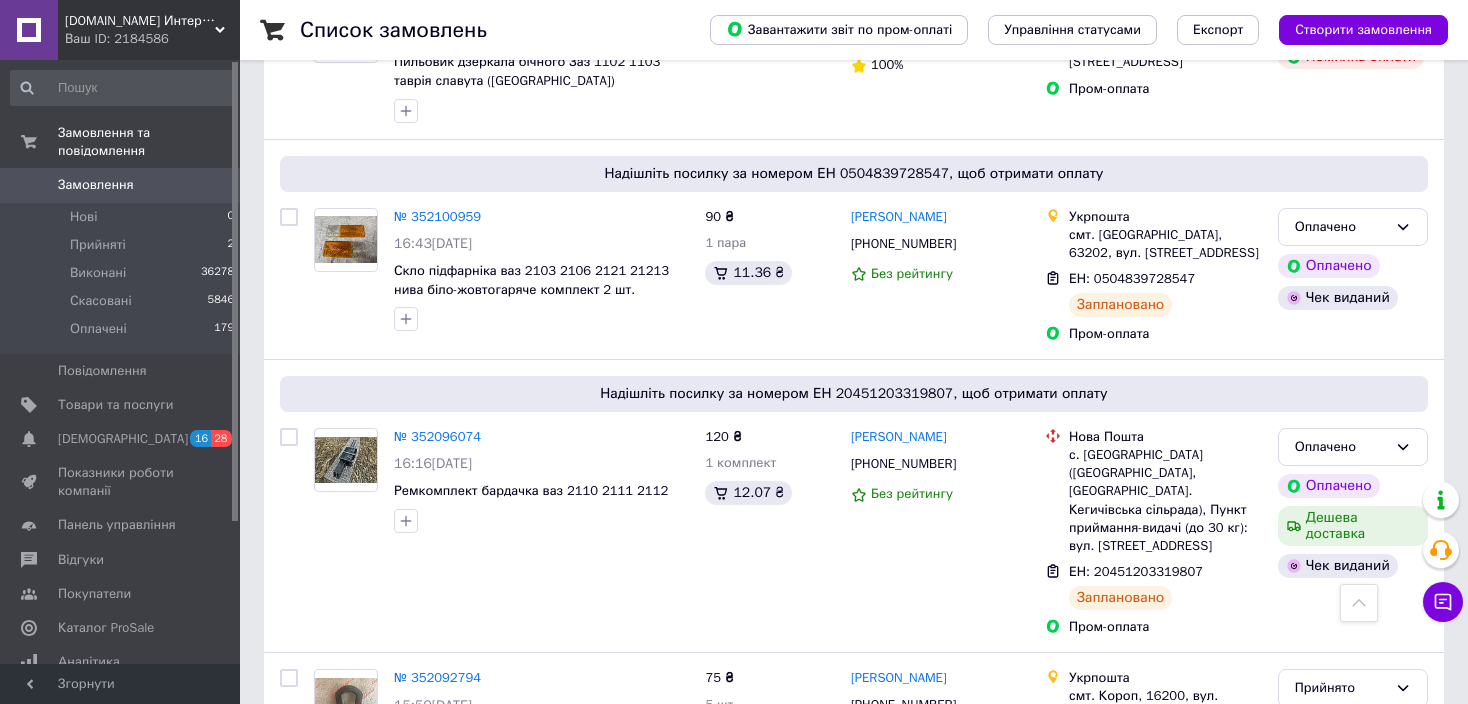 click on "Замовлення" at bounding box center [96, 185] 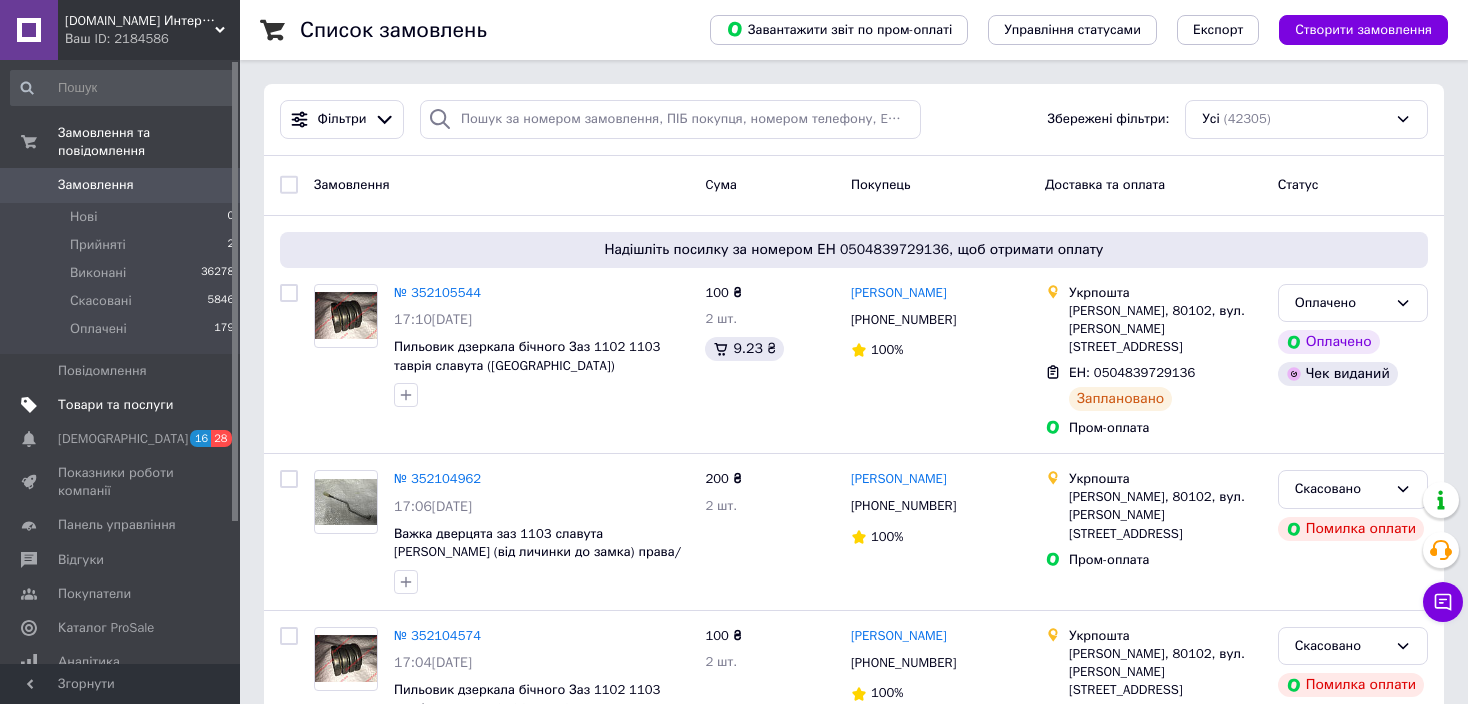 click on "Товари та послуги" at bounding box center [115, 405] 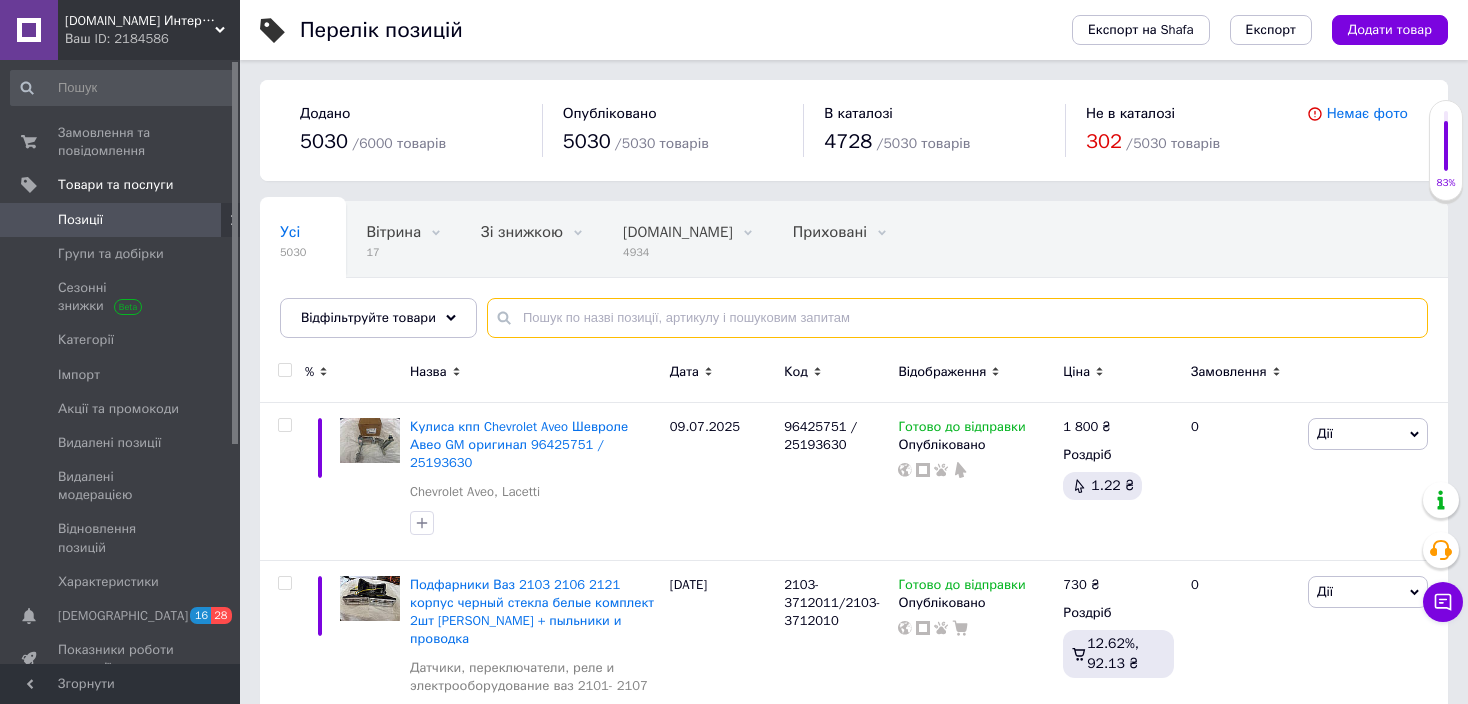 click at bounding box center (957, 318) 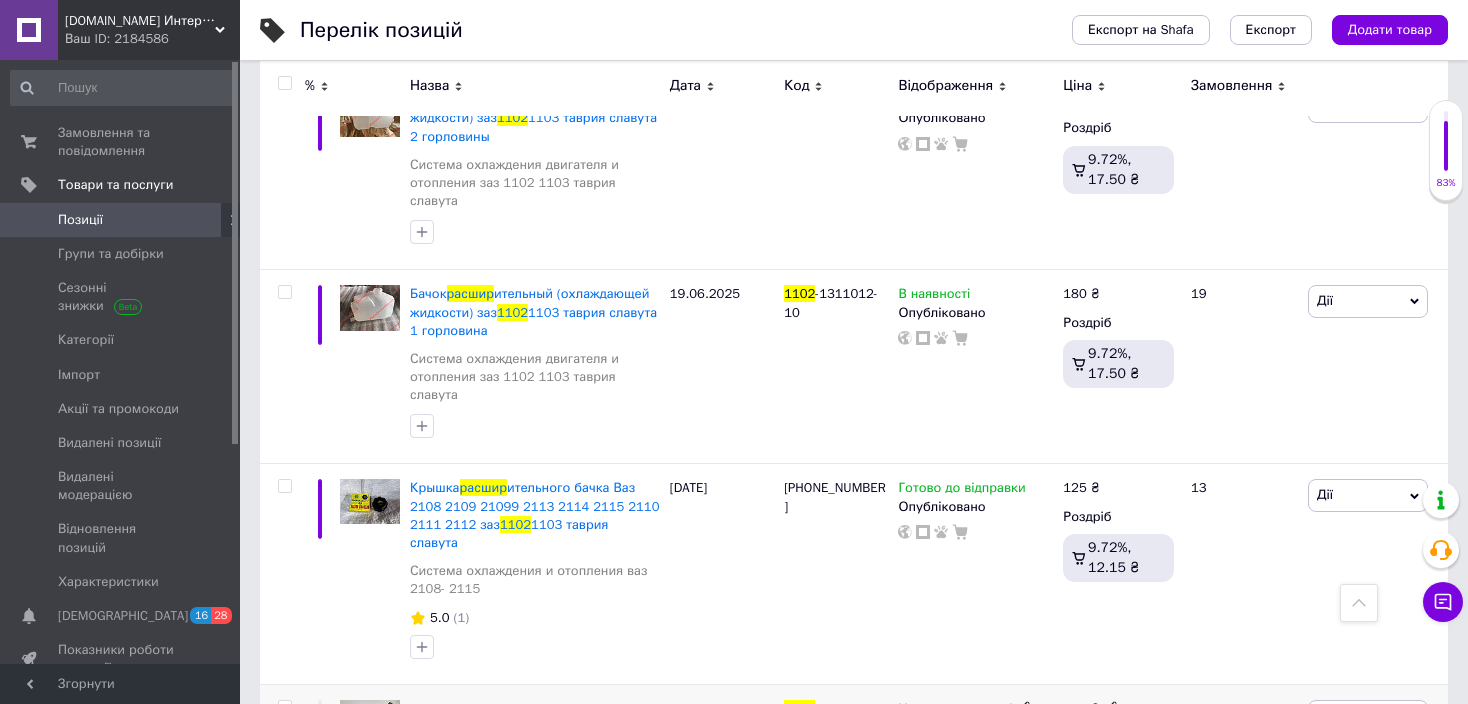 scroll, scrollTop: 1915, scrollLeft: 0, axis: vertical 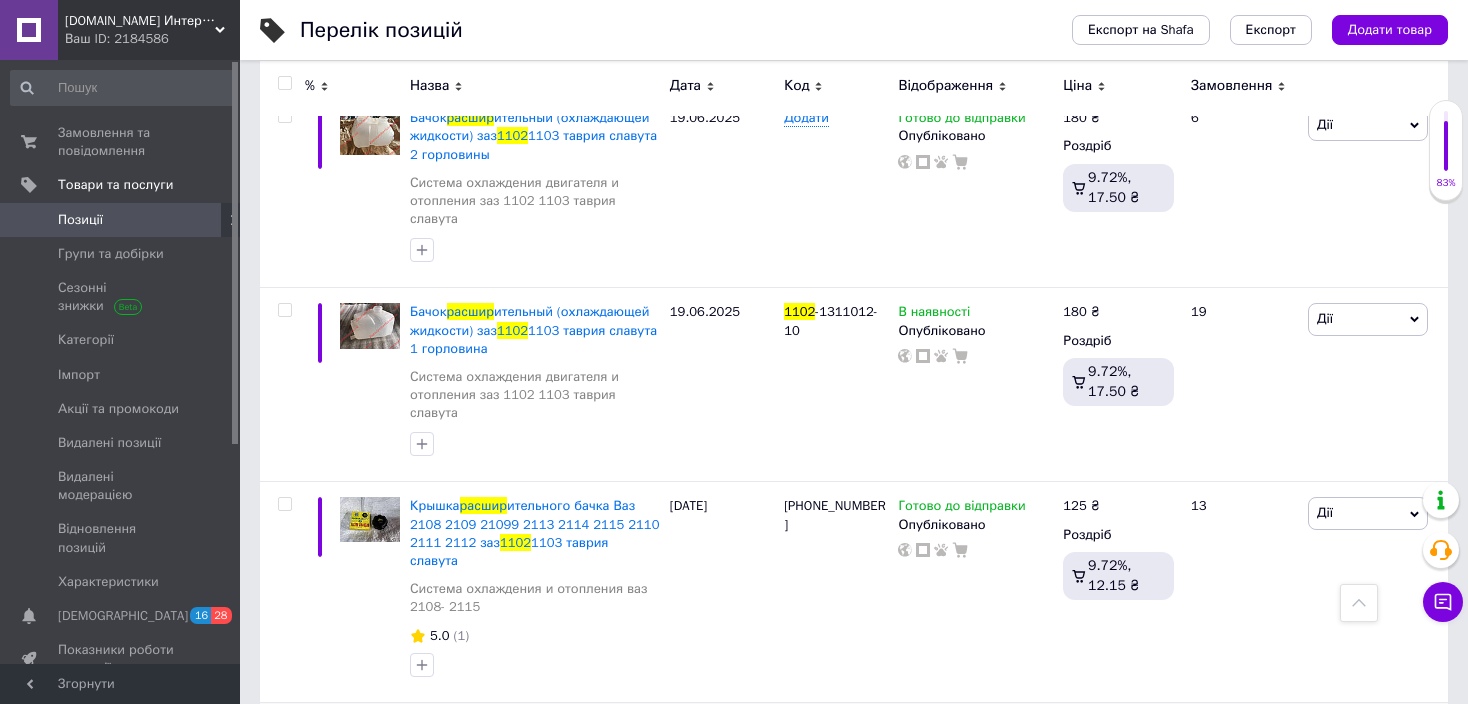 type on "расшир 1102" 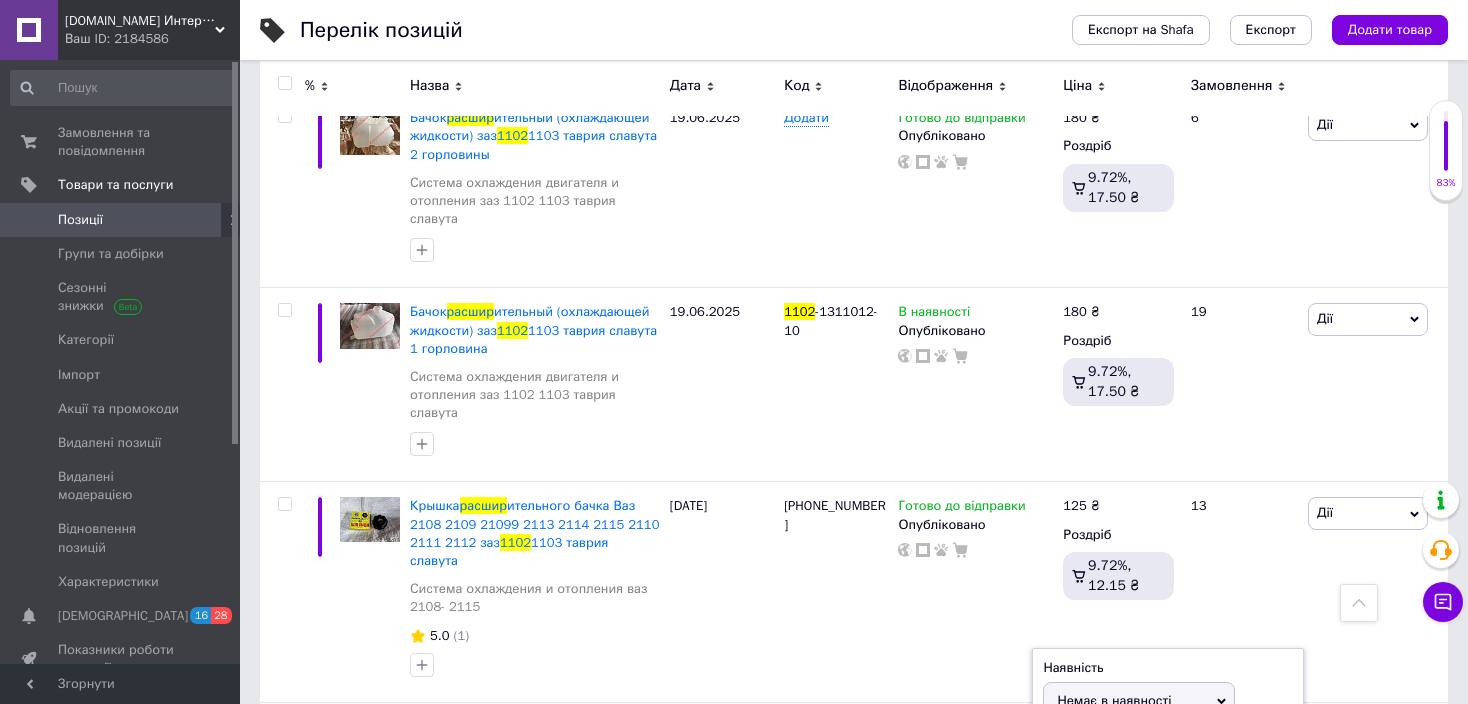 click on "Готово до відправки" at bounding box center (1139, 798) 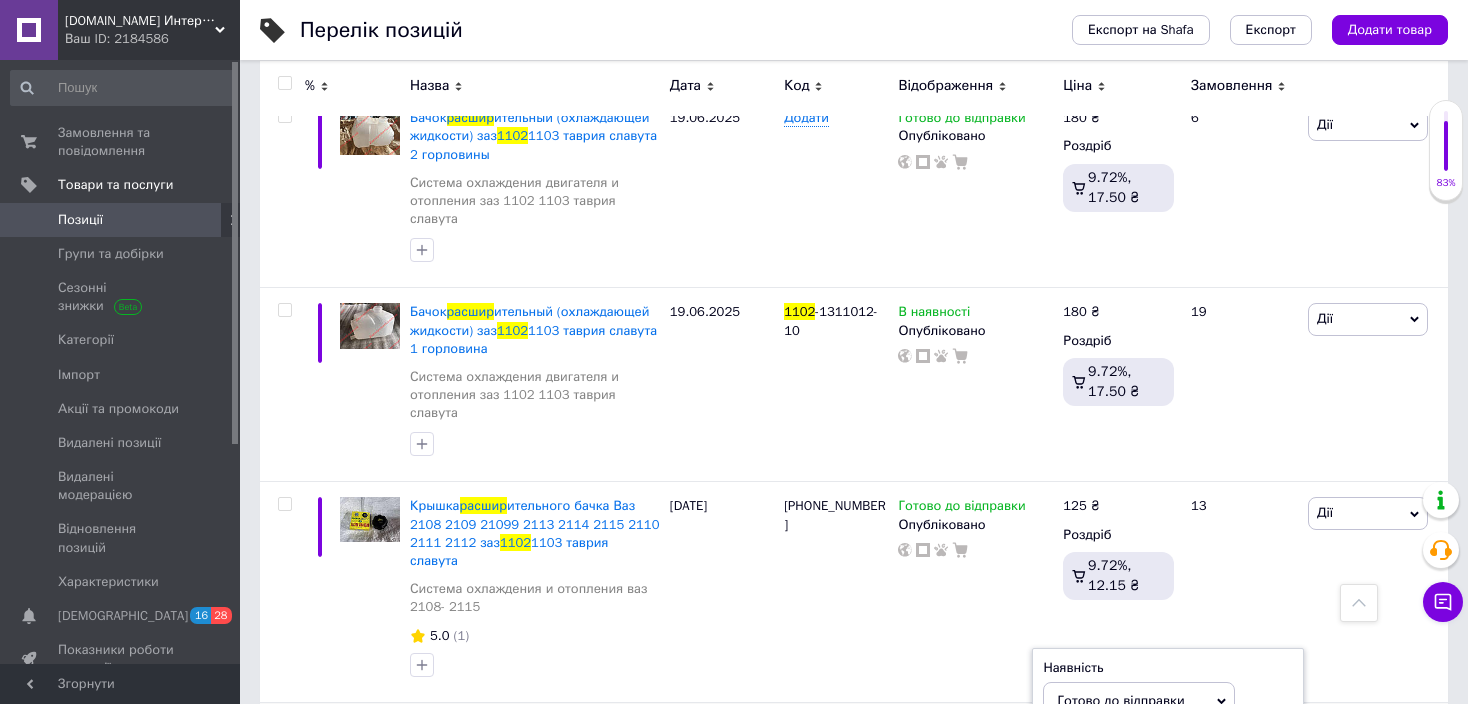 click on "Немає в наявності Наявність Готово до відправки В наявності Немає в наявності Під замовлення Залишки комплект Опубліковано" at bounding box center [975, 822] 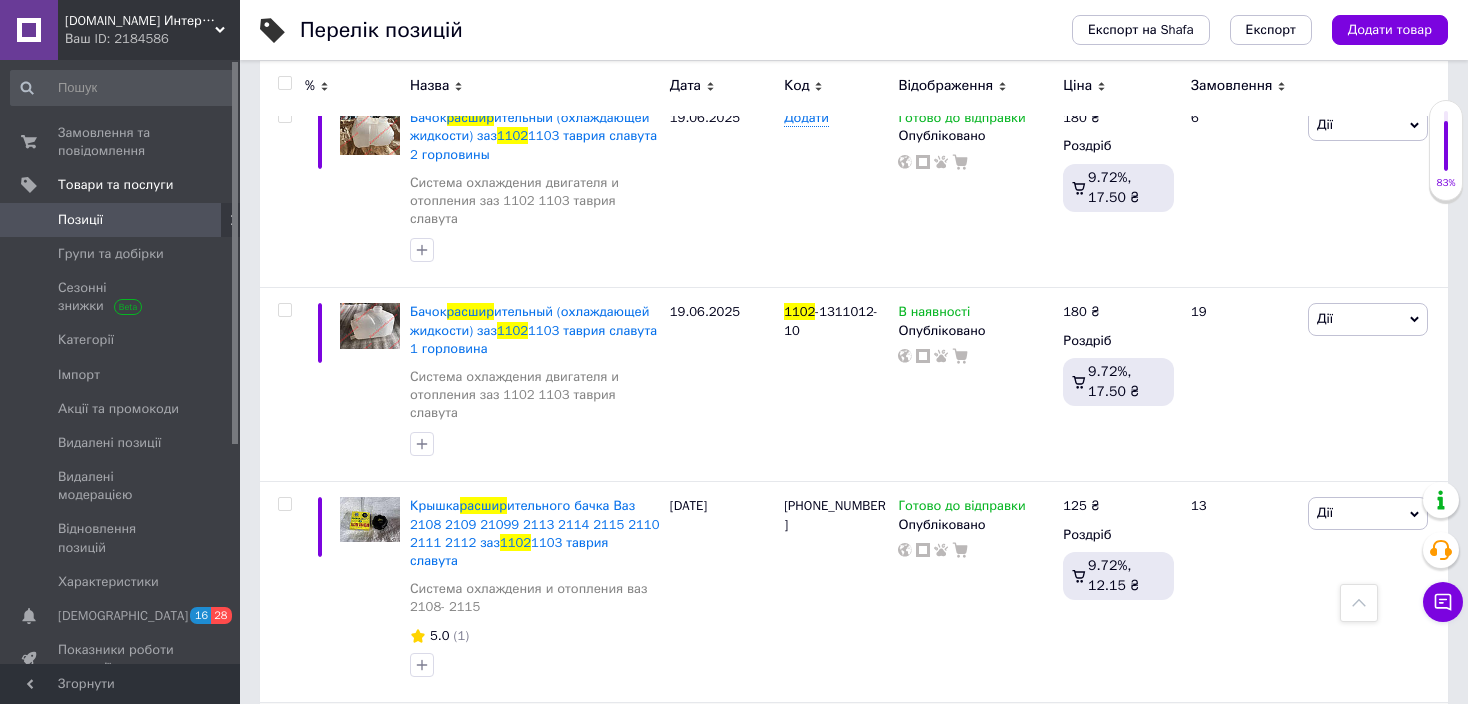 click 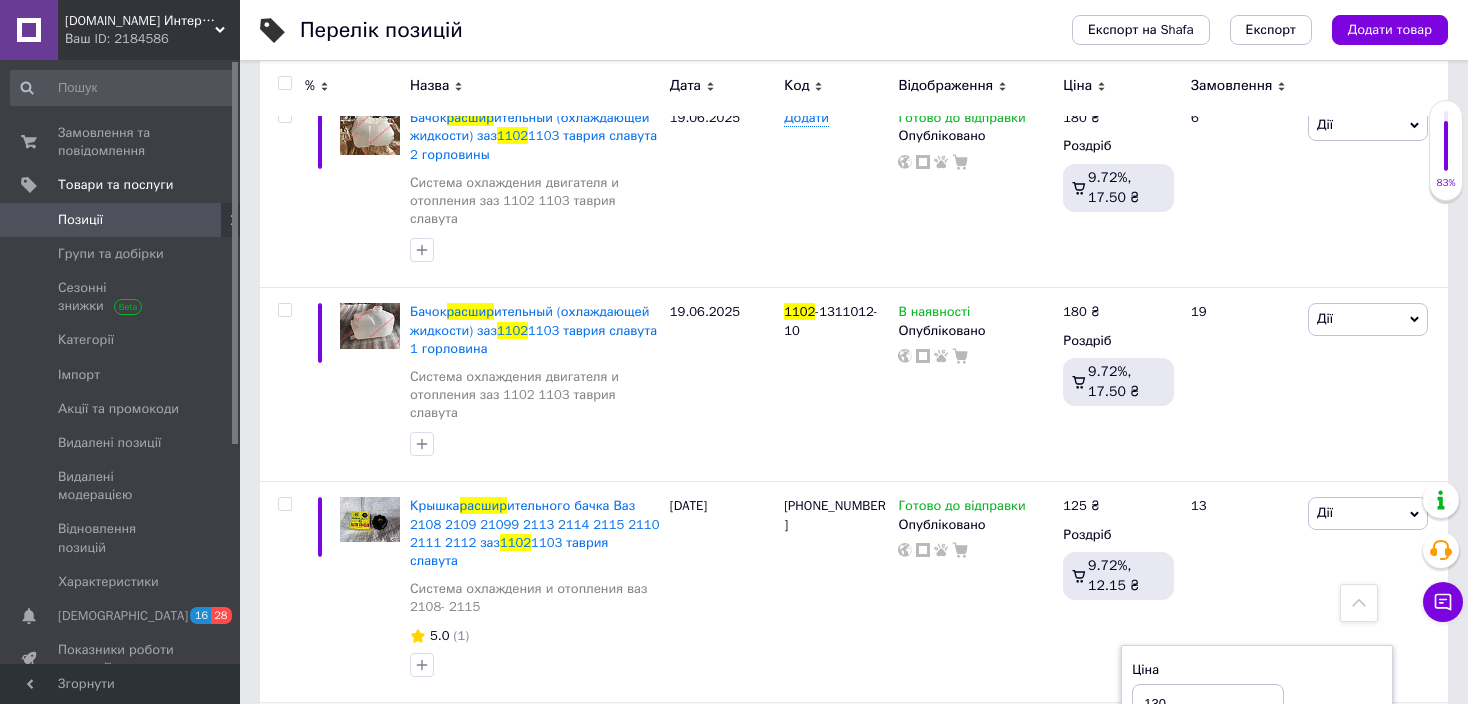click on "130" at bounding box center (1208, 704) 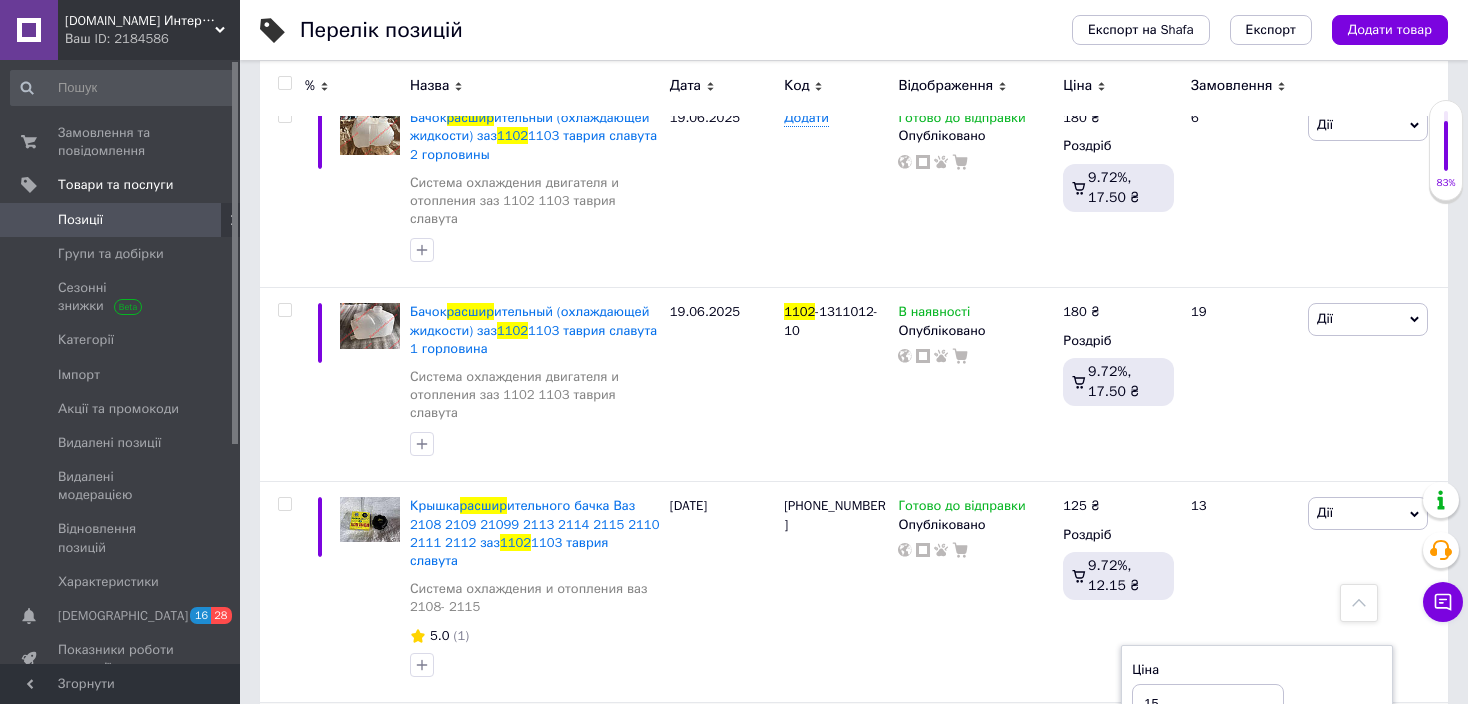 click on "15" at bounding box center (1208, 704) 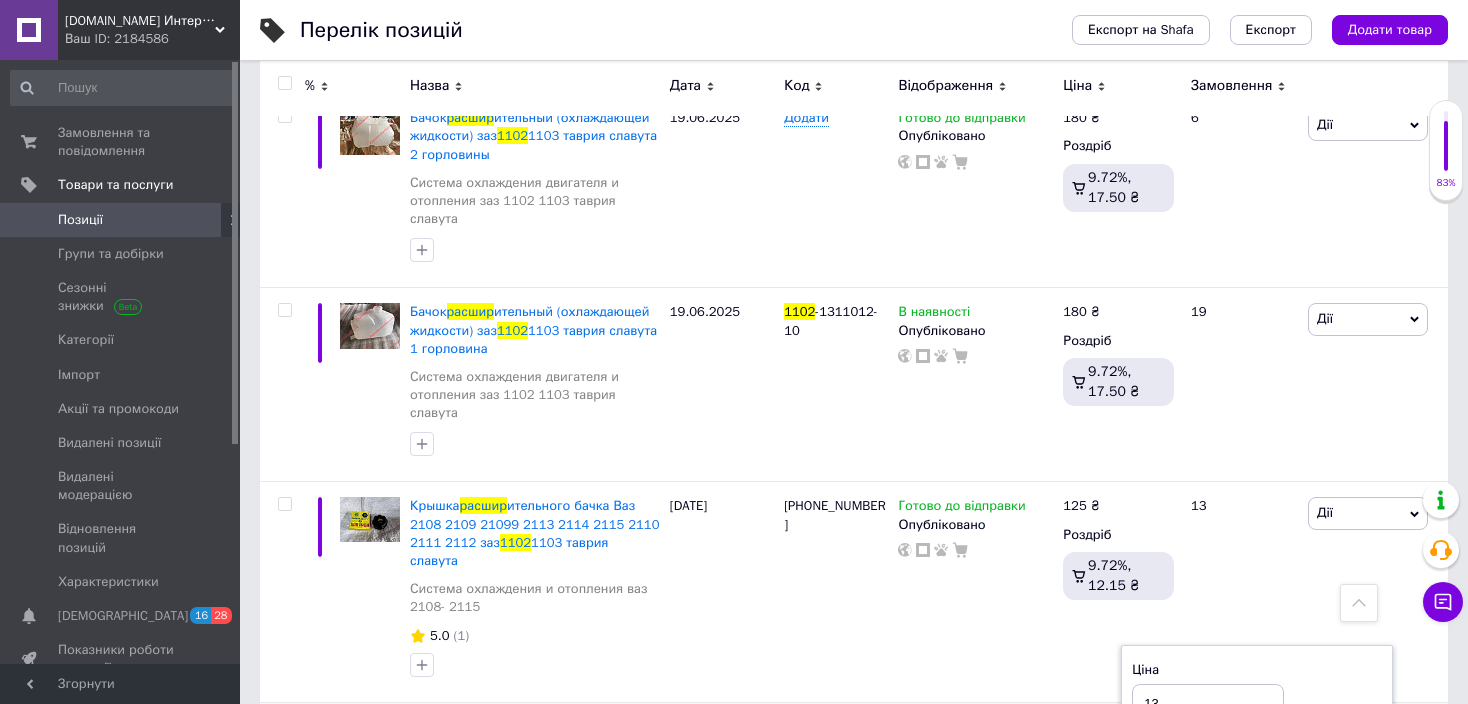 type on "130" 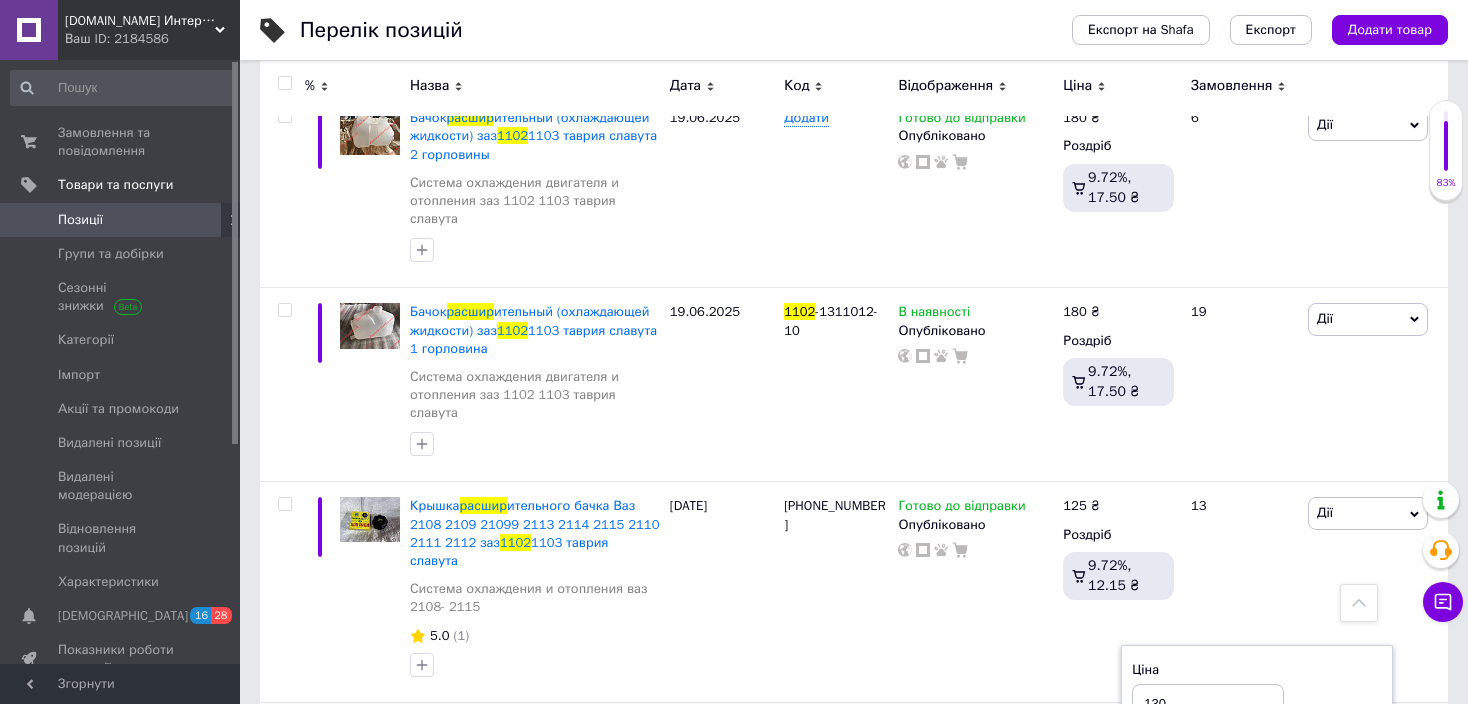 click on "Готово до відправки Опубліковано" at bounding box center (975, 822) 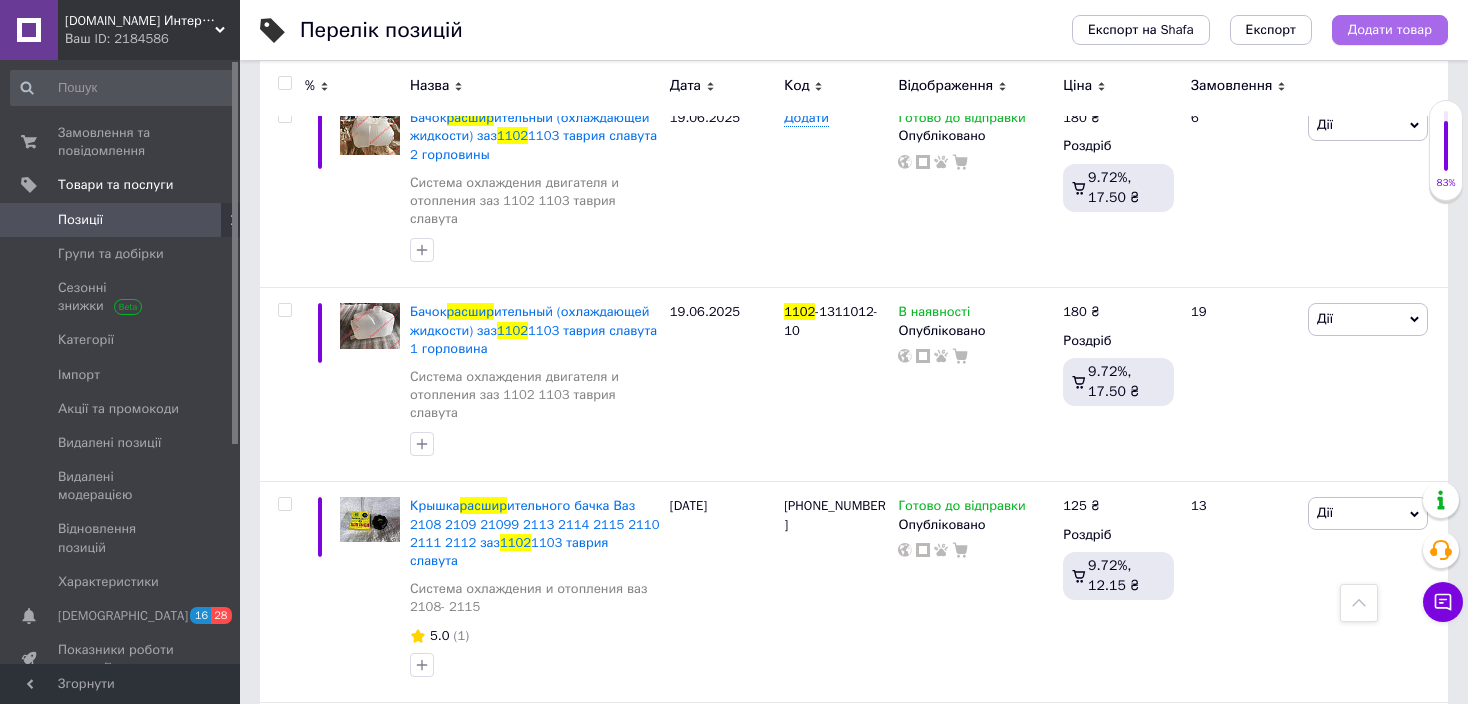 click on "Додати товар" at bounding box center (1390, 30) 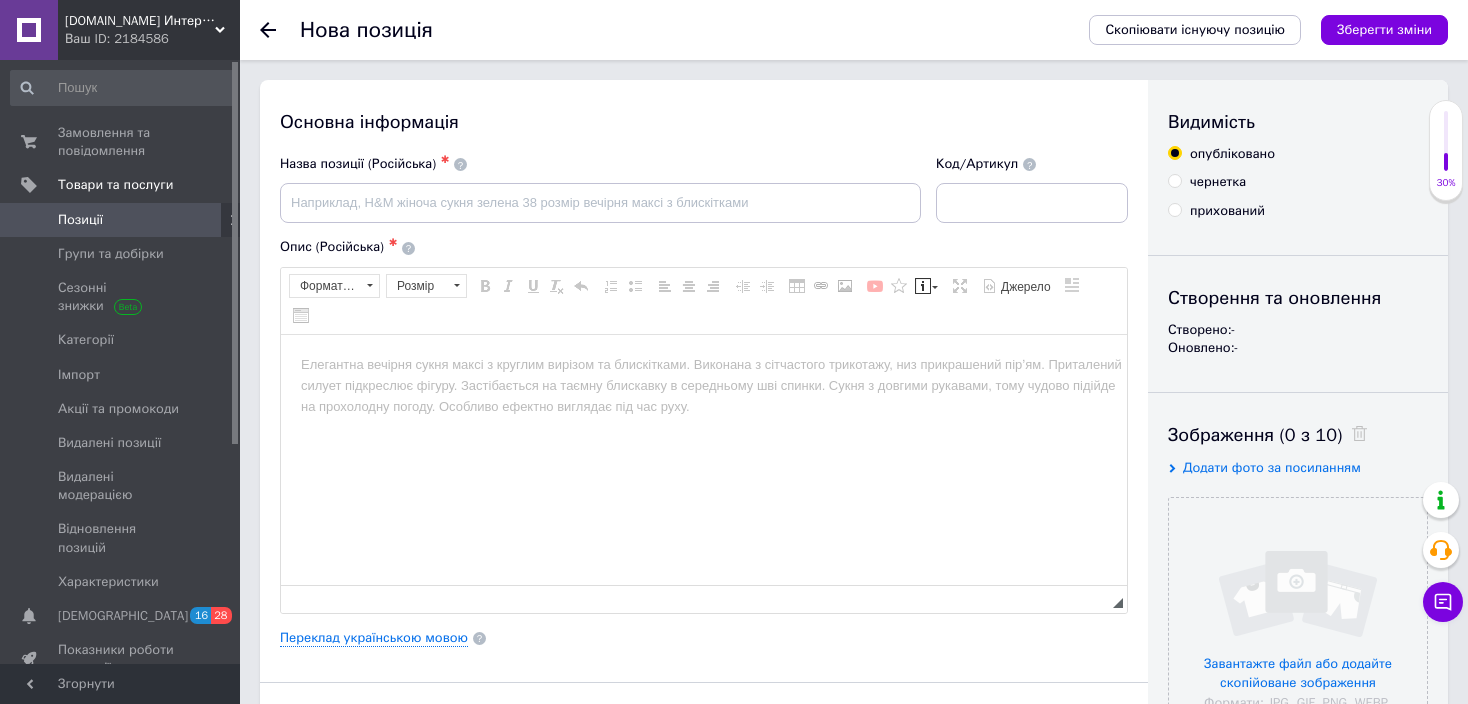 scroll, scrollTop: 0, scrollLeft: 0, axis: both 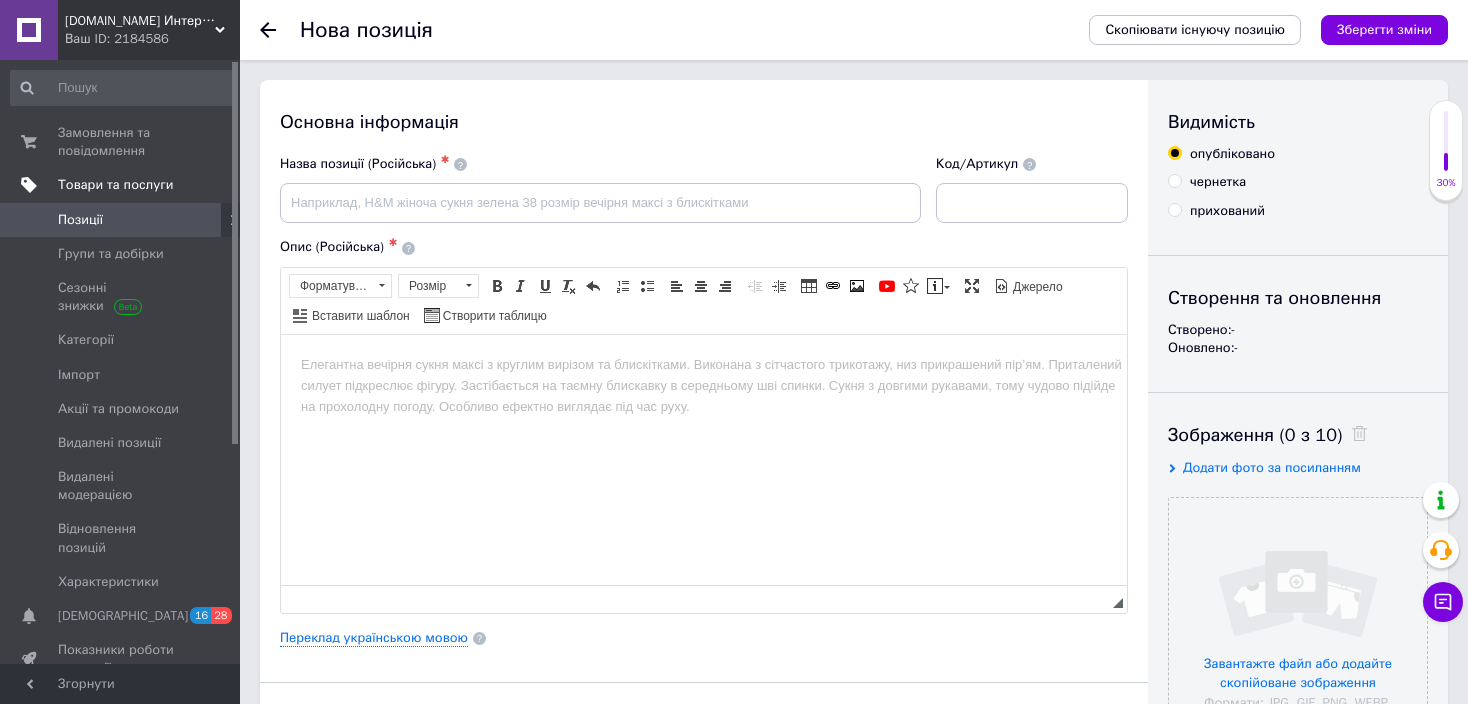 drag, startPoint x: 110, startPoint y: 137, endPoint x: 59, endPoint y: 185, distance: 70.035706 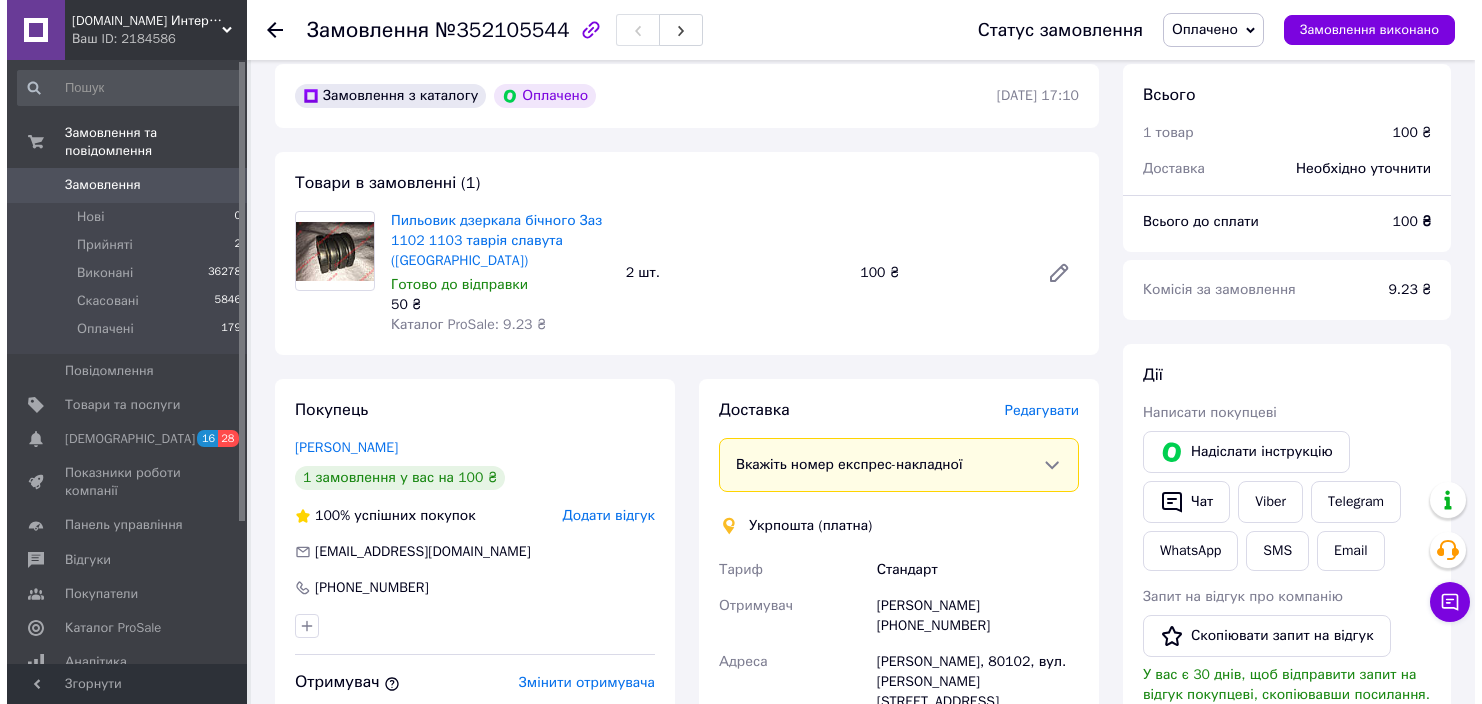 scroll, scrollTop: 200, scrollLeft: 0, axis: vertical 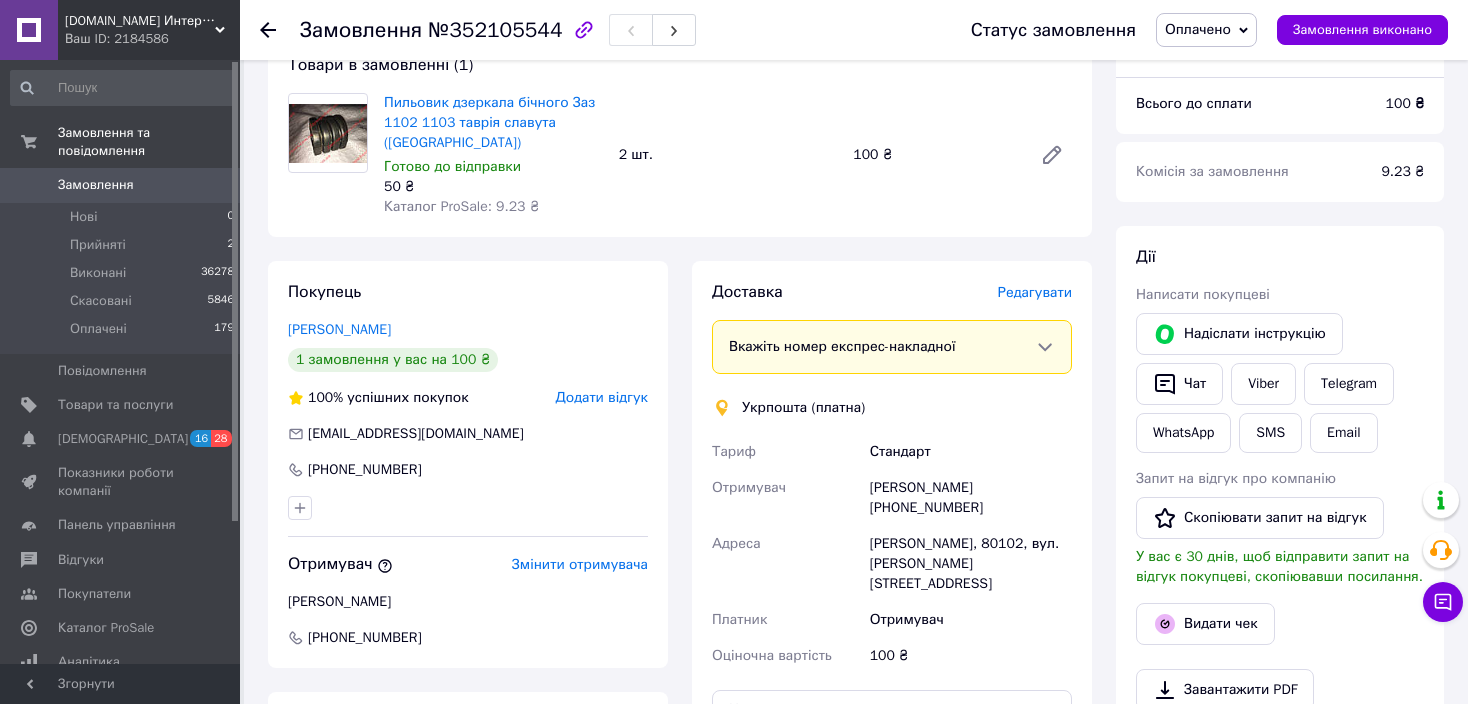 click on "Редагувати" at bounding box center (1035, 292) 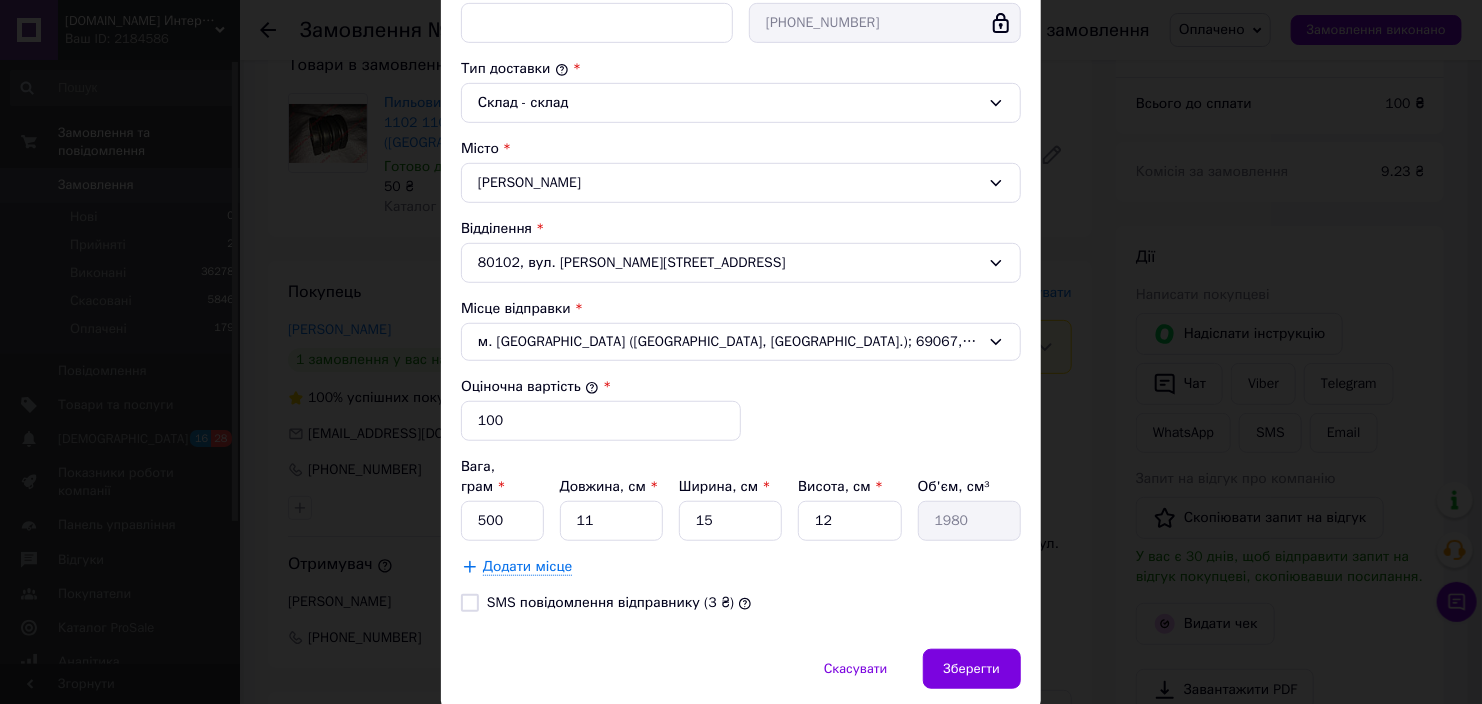 scroll, scrollTop: 542, scrollLeft: 0, axis: vertical 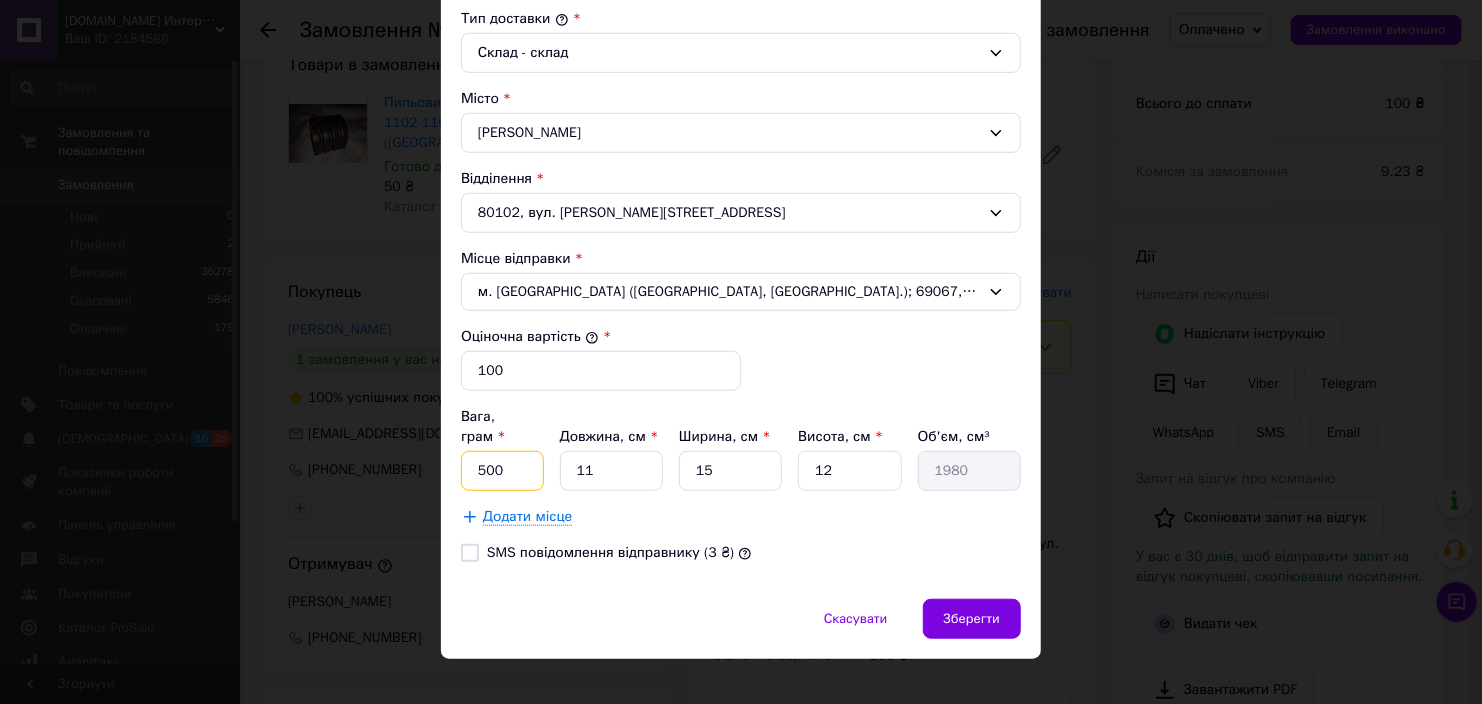 click on "500" at bounding box center (502, 471) 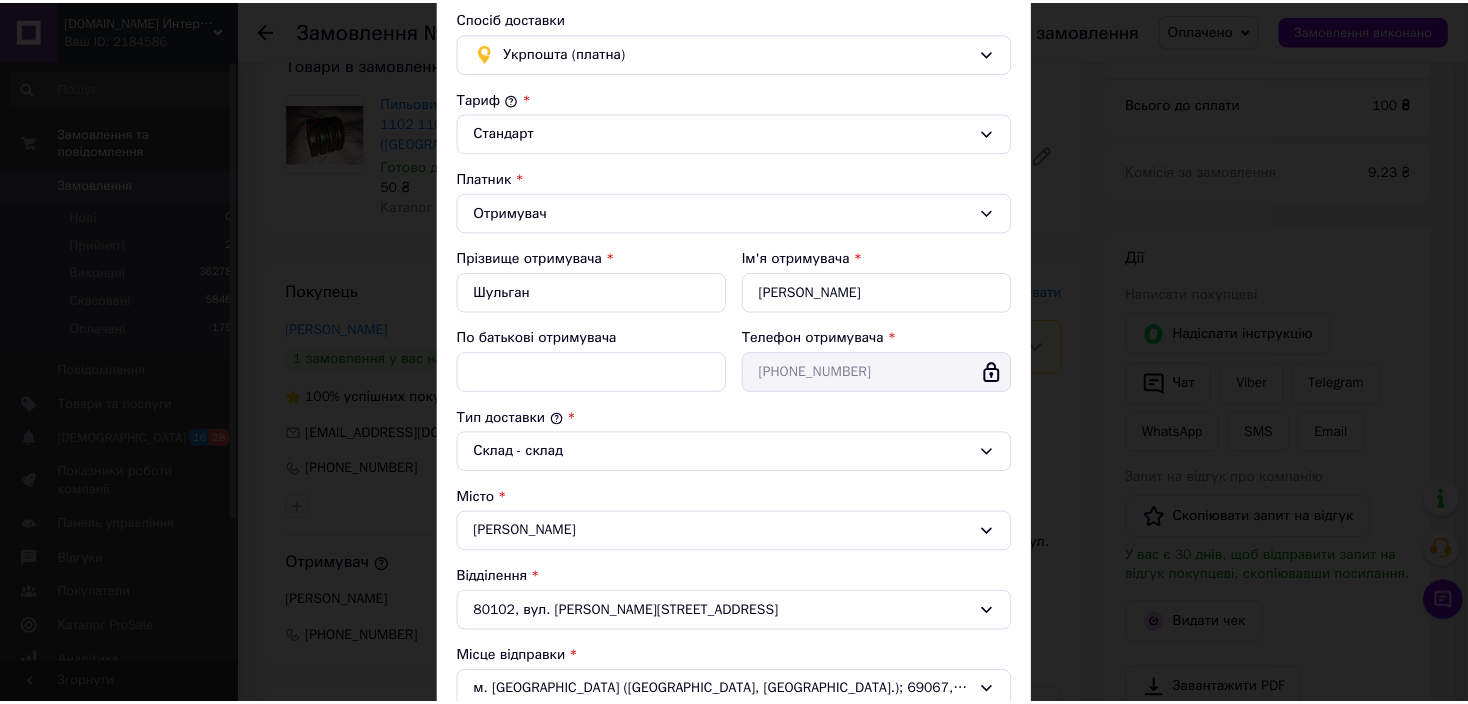scroll, scrollTop: 442, scrollLeft: 0, axis: vertical 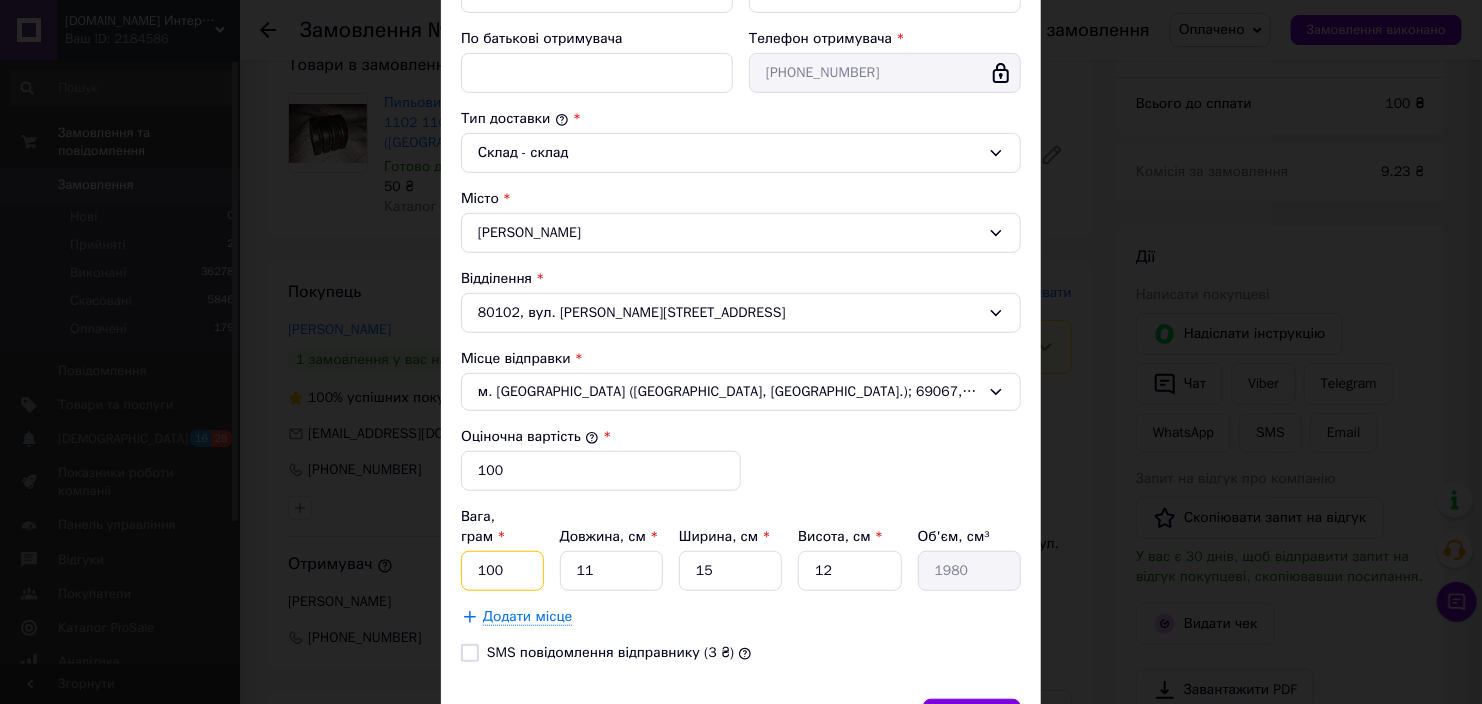 type on "100" 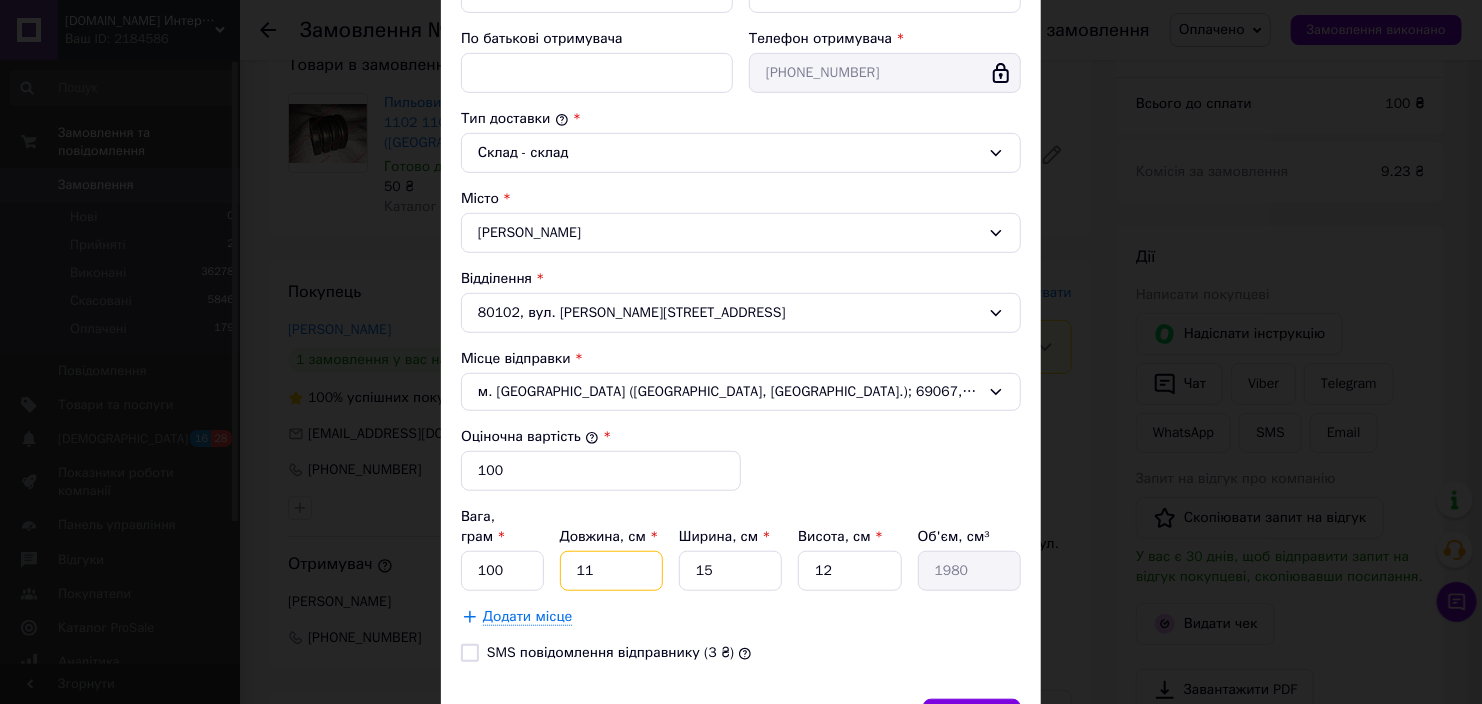 click on "11" at bounding box center [611, 571] 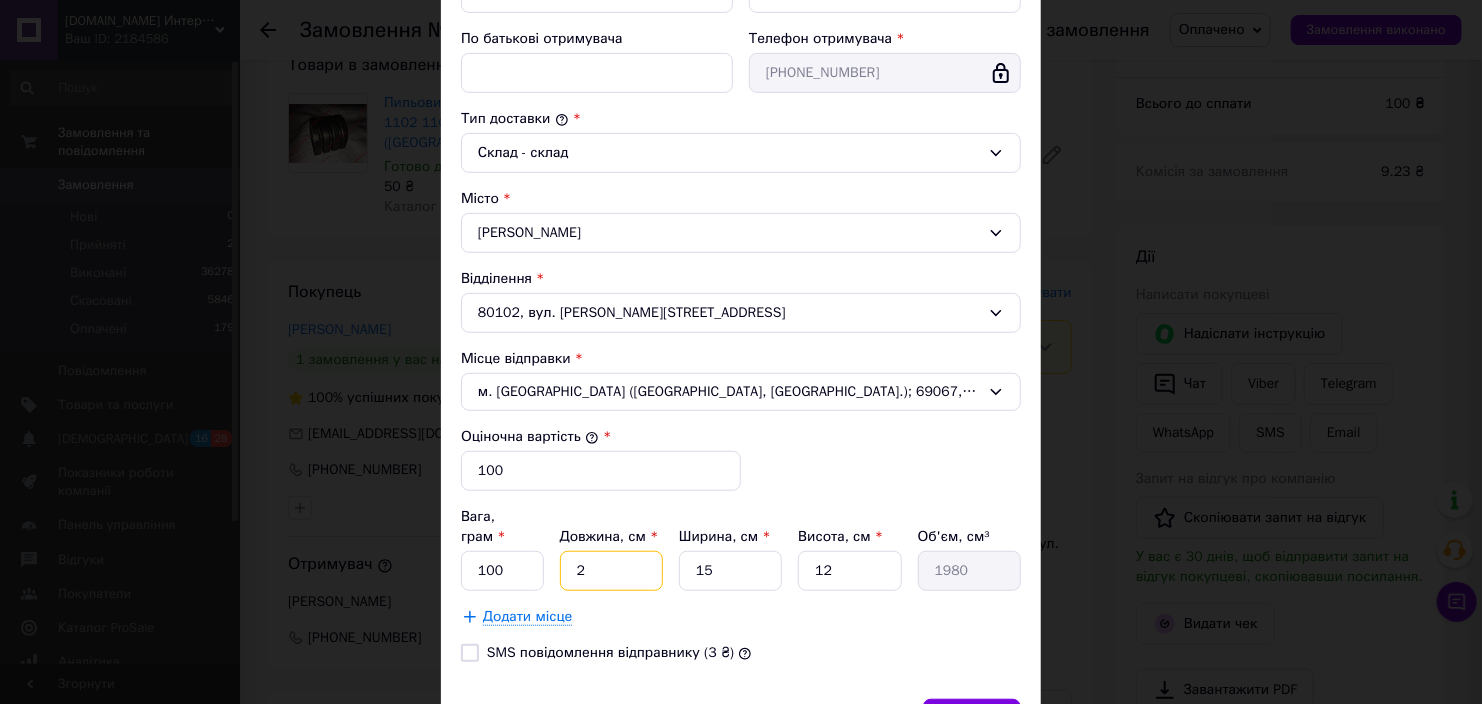 type on "360" 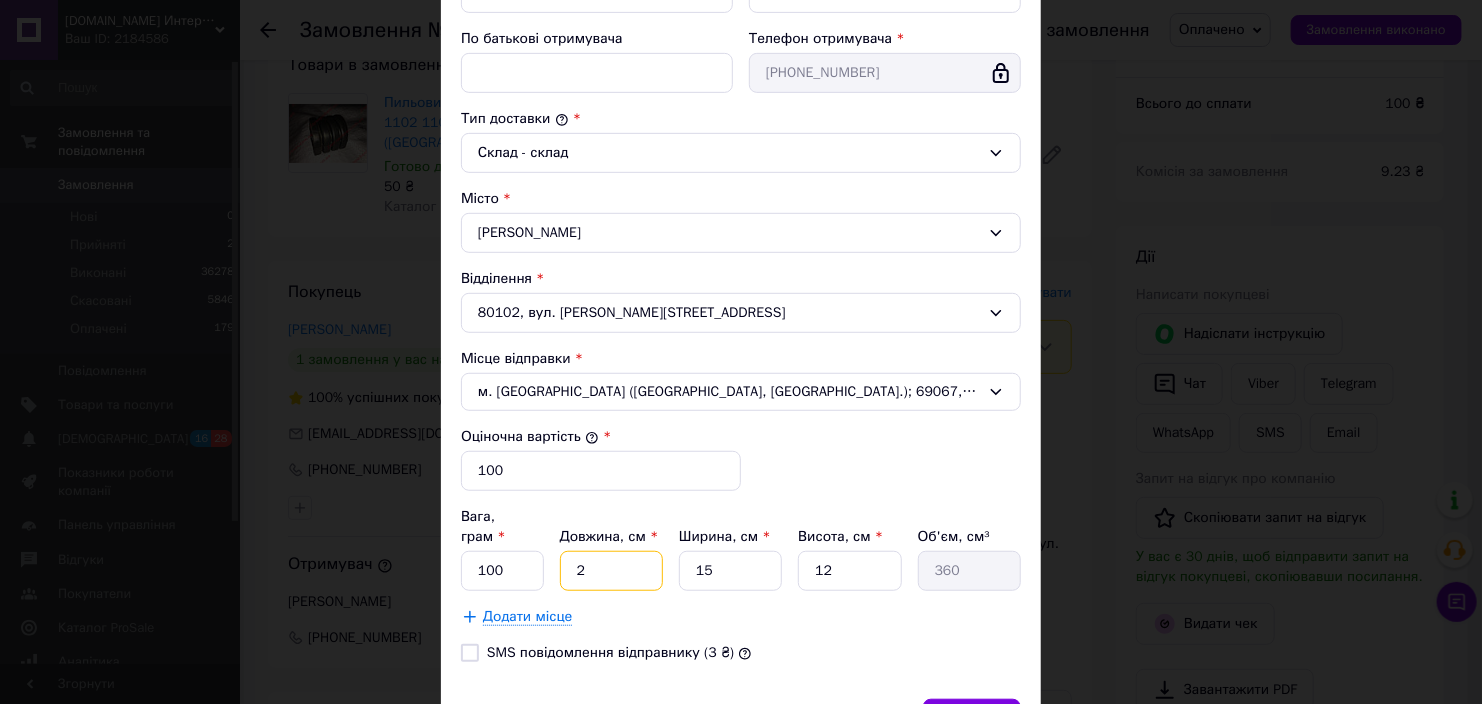 type on "25" 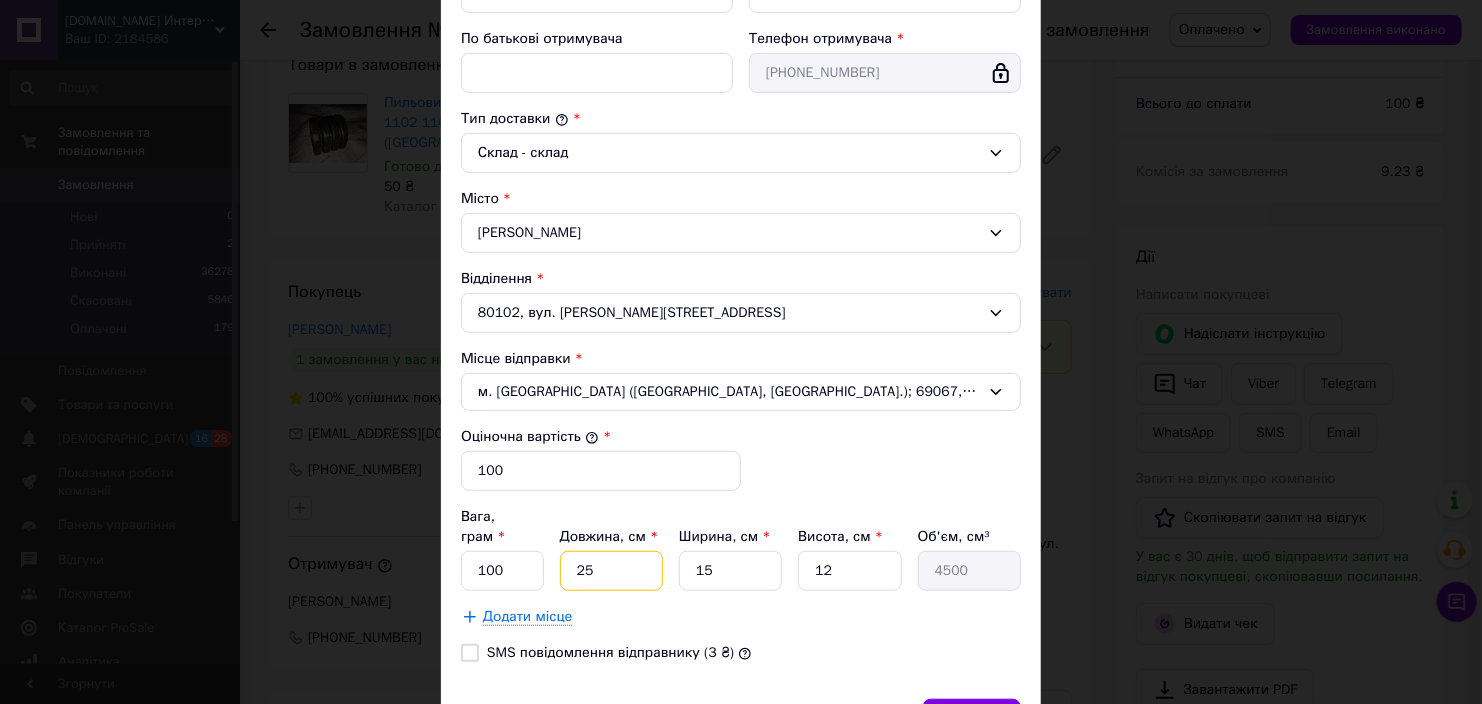 type on "25" 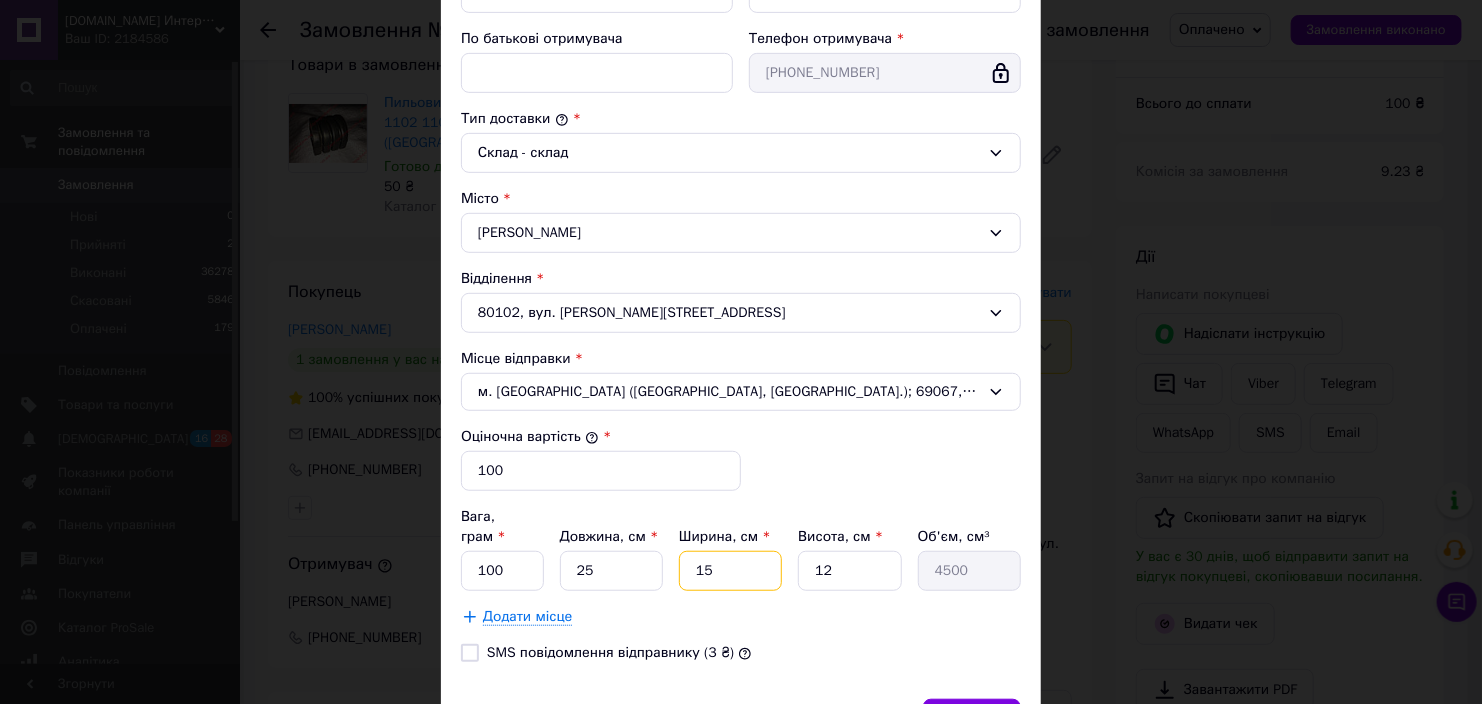 click on "15" at bounding box center (730, 571) 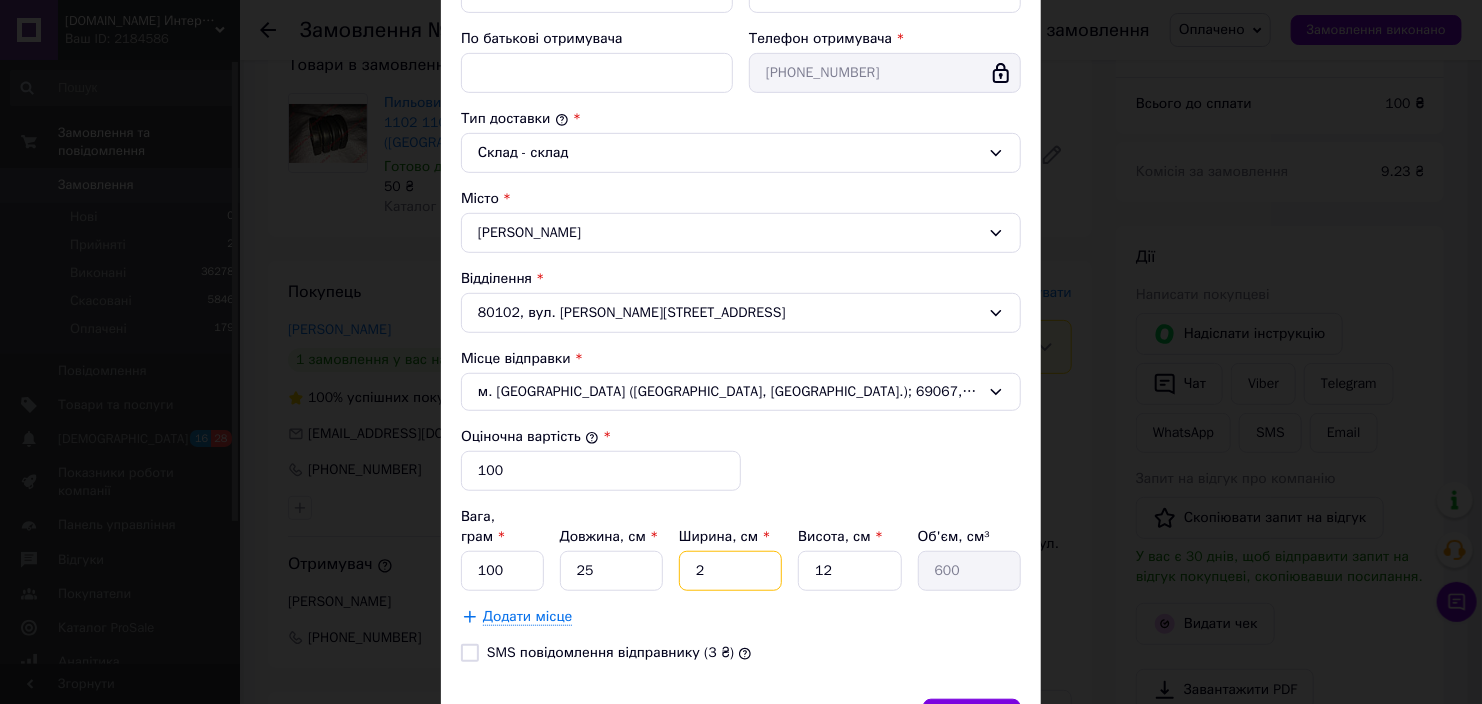 type on "24" 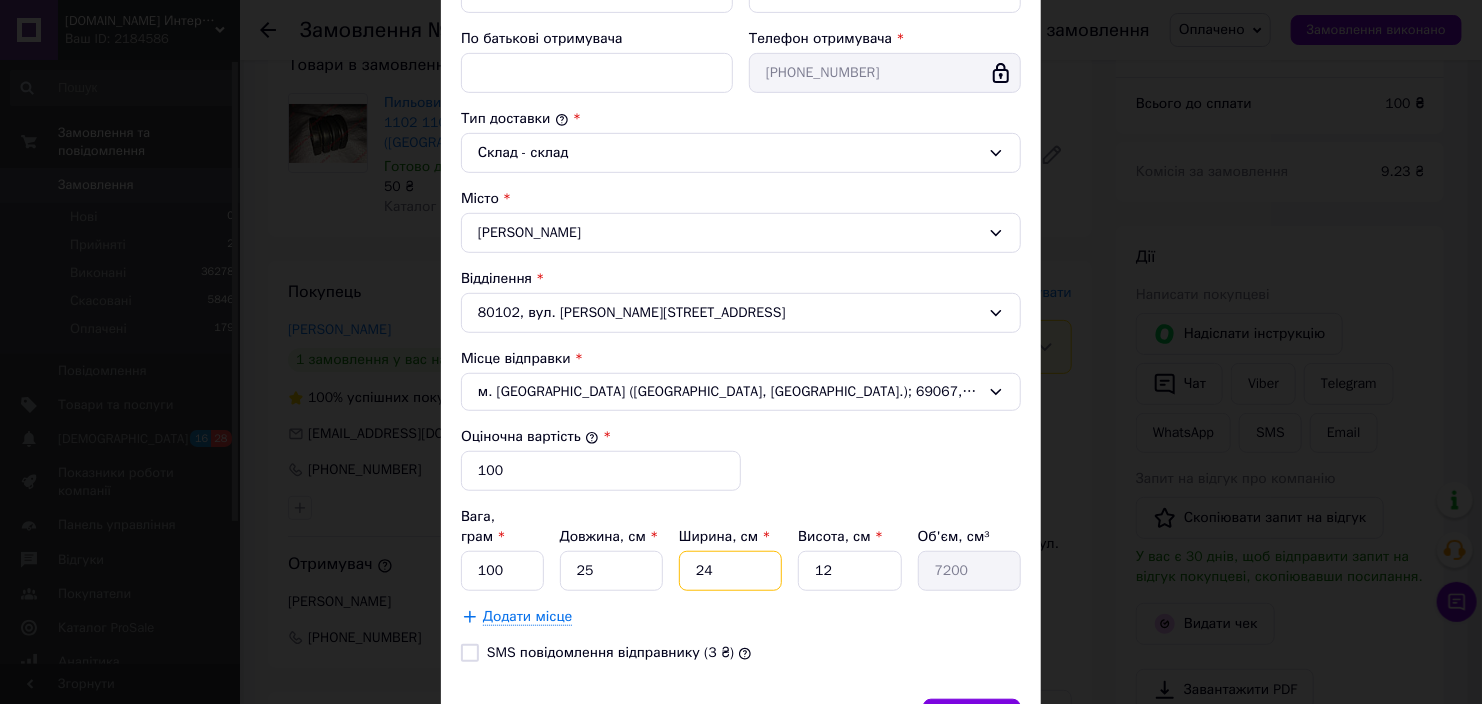 type on "24" 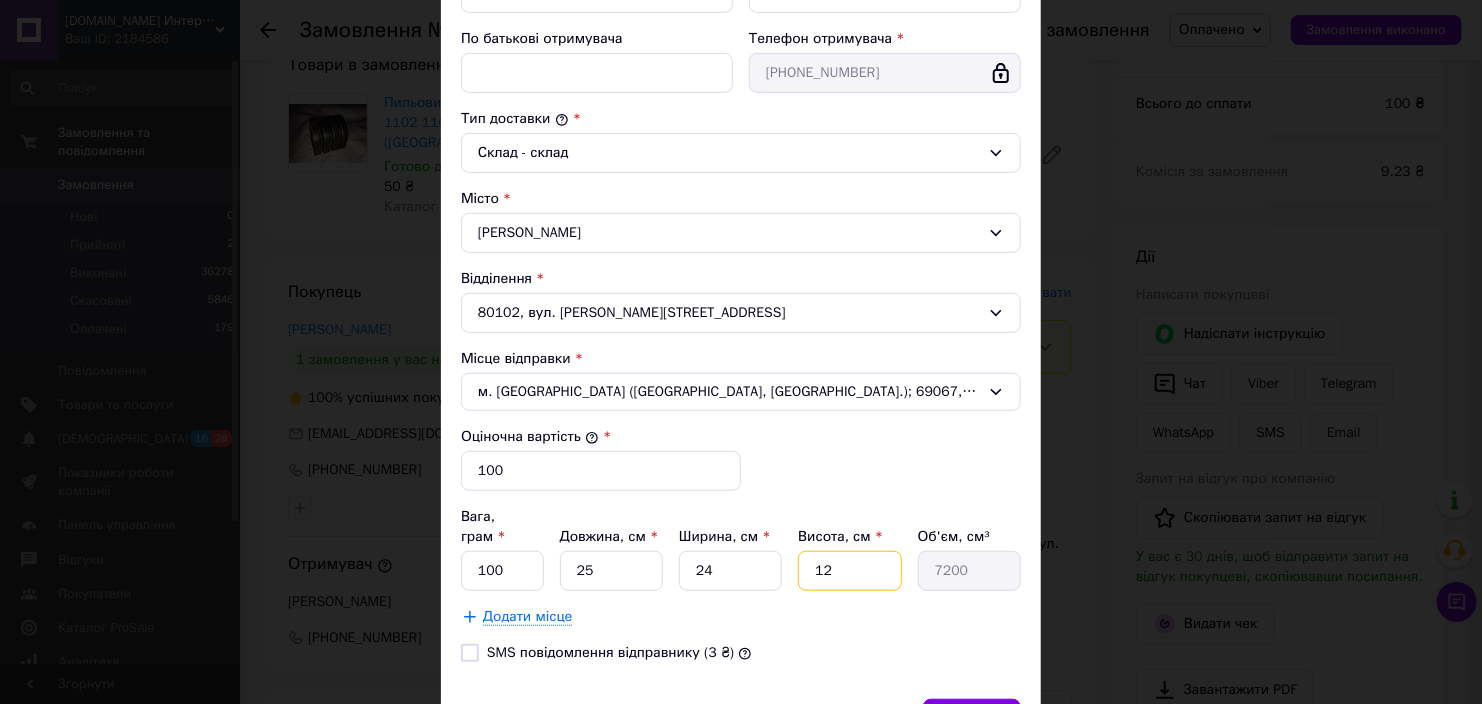 click on "12" at bounding box center (849, 571) 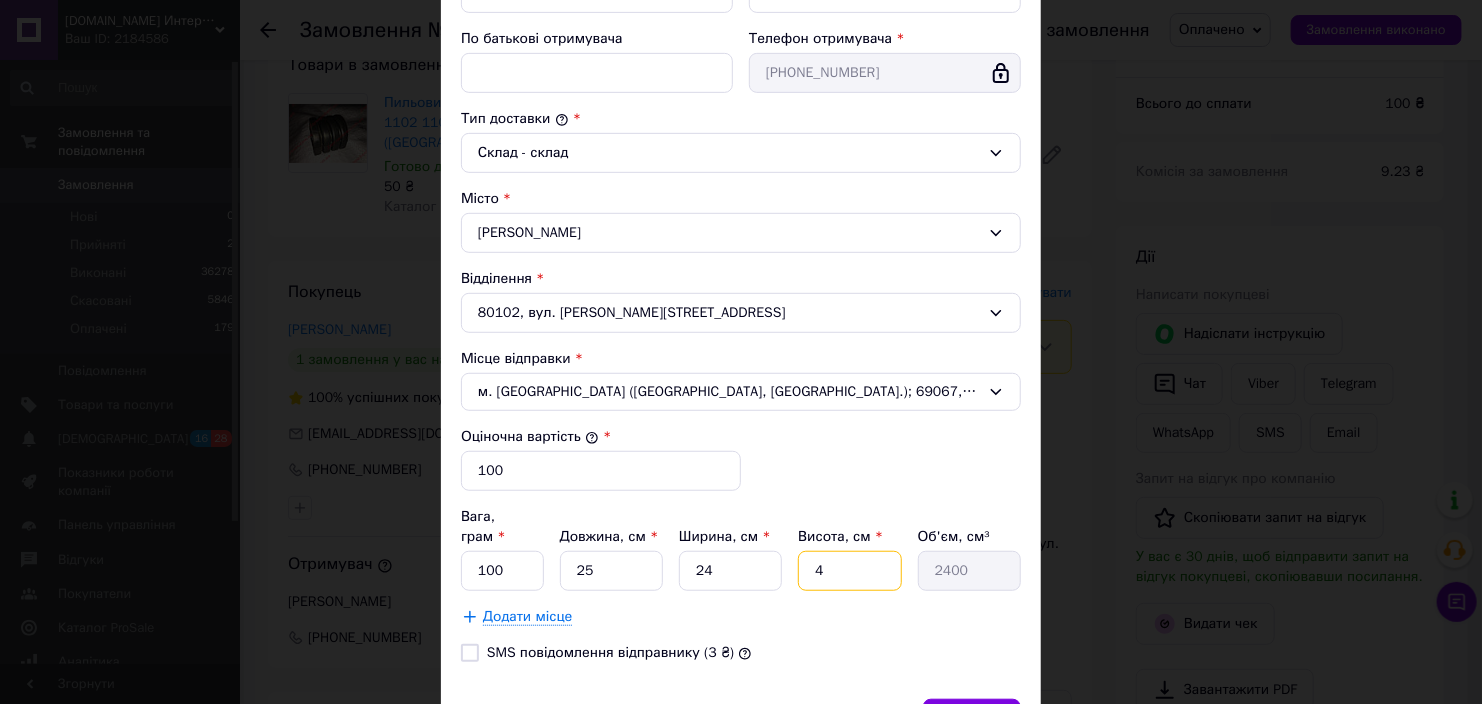 click on "4" at bounding box center (849, 571) 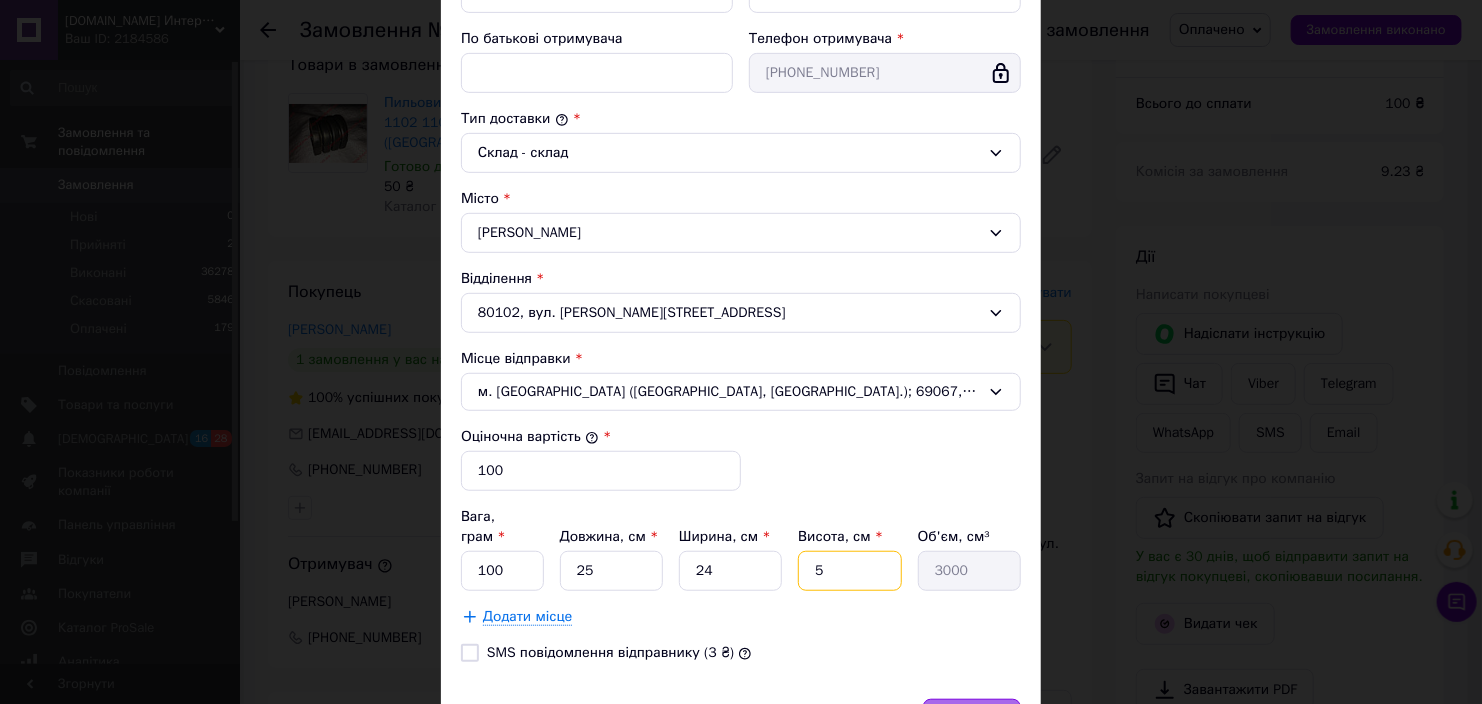 type on "5" 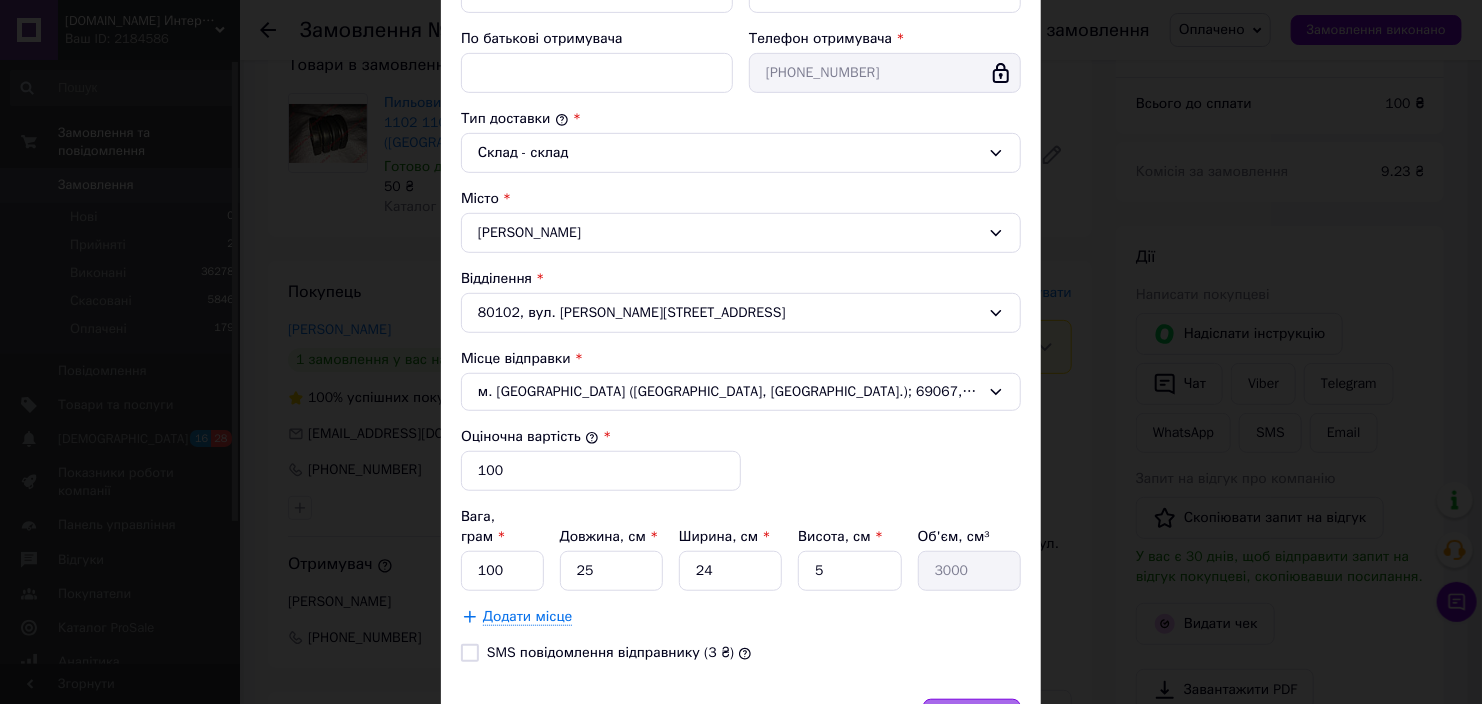 click on "Зберегти" at bounding box center [972, 719] 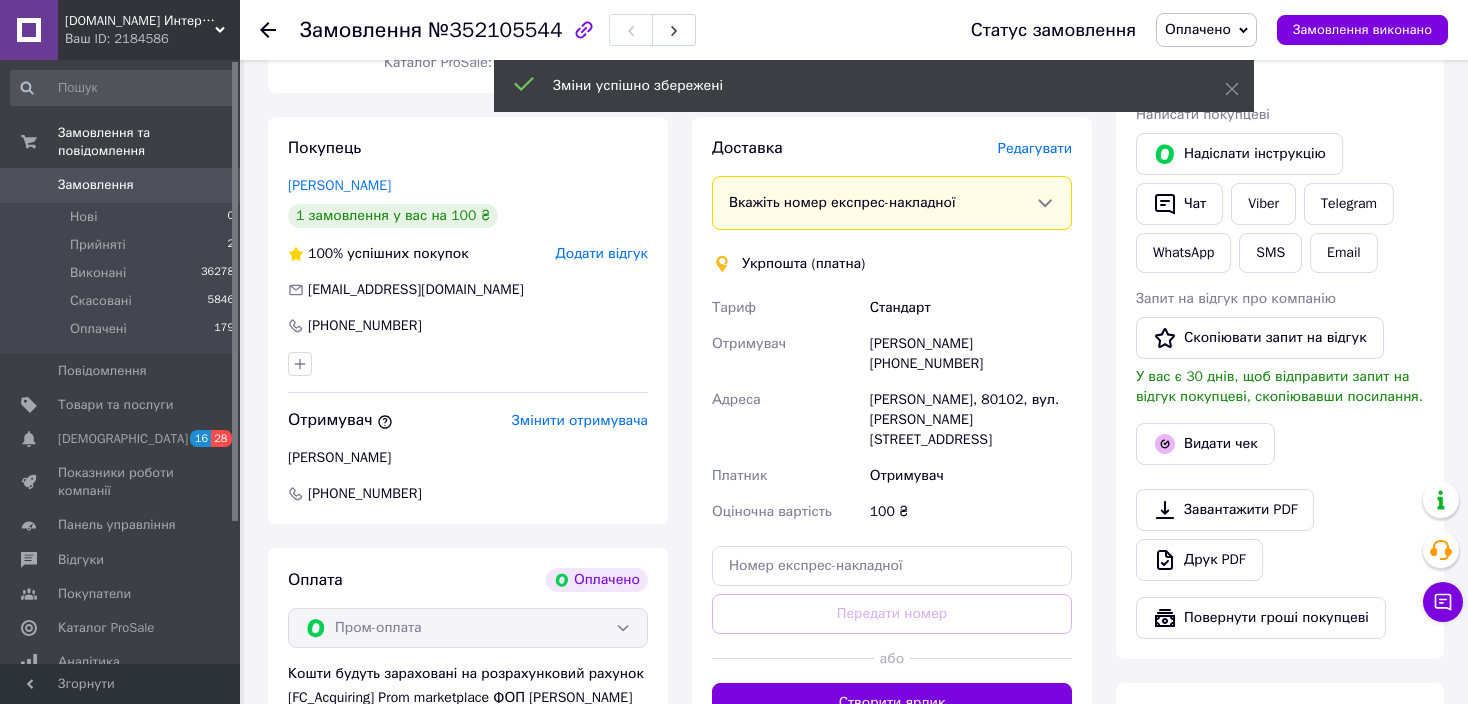 scroll, scrollTop: 700, scrollLeft: 0, axis: vertical 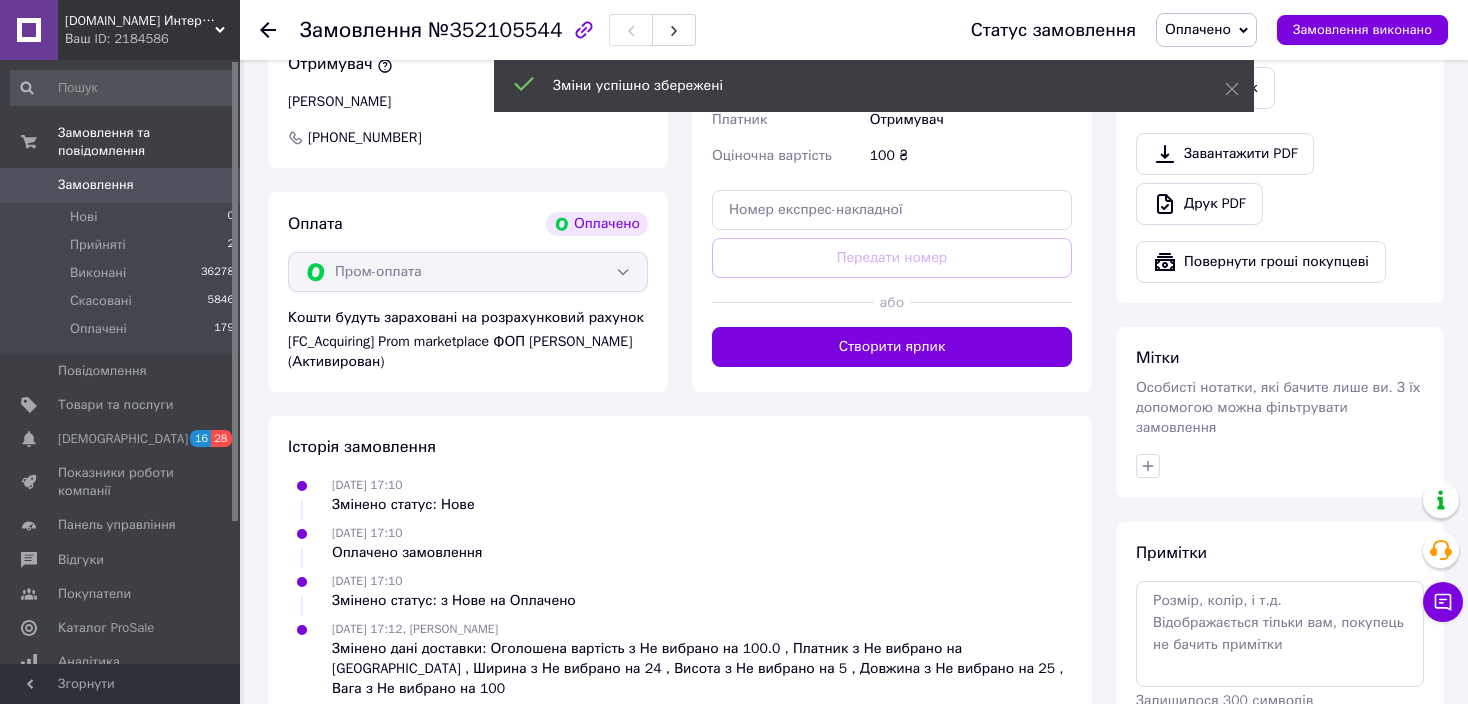 click on "Створити ярлик" at bounding box center [892, 347] 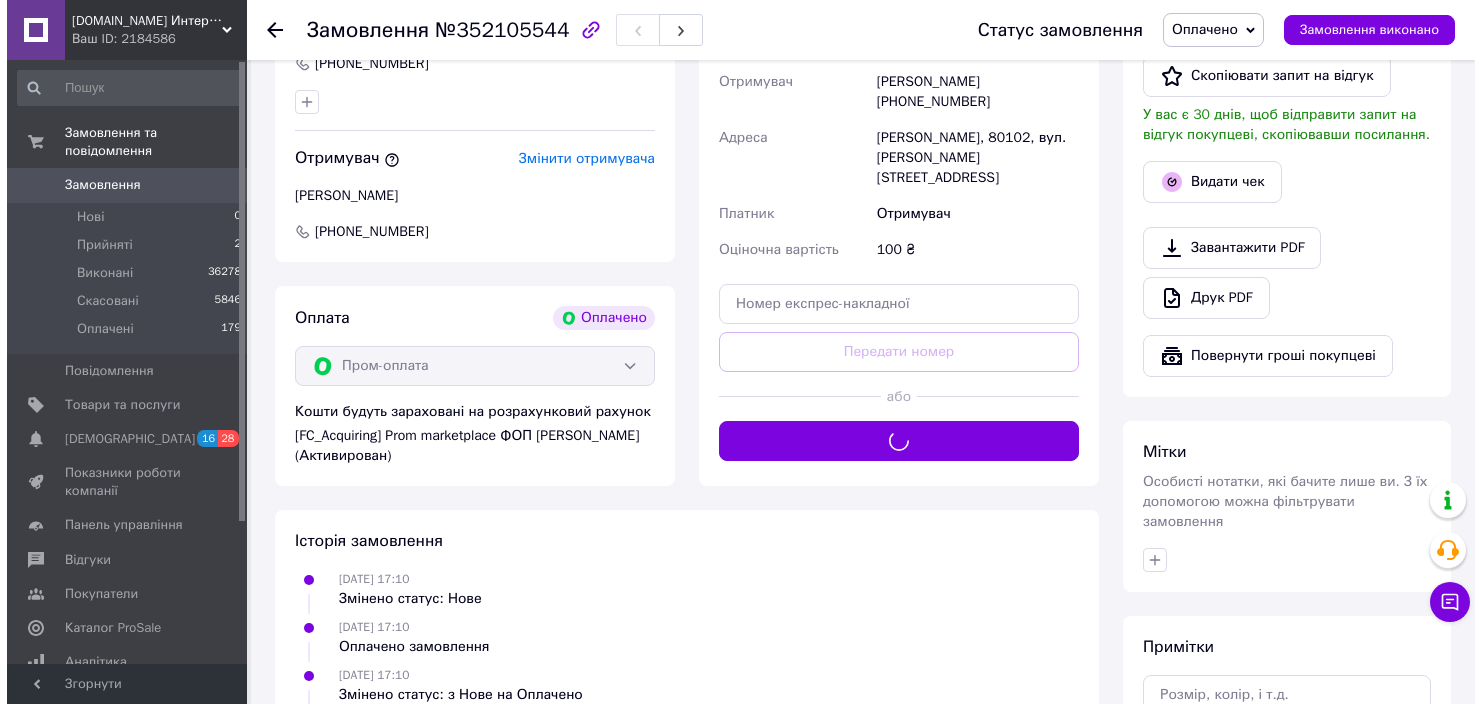 scroll, scrollTop: 500, scrollLeft: 0, axis: vertical 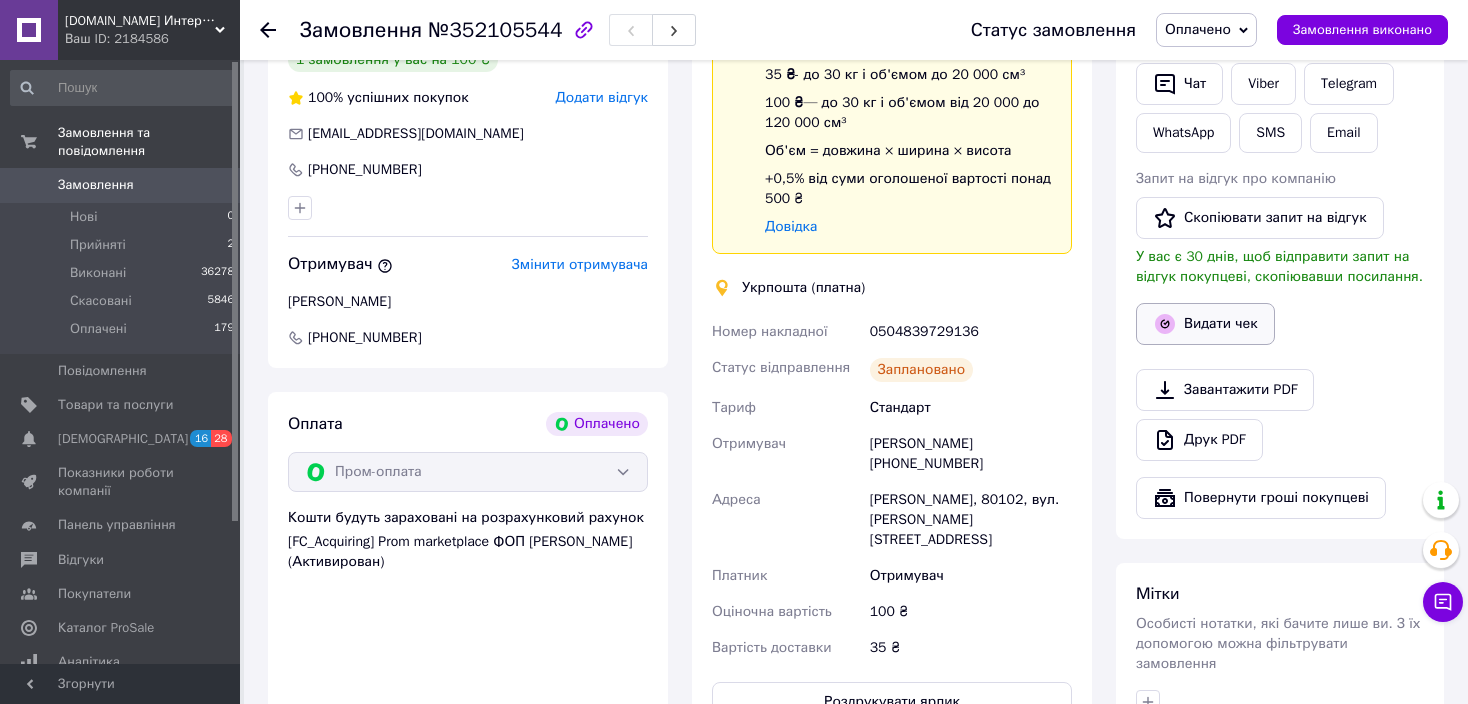 click on "Видати чек" at bounding box center (1205, 324) 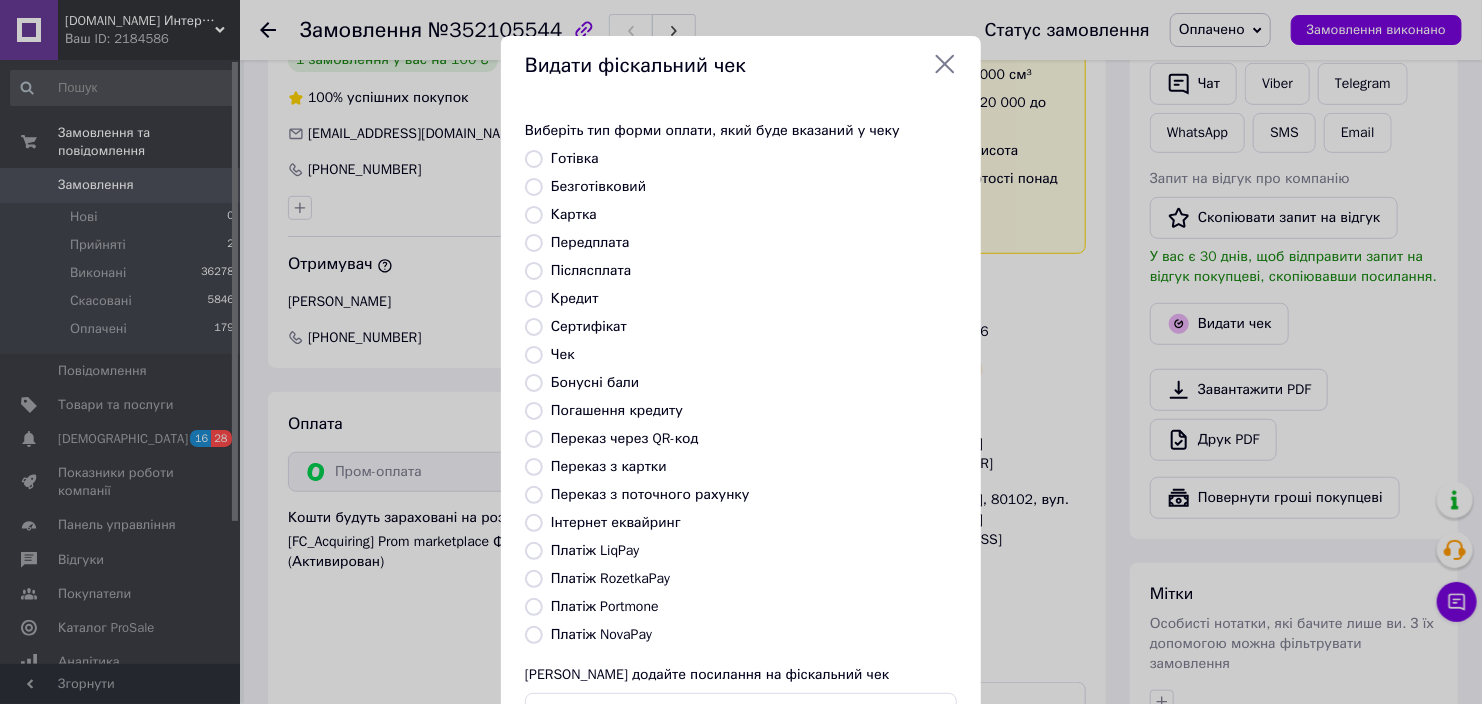 drag, startPoint x: 619, startPoint y: 581, endPoint x: 663, endPoint y: 577, distance: 44.181442 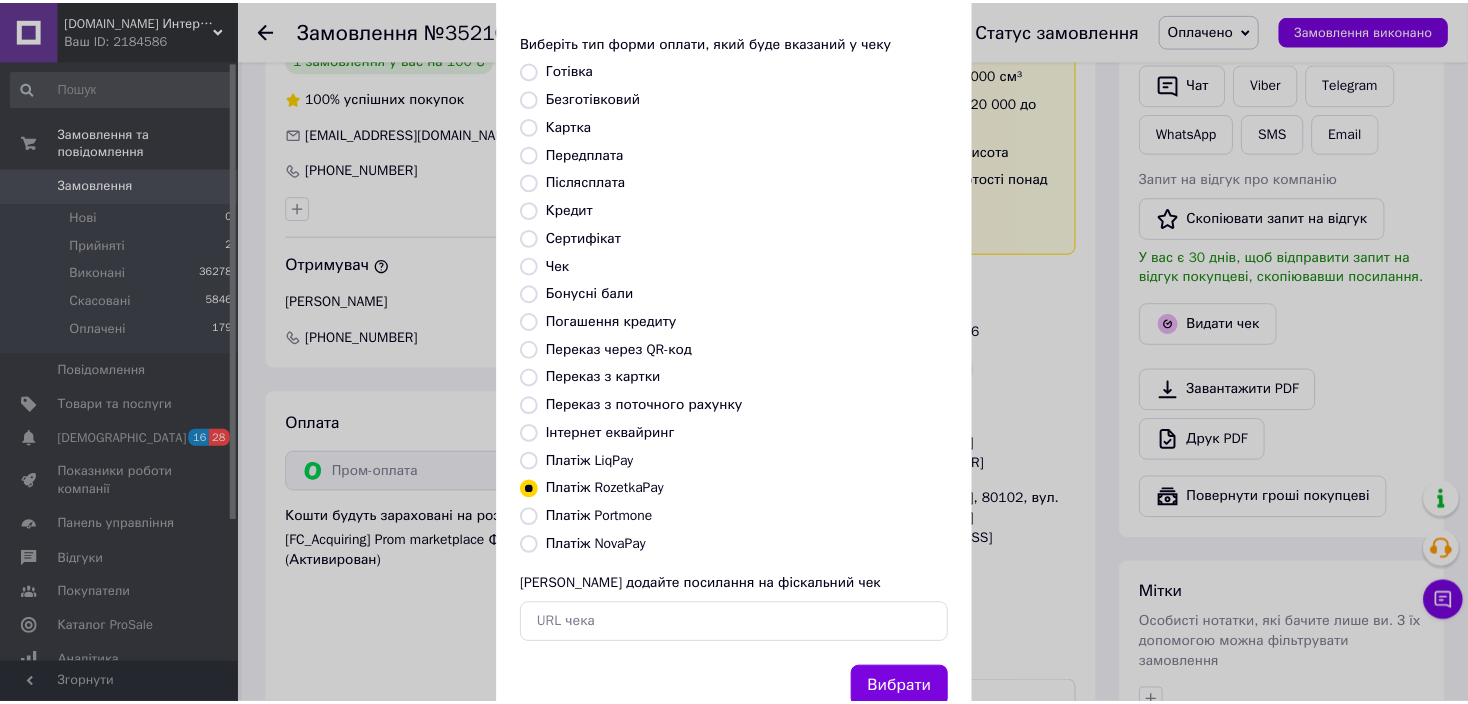 scroll, scrollTop: 154, scrollLeft: 0, axis: vertical 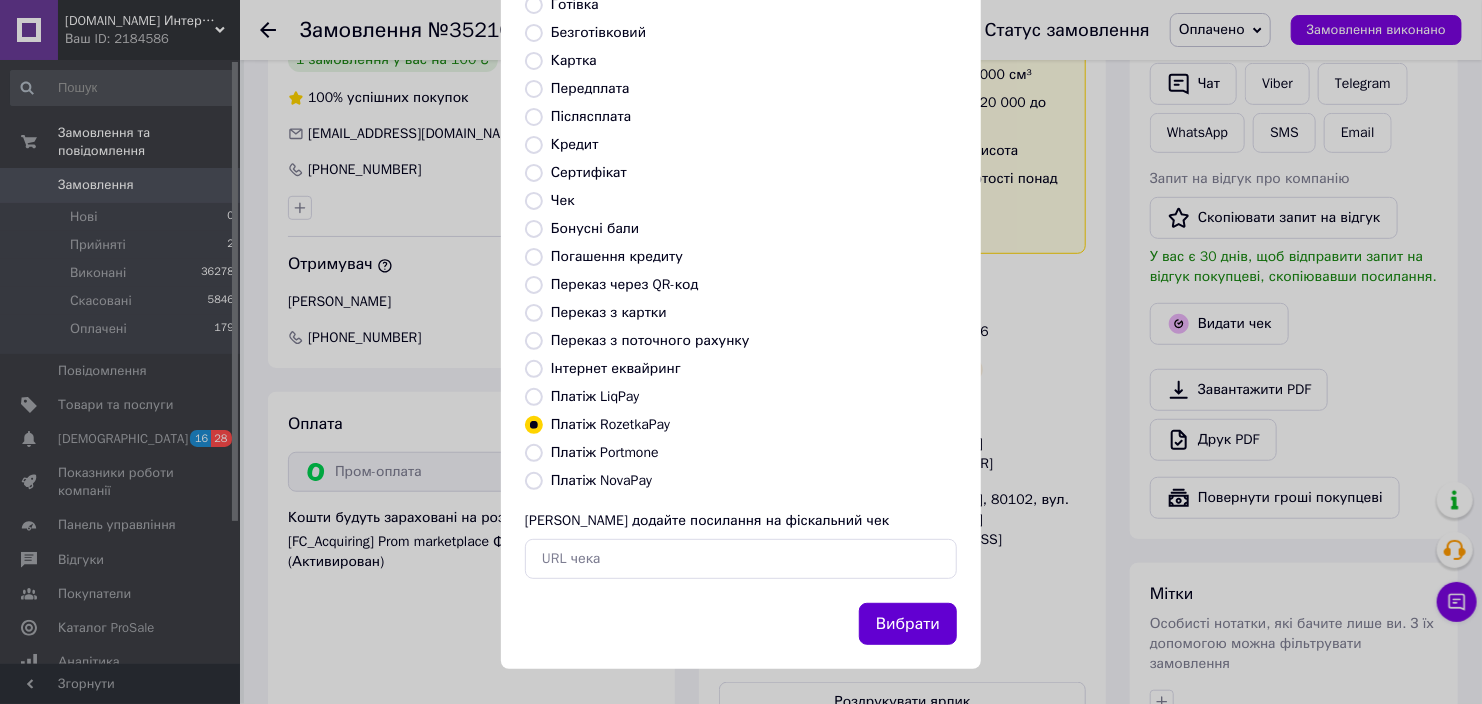 click on "Вибрати" at bounding box center (908, 624) 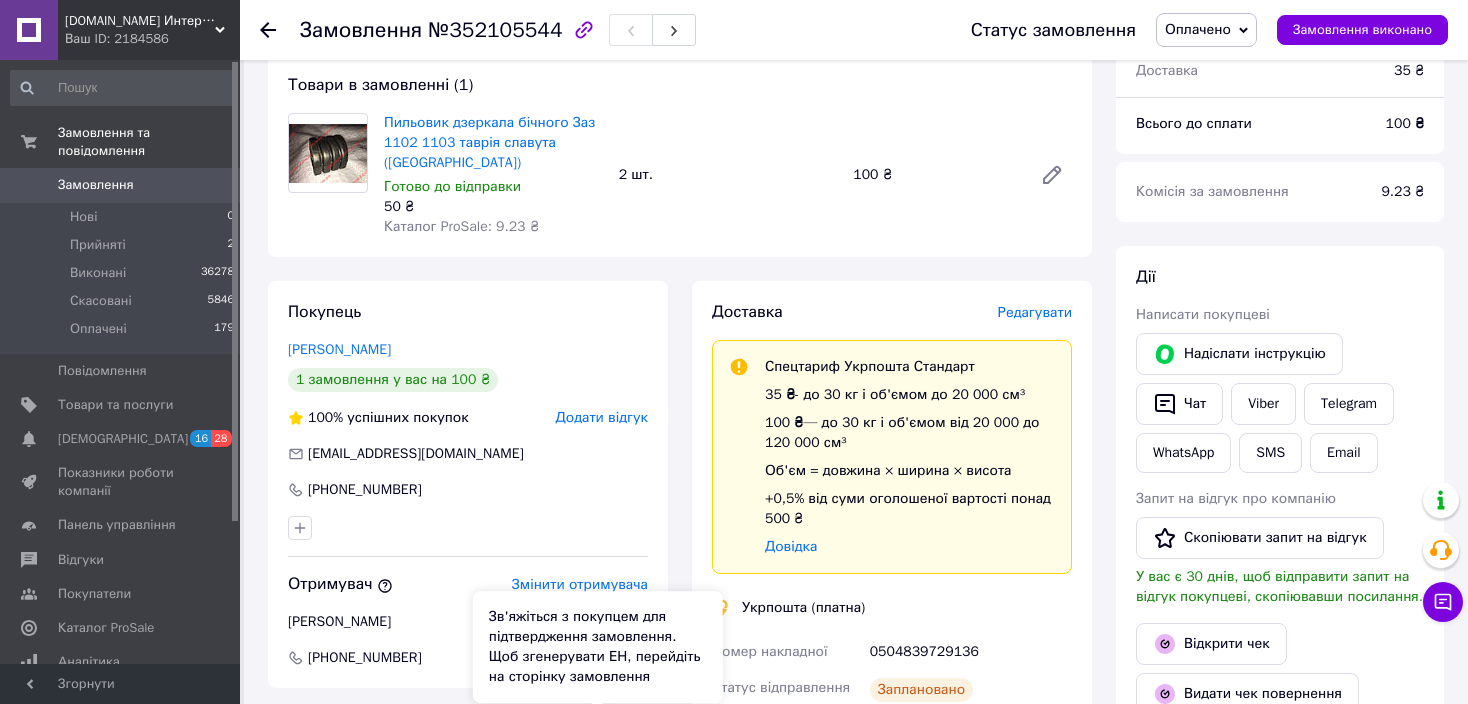 scroll, scrollTop: 100, scrollLeft: 0, axis: vertical 